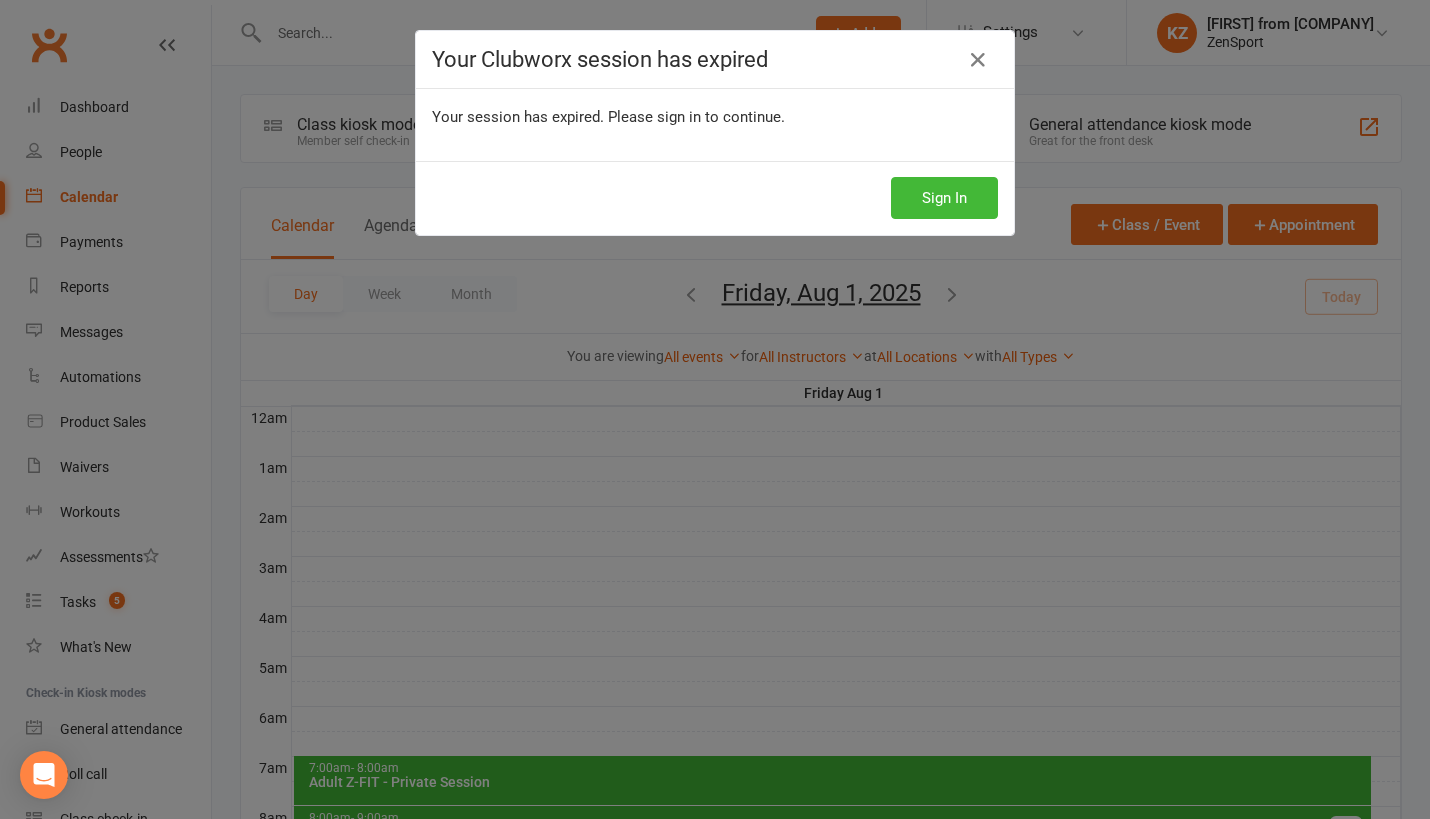 scroll, scrollTop: 579, scrollLeft: 0, axis: vertical 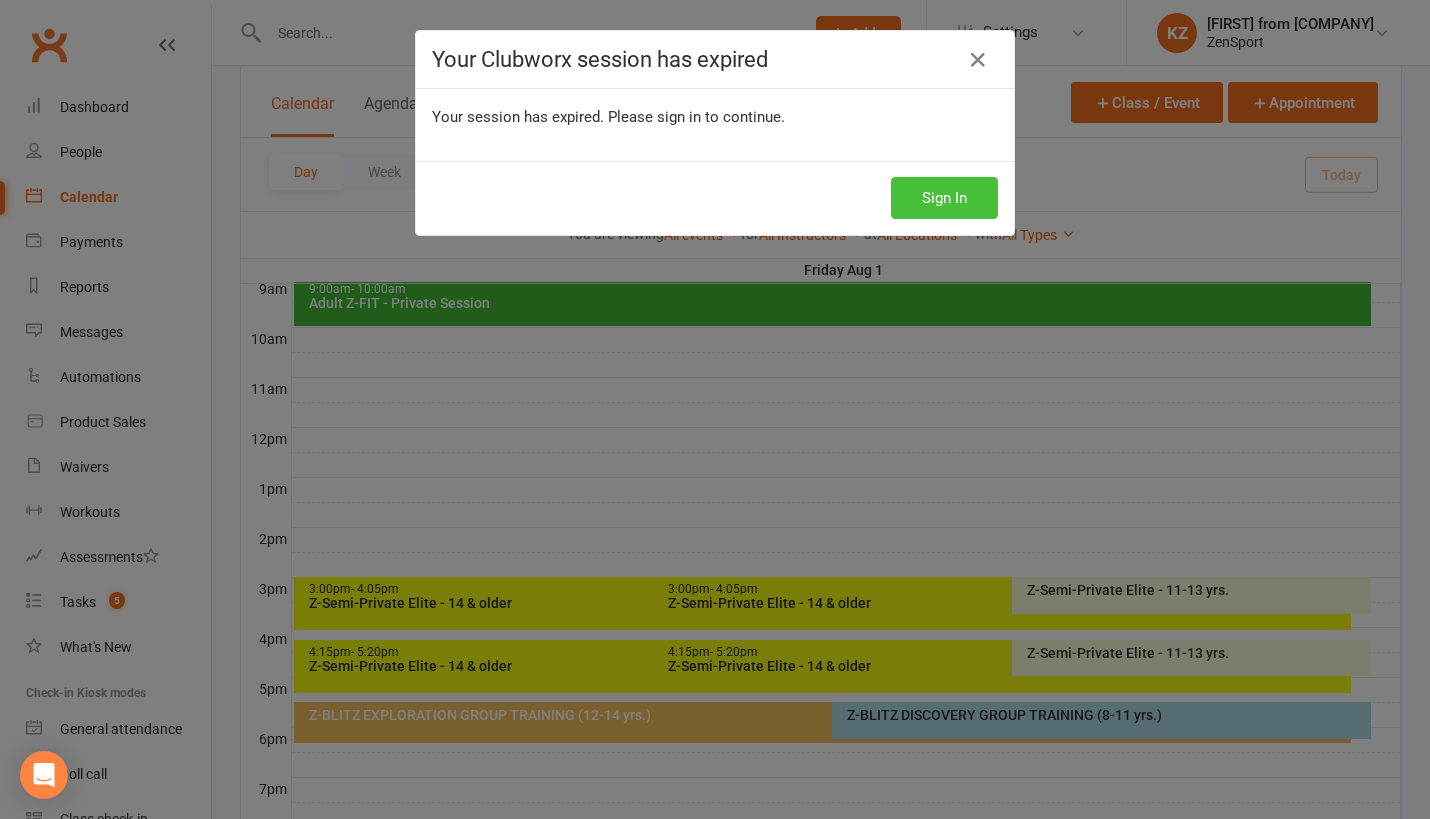 click on "Sign In" at bounding box center (944, 198) 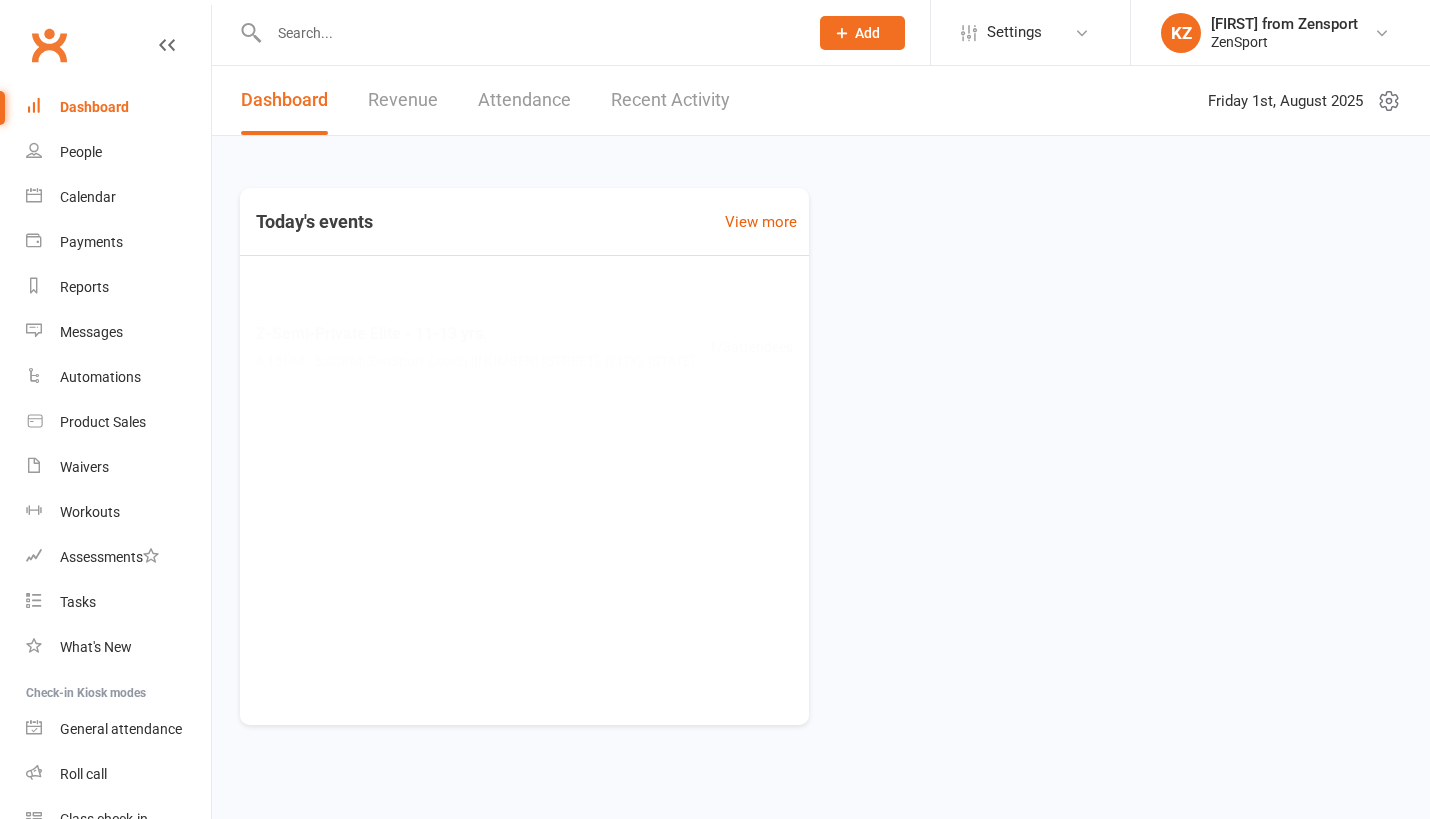 scroll, scrollTop: 0, scrollLeft: 0, axis: both 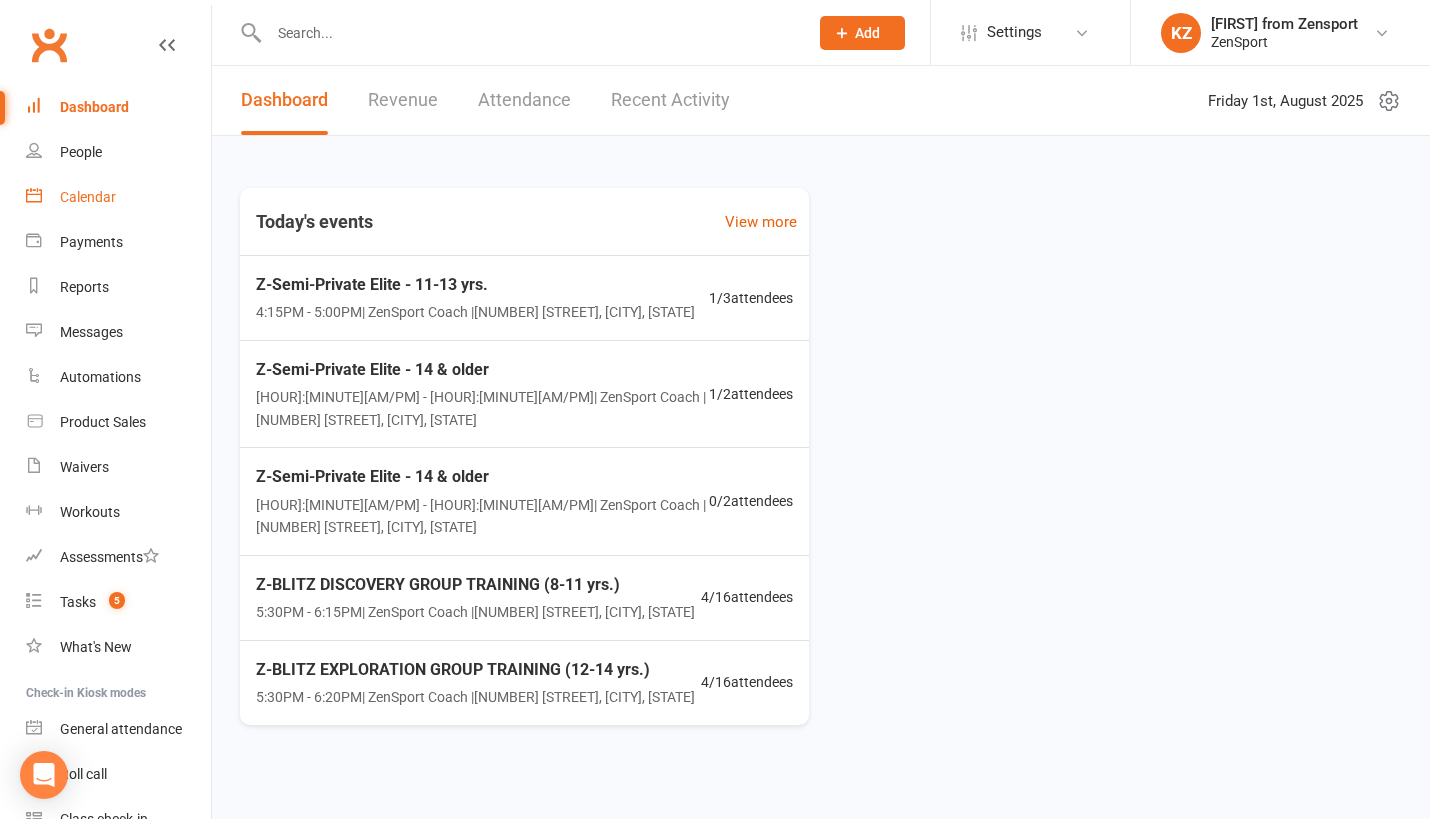 click on "Calendar" at bounding box center (88, 197) 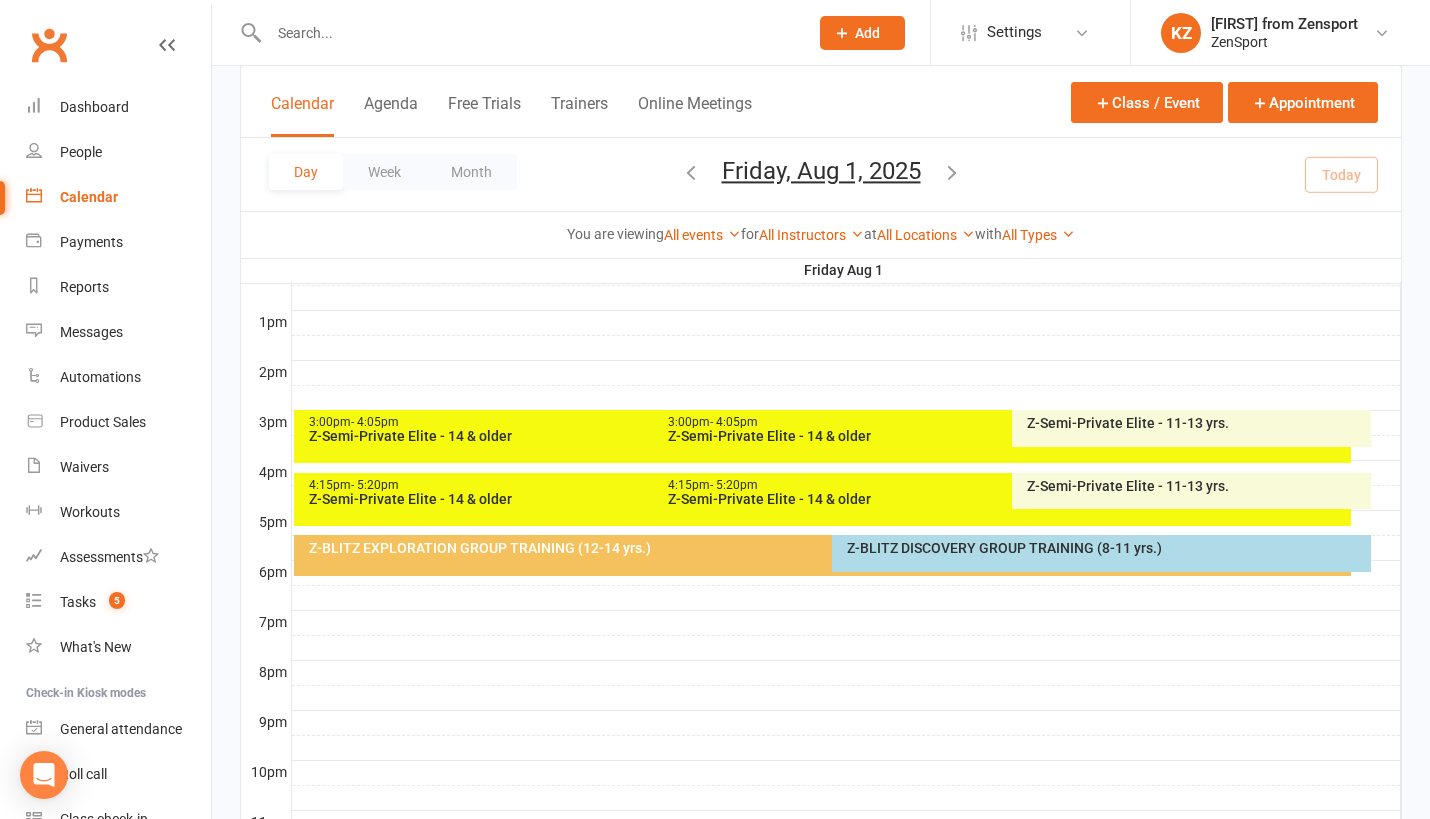 scroll, scrollTop: 747, scrollLeft: 0, axis: vertical 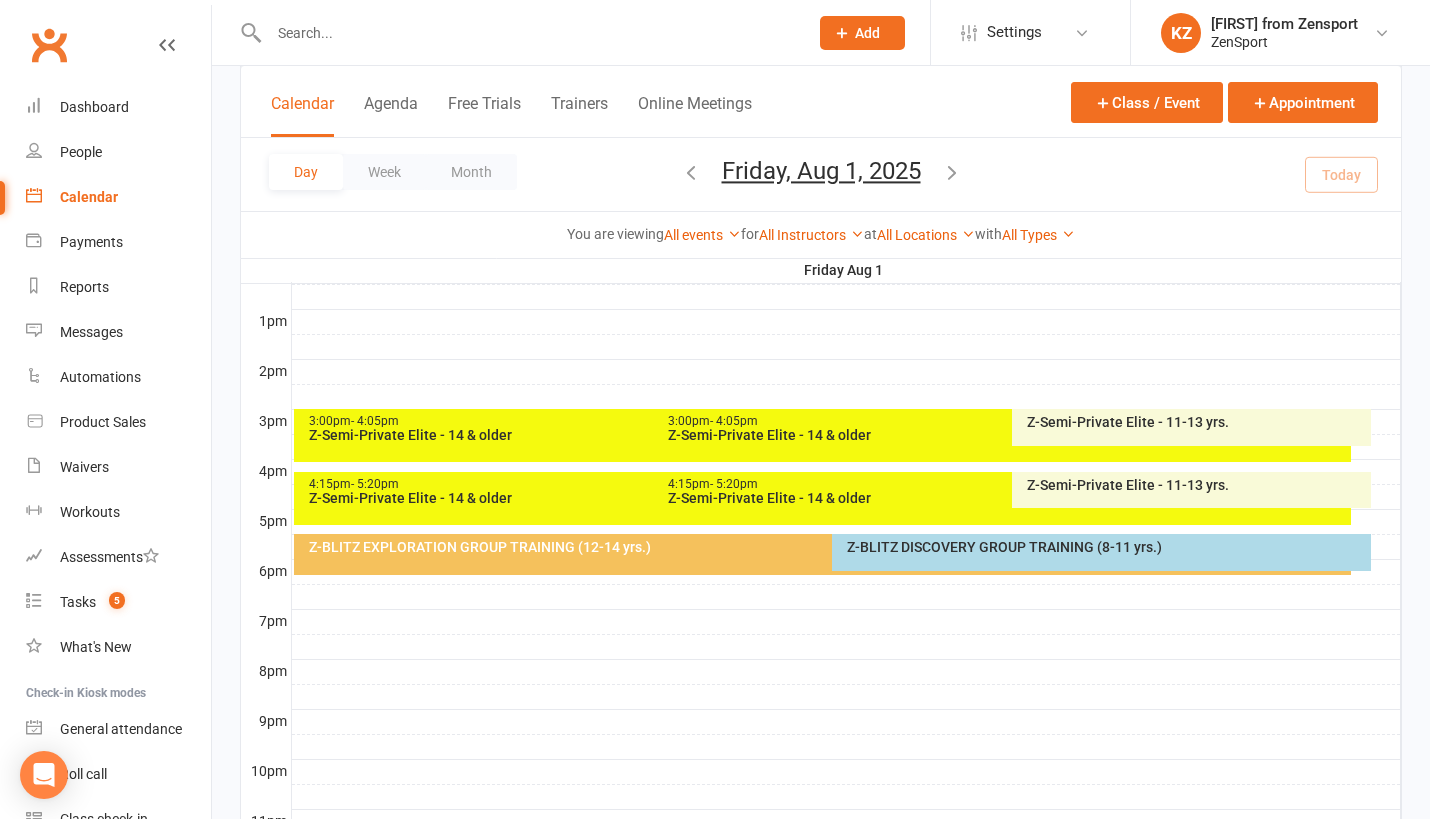 click on "Z-BLITZ EXPLORATION GROUP TRAINING (12-14 yrs.)" at bounding box center [827, 547] 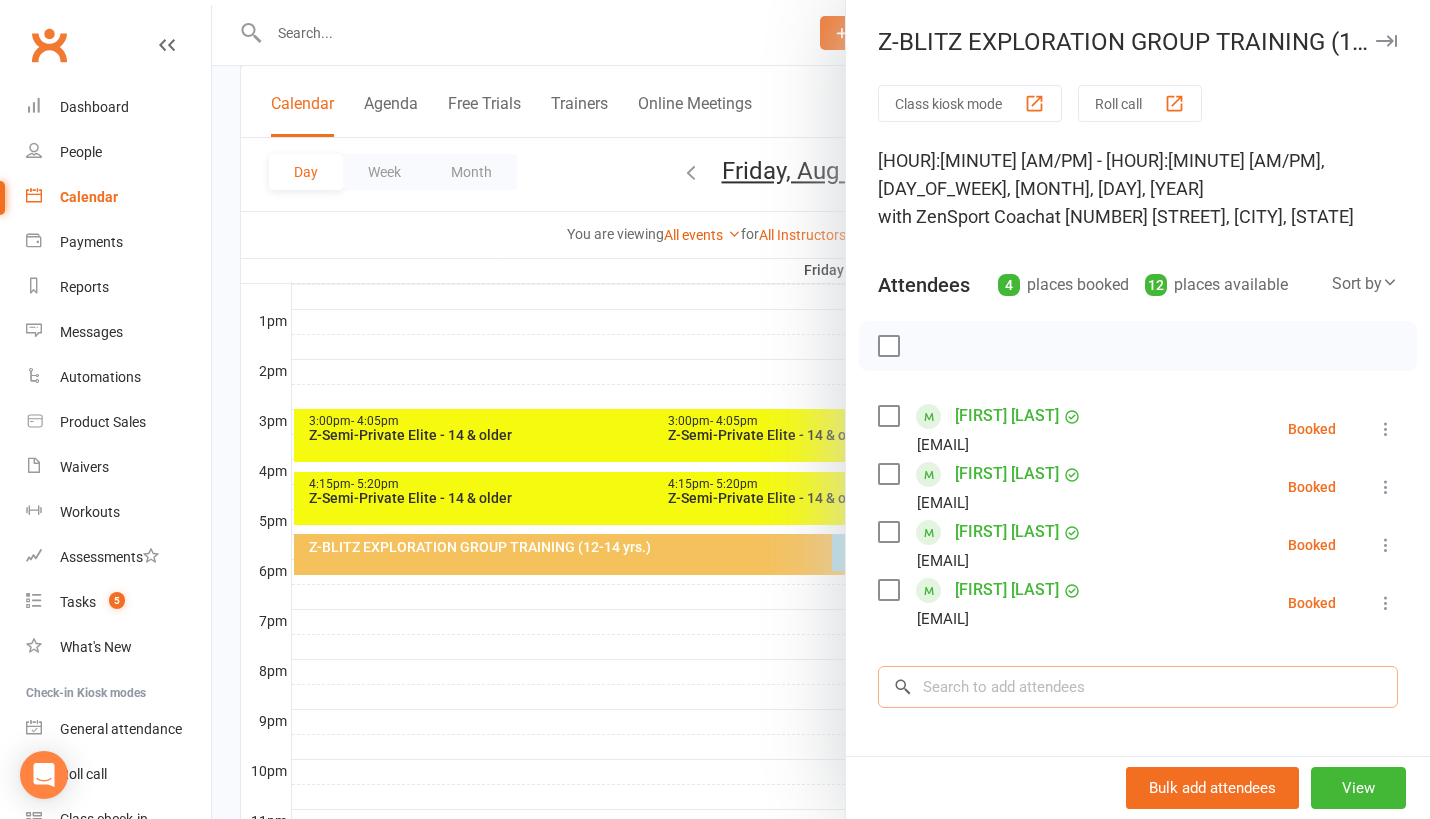click at bounding box center [1138, 687] 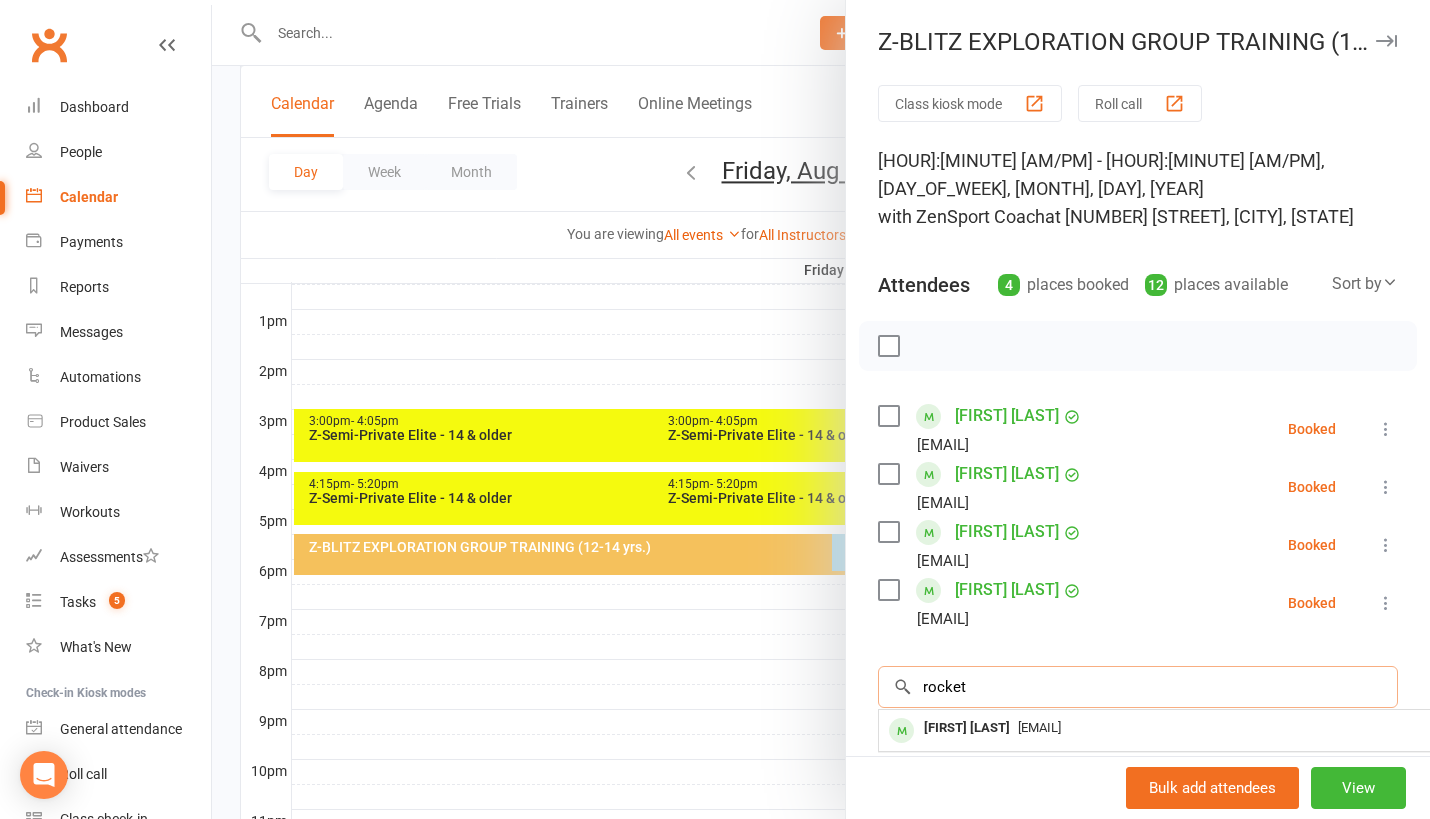 type on "rocket" 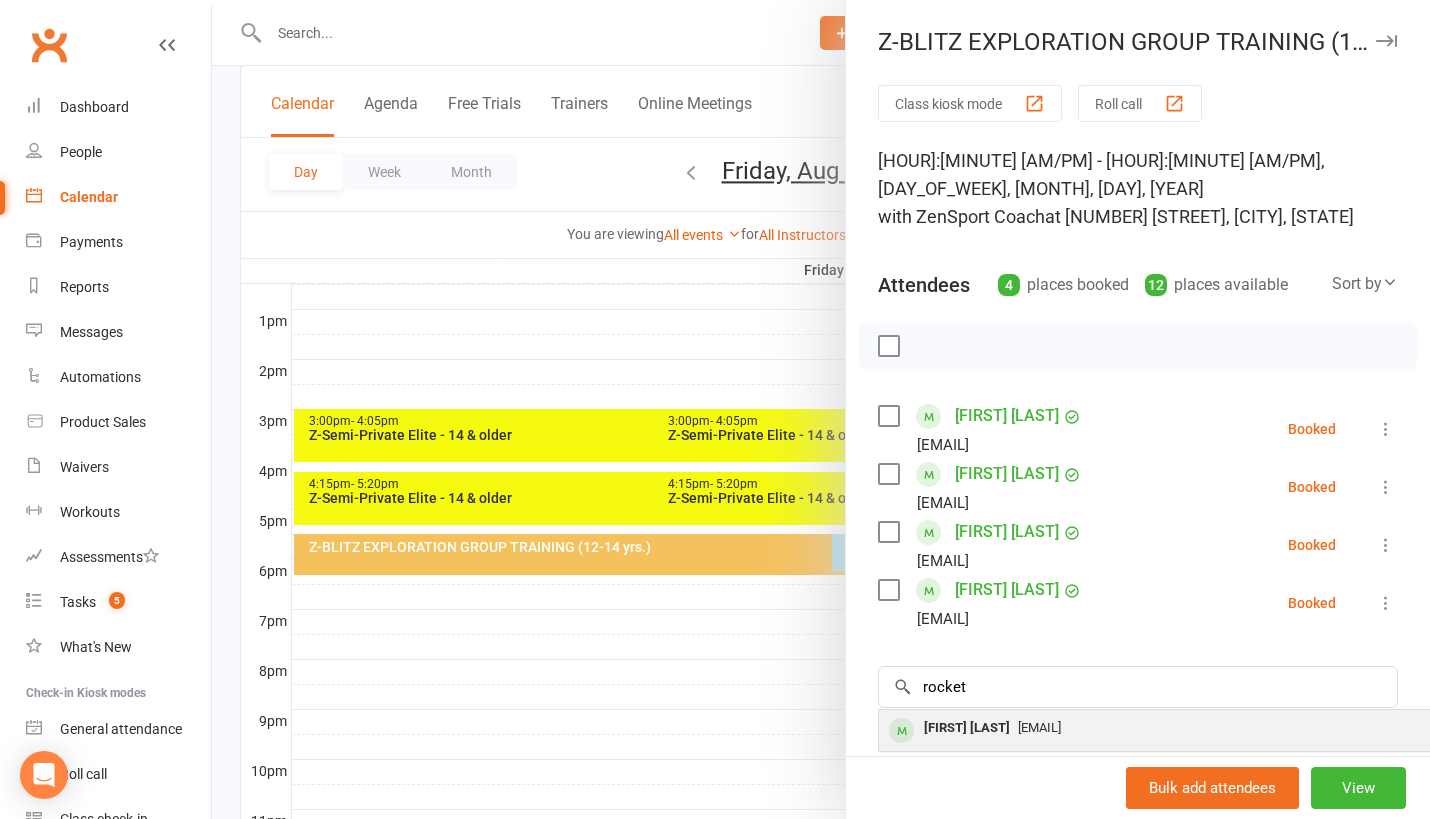 drag, startPoint x: 998, startPoint y: 670, endPoint x: 1045, endPoint y: 701, distance: 56.302753 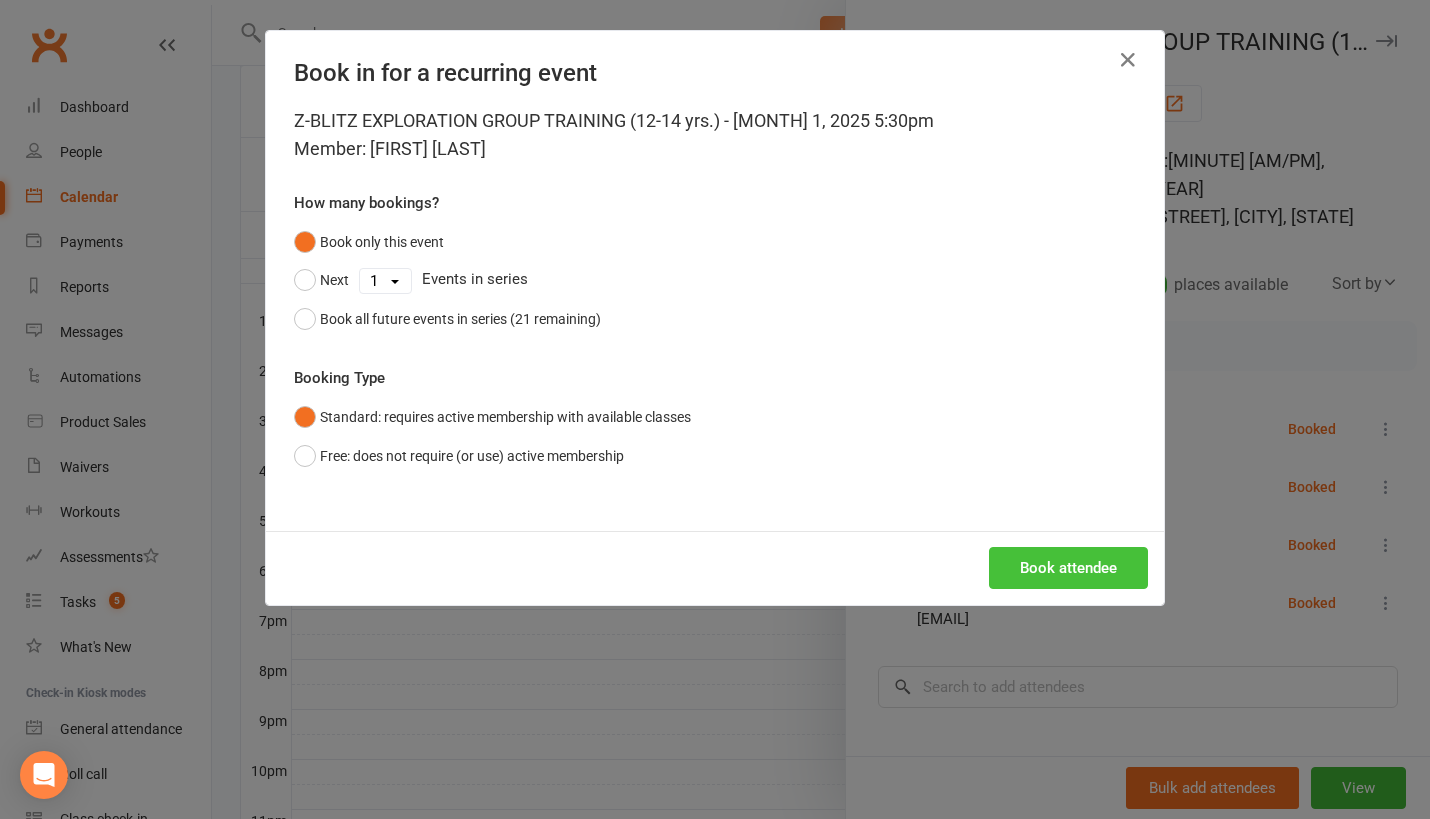 click on "Book attendee" at bounding box center (1068, 568) 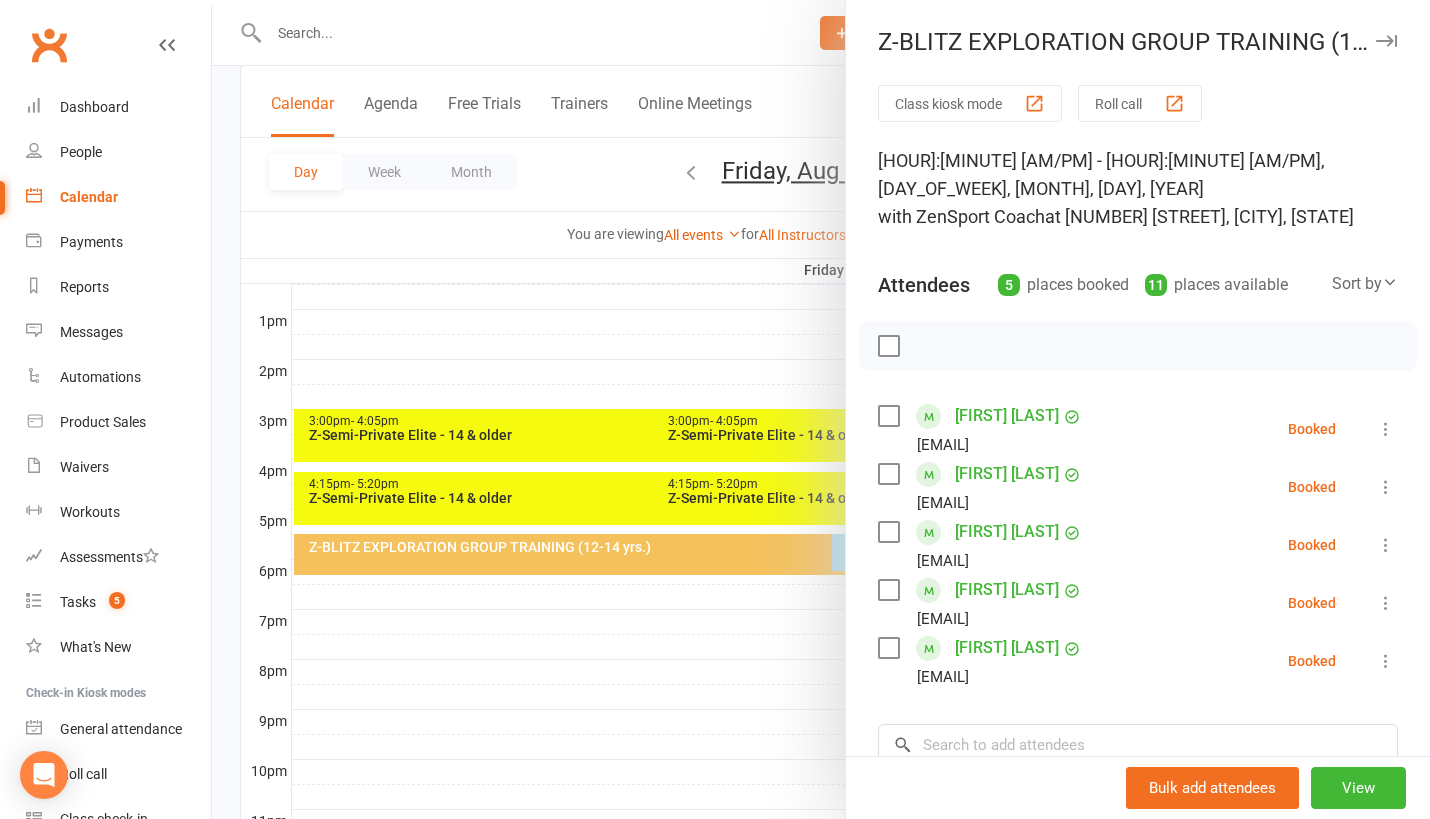 click at bounding box center [821, 409] 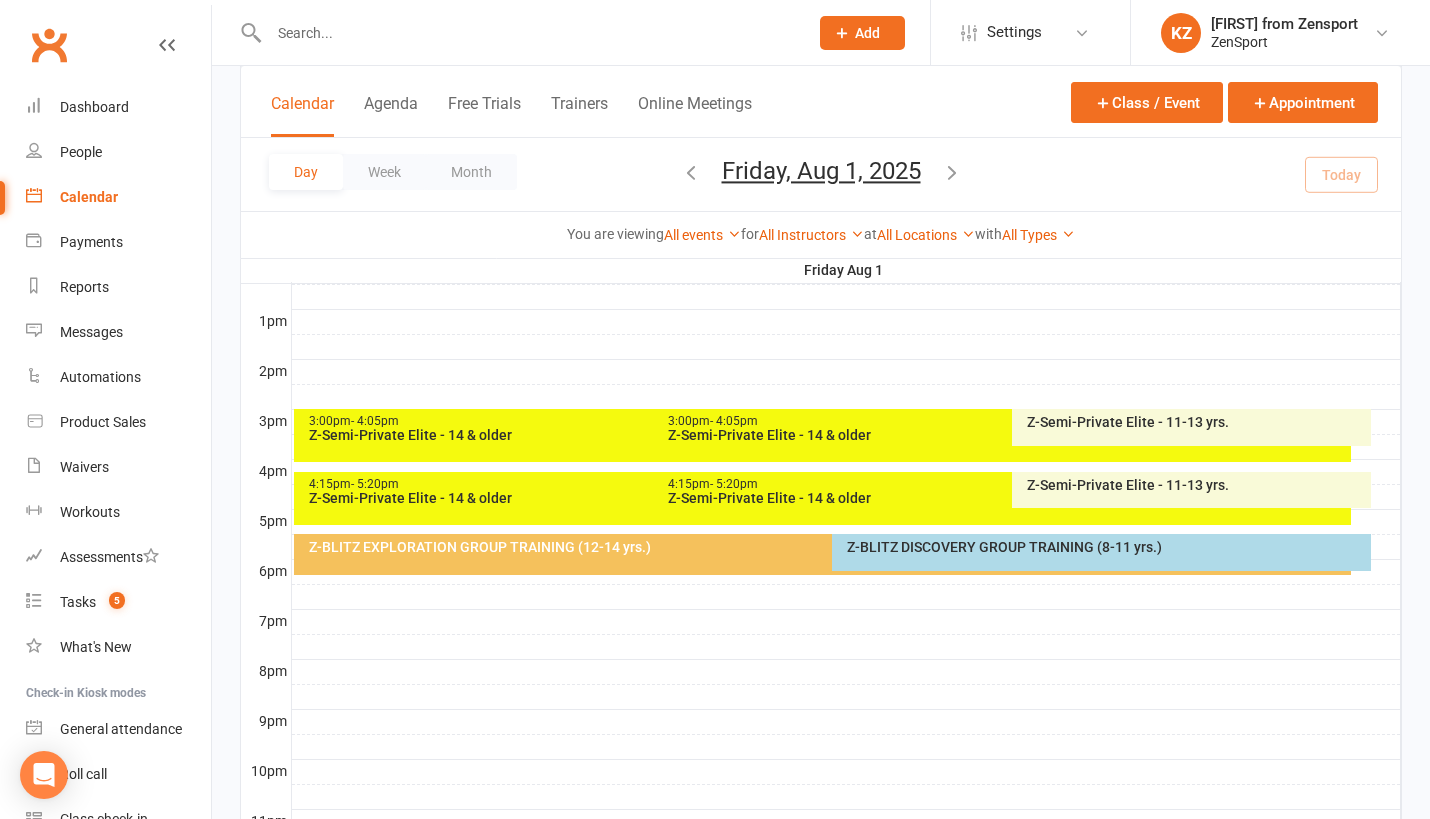 click at bounding box center (528, 33) 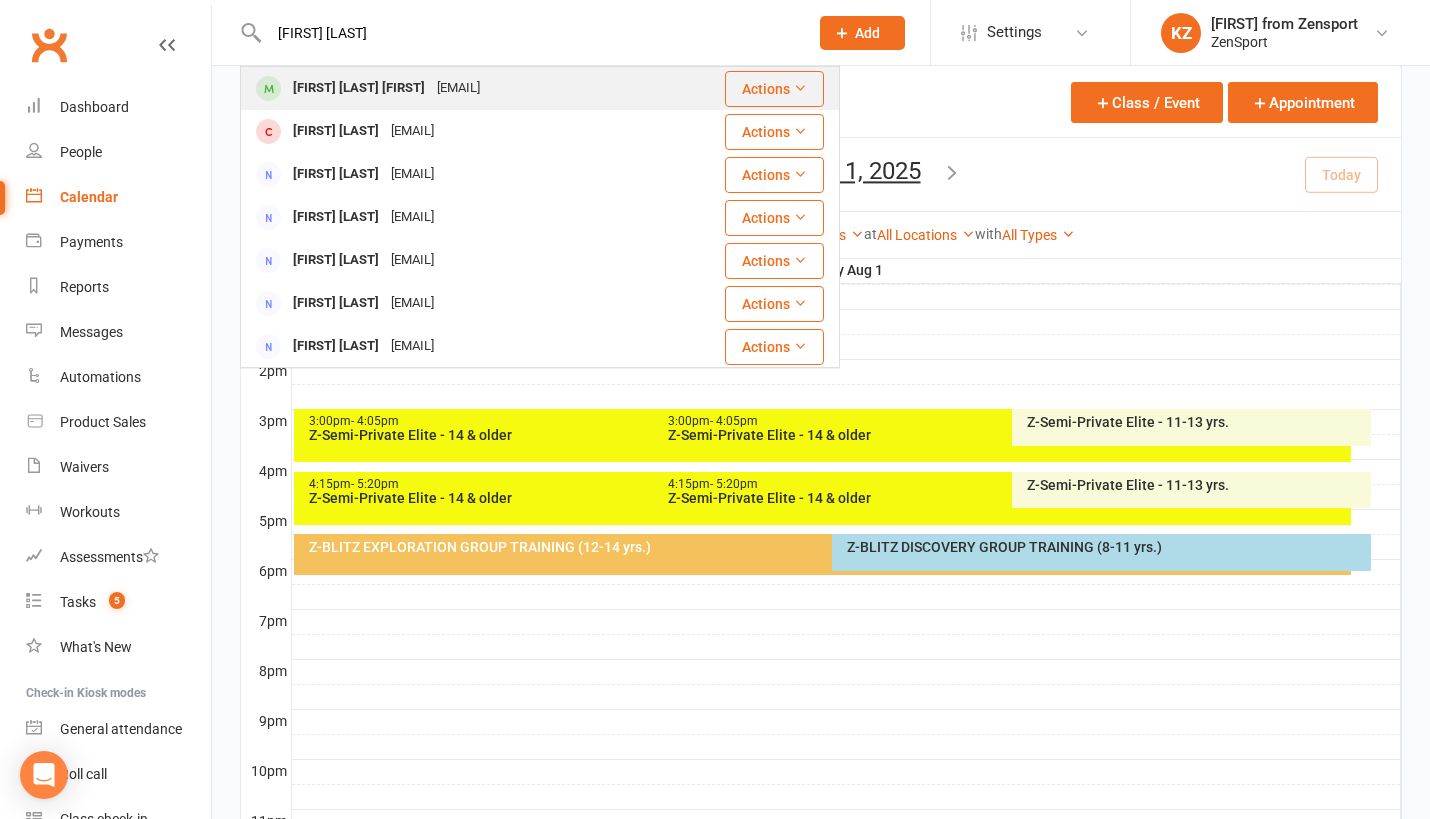 type on "ryan michael" 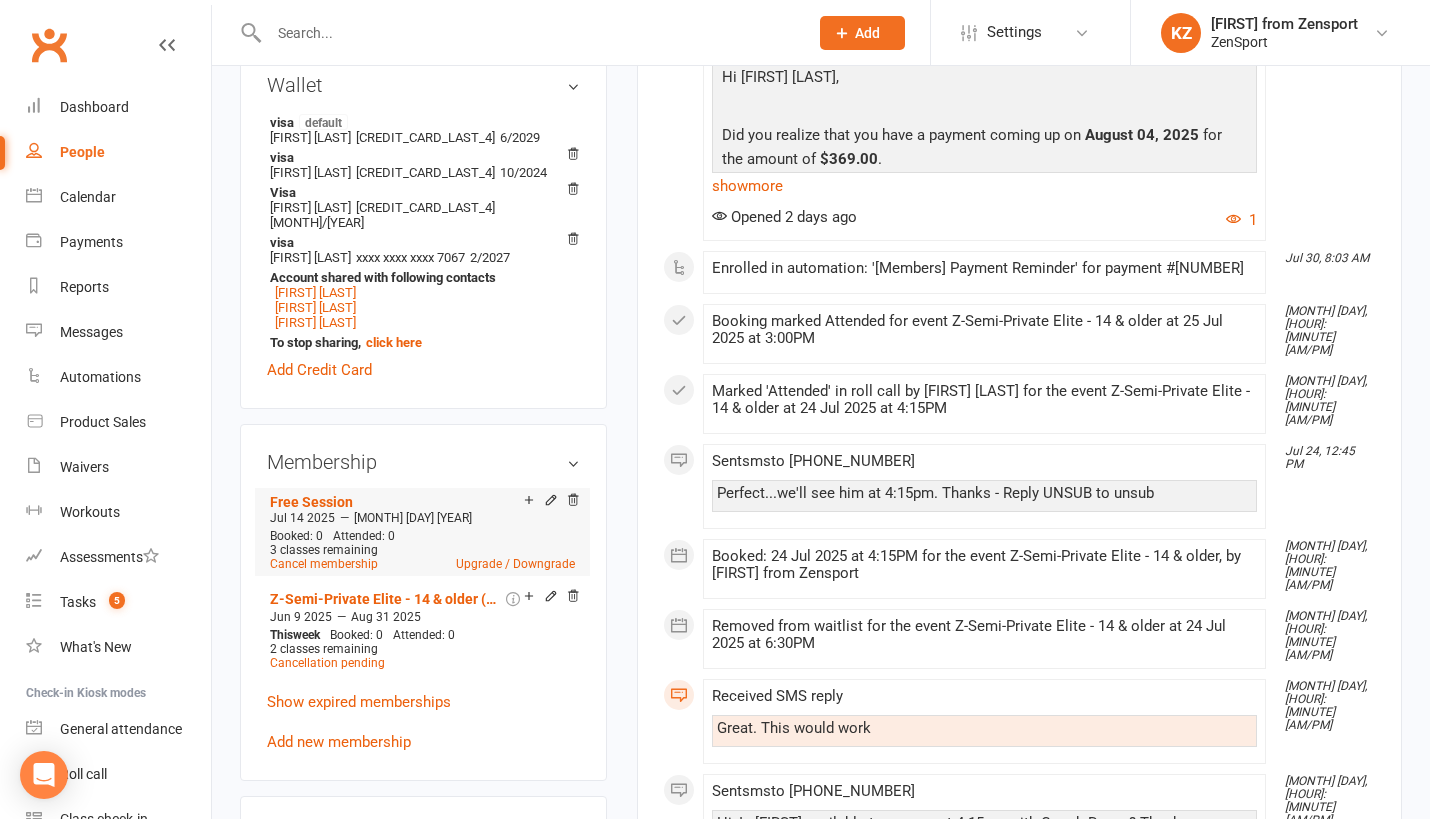 scroll, scrollTop: 773, scrollLeft: 0, axis: vertical 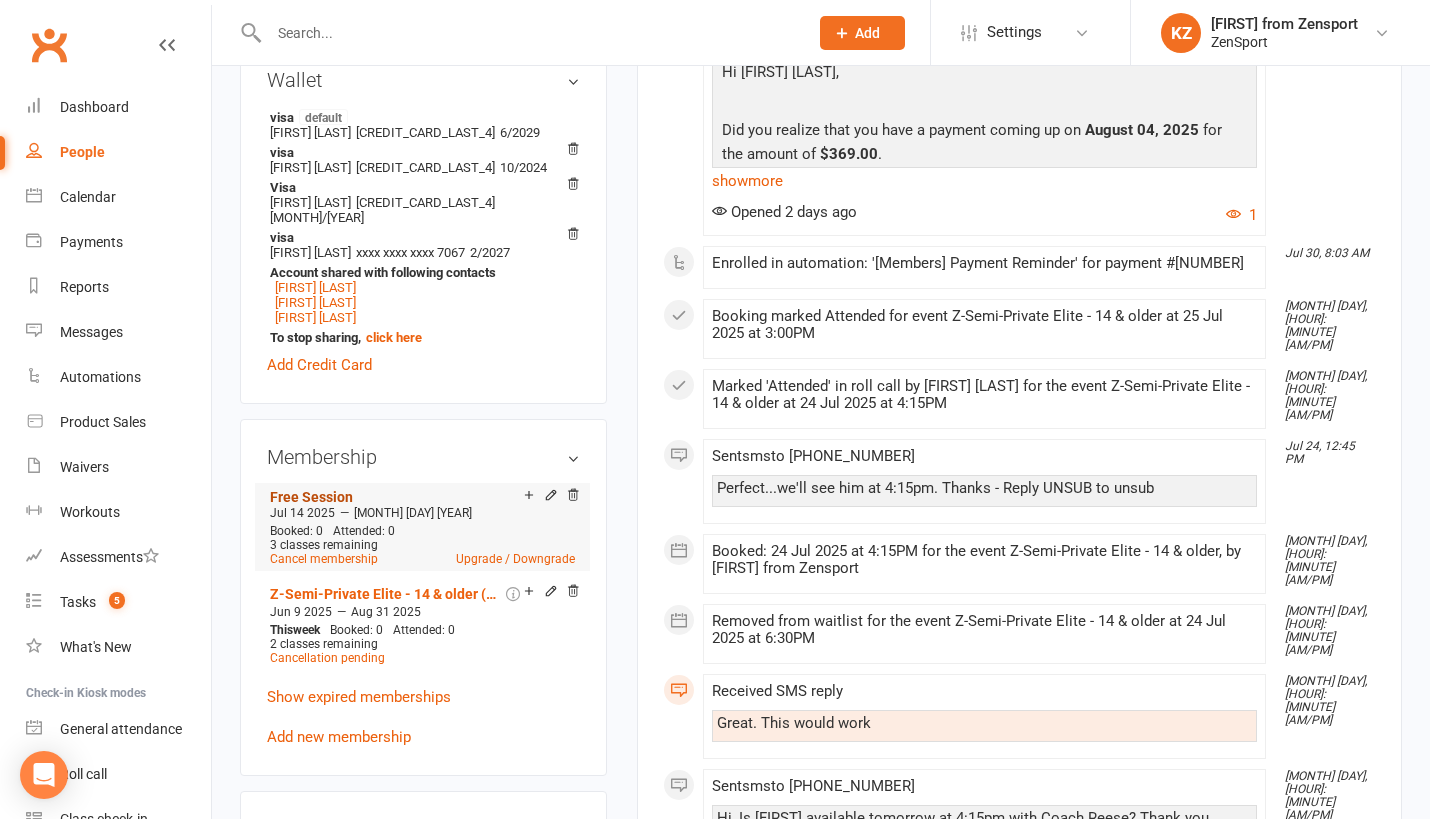 click on "Free Session" at bounding box center [311, 497] 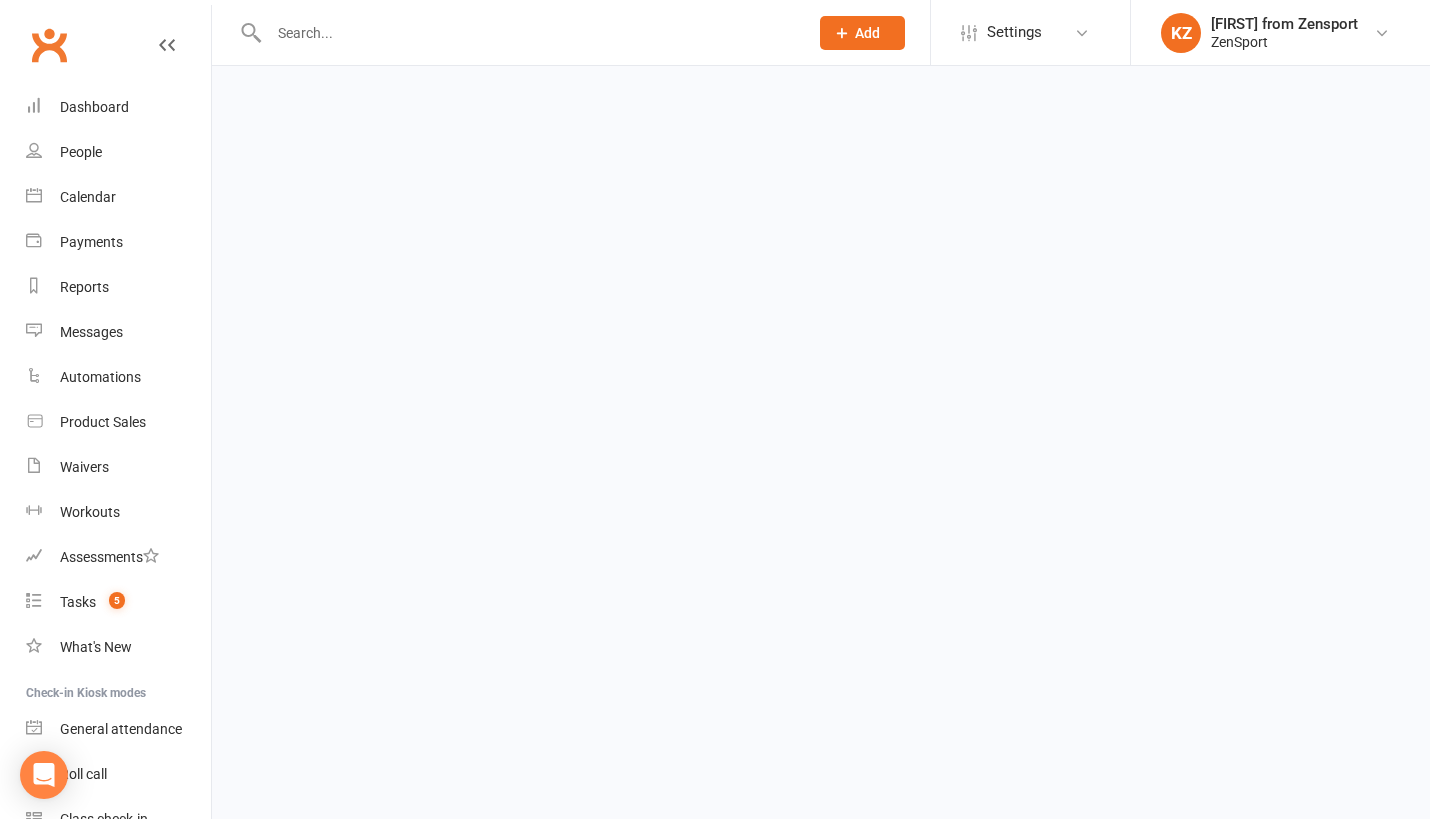 scroll, scrollTop: 0, scrollLeft: 0, axis: both 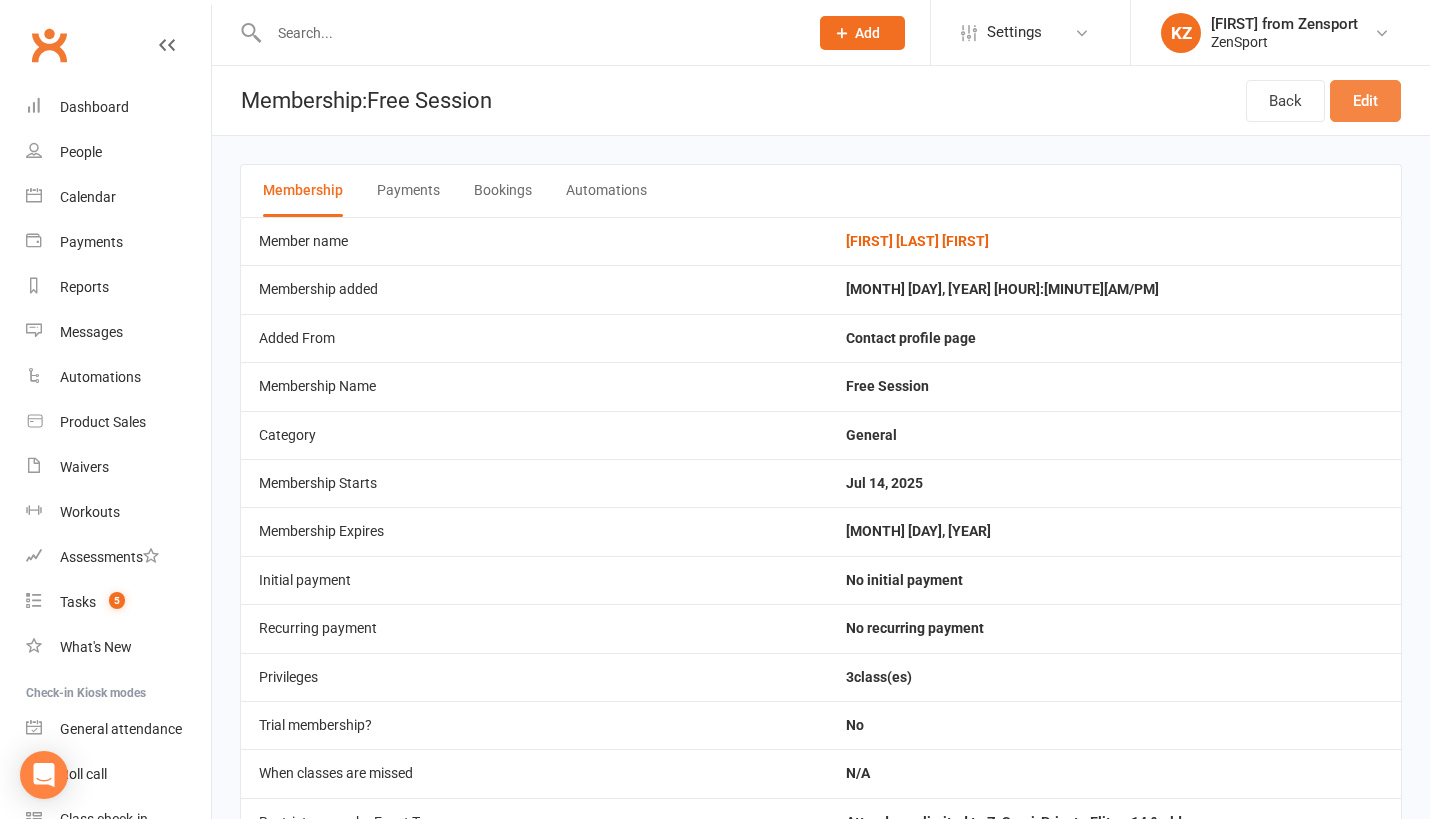 click on "Edit" at bounding box center (1365, 101) 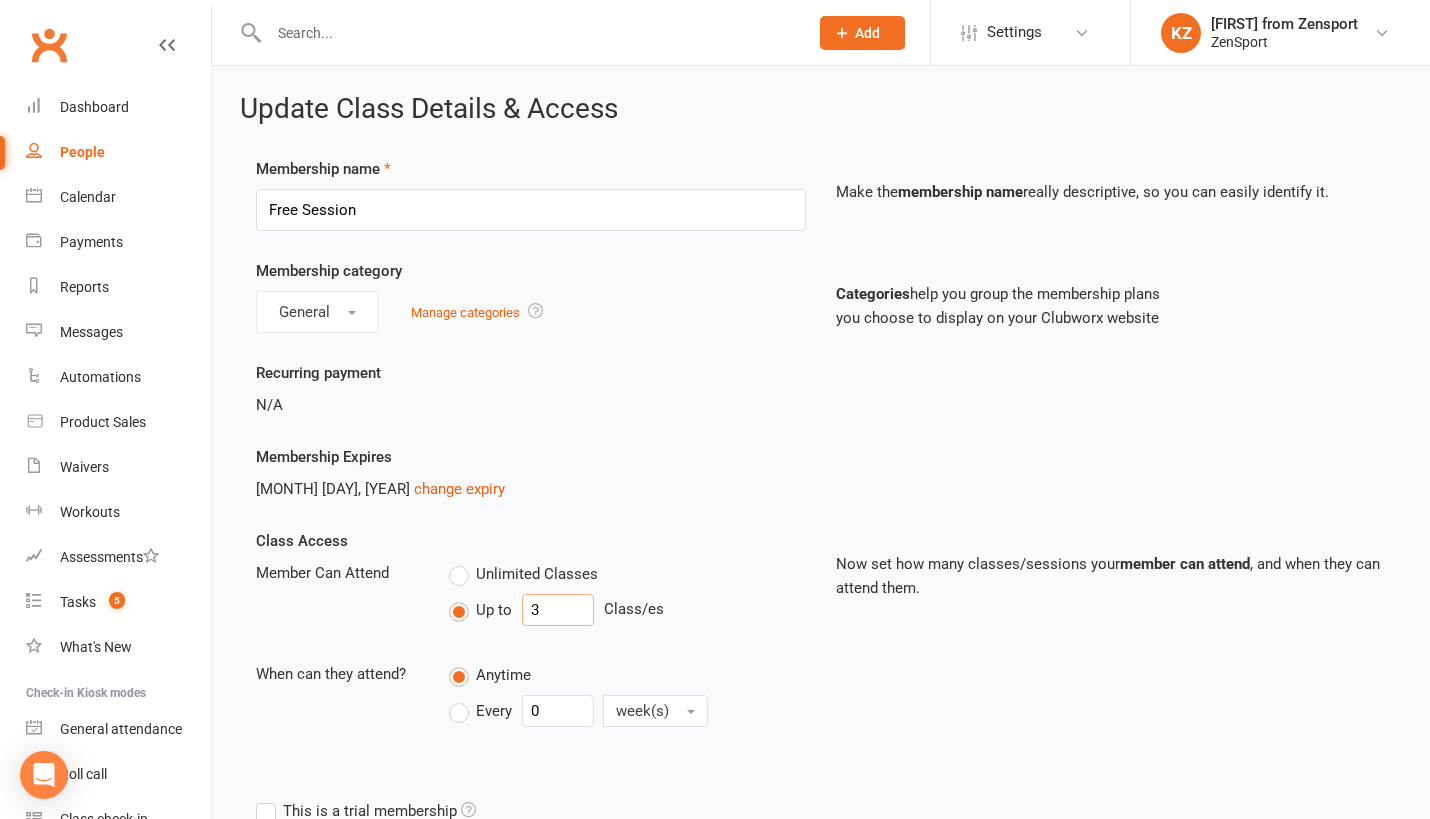 click on "3" at bounding box center [558, 610] 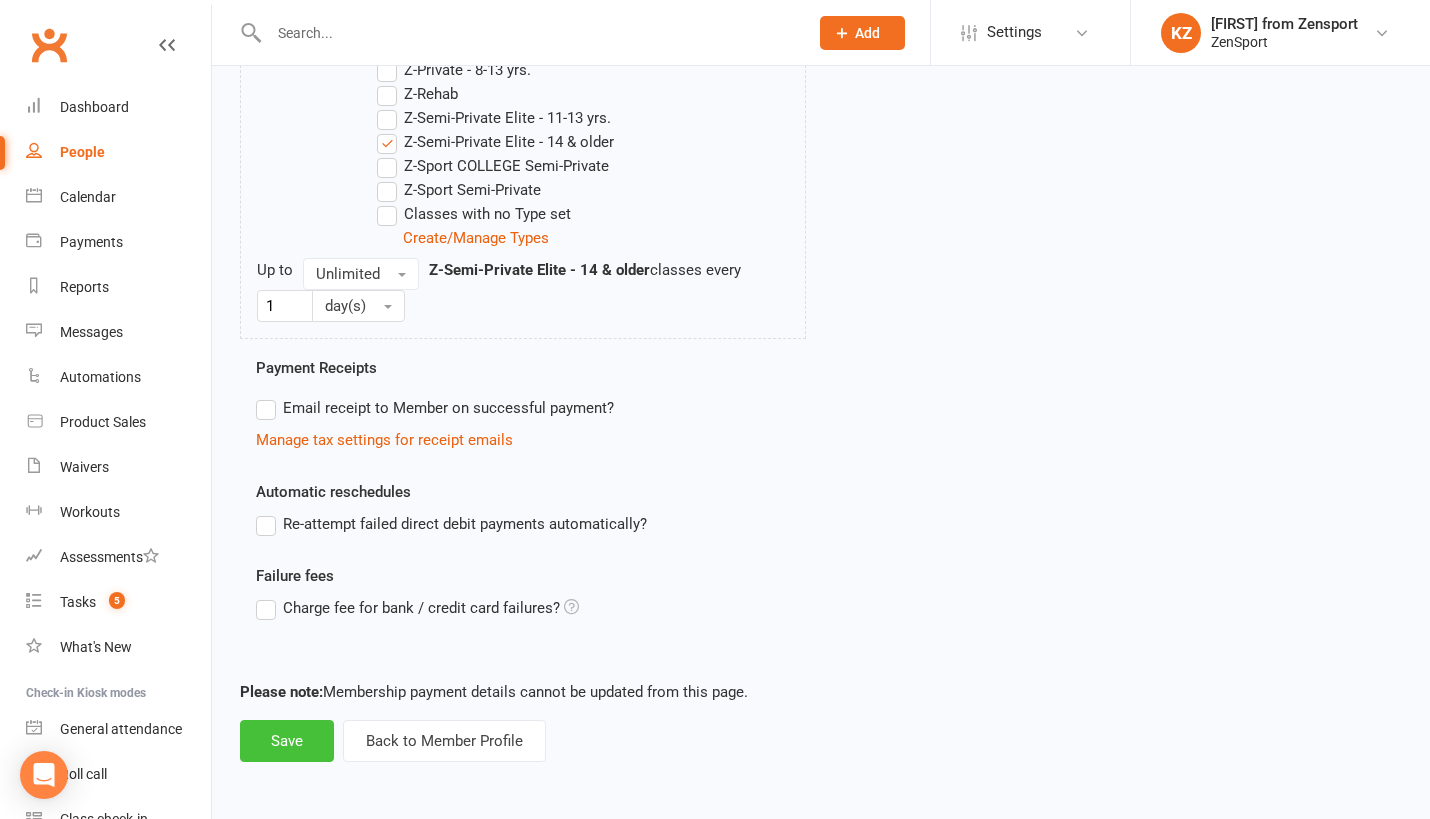 type on "4" 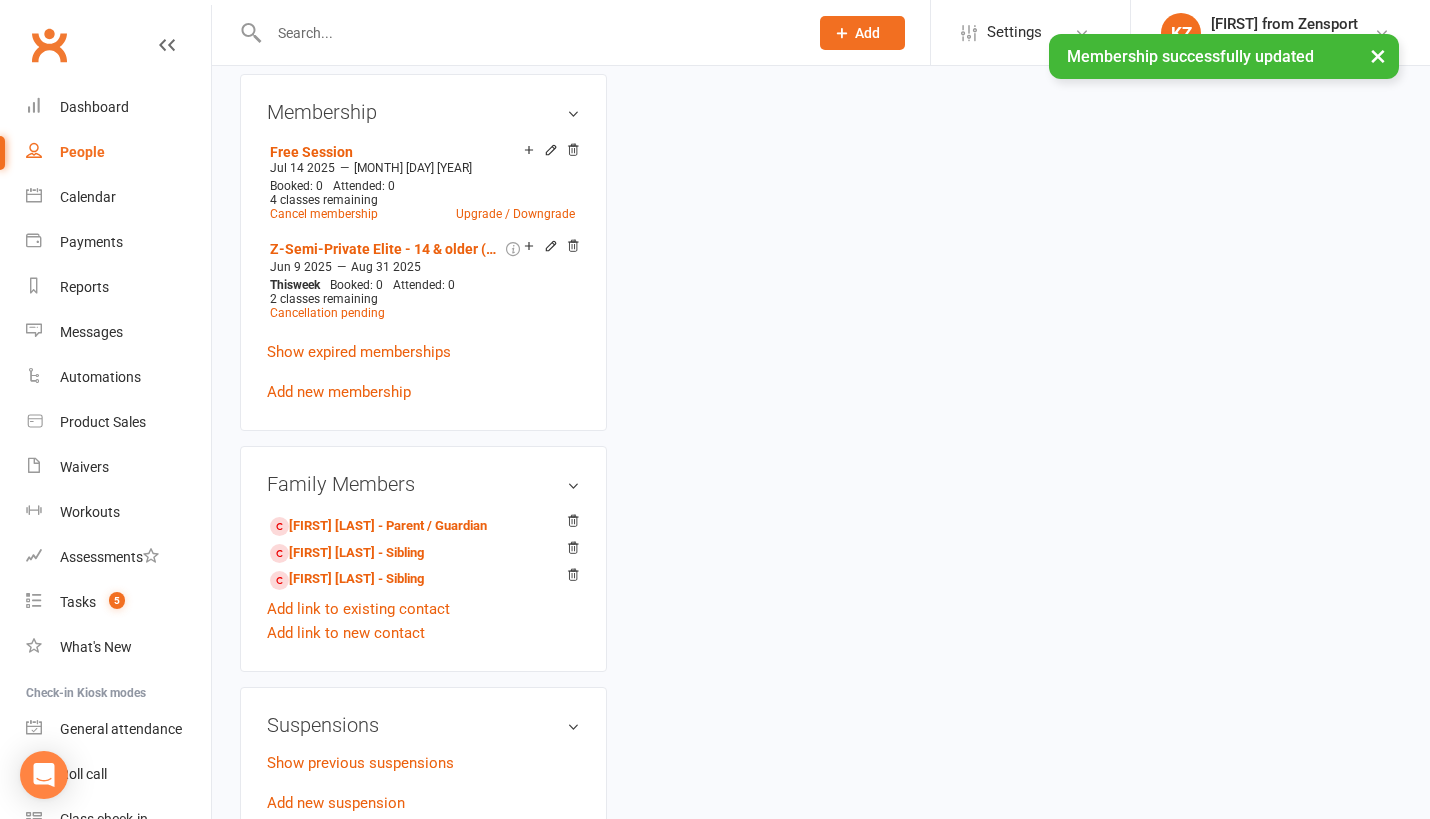 scroll, scrollTop: 0, scrollLeft: 0, axis: both 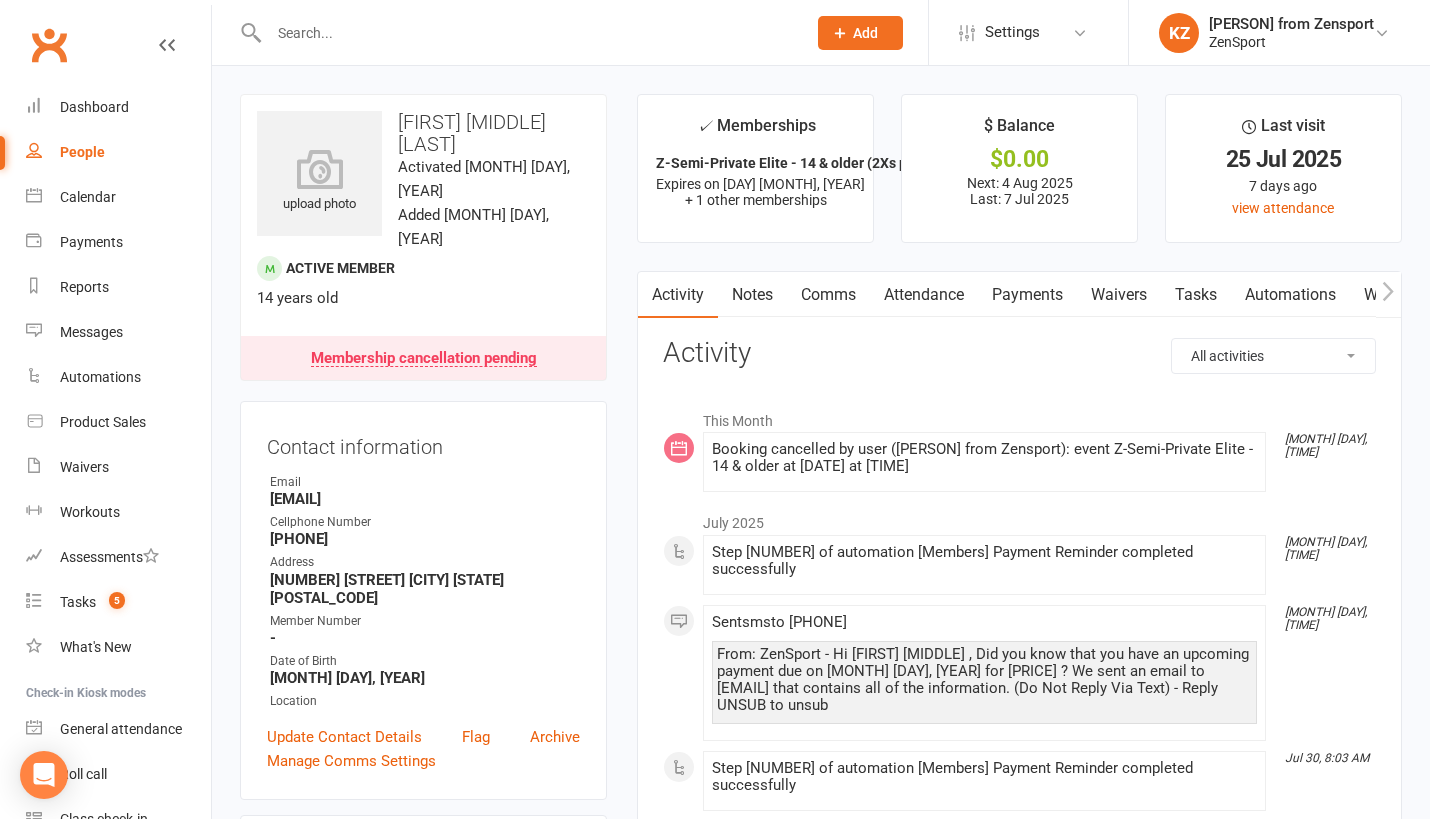 click on "Notes" at bounding box center (752, 295) 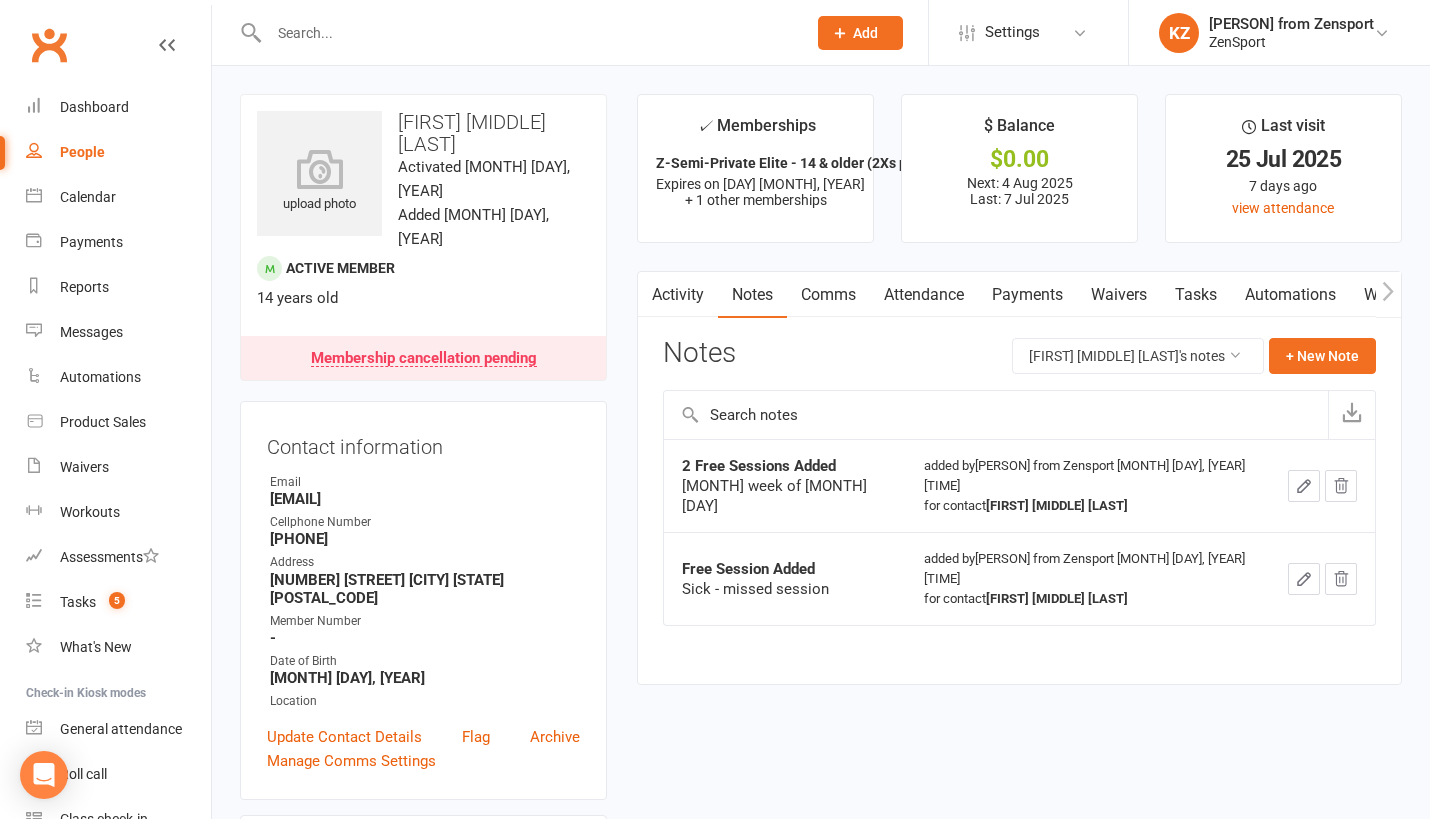 scroll, scrollTop: 0, scrollLeft: 0, axis: both 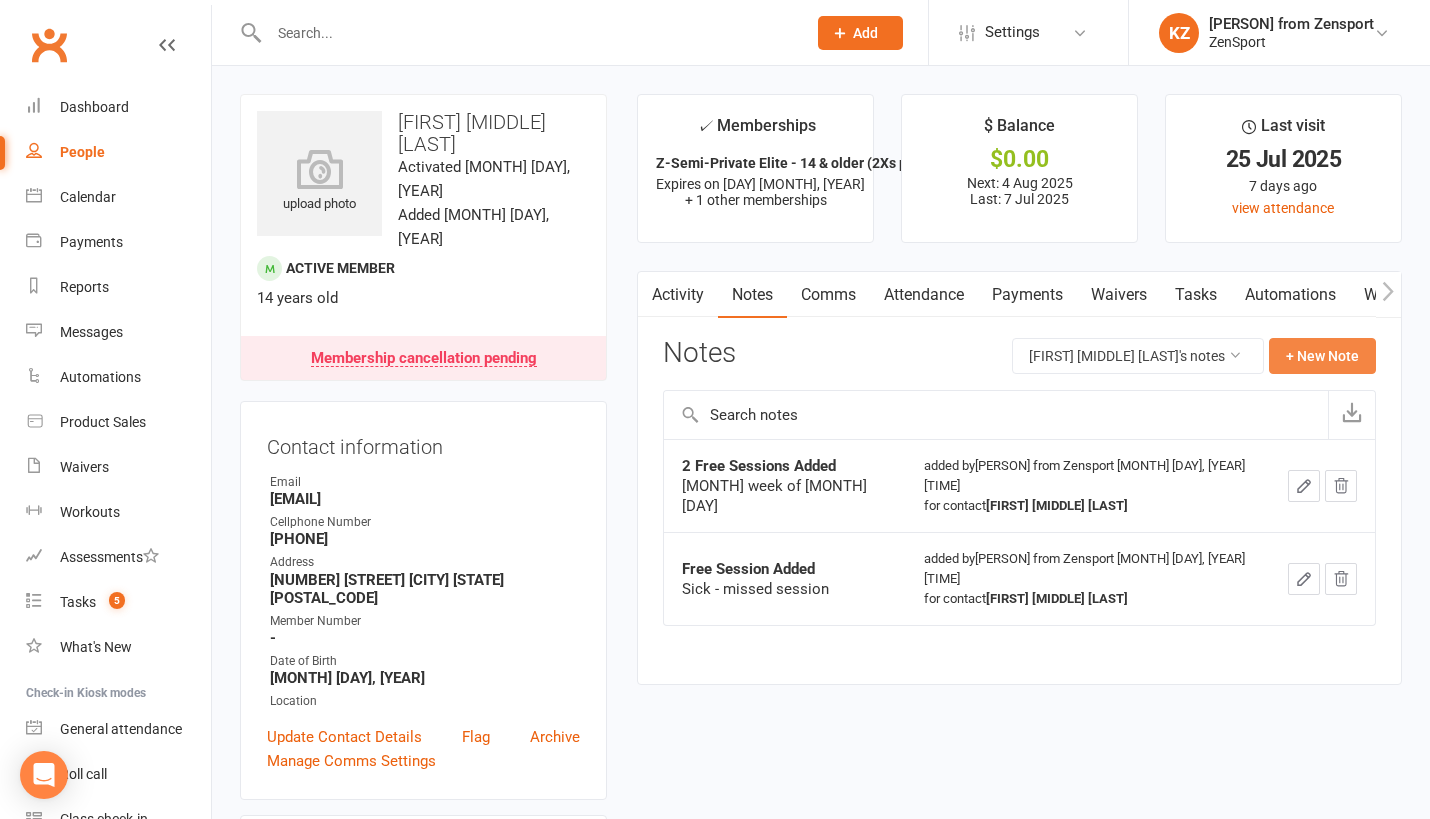 click on "+ New Note" at bounding box center [1322, 356] 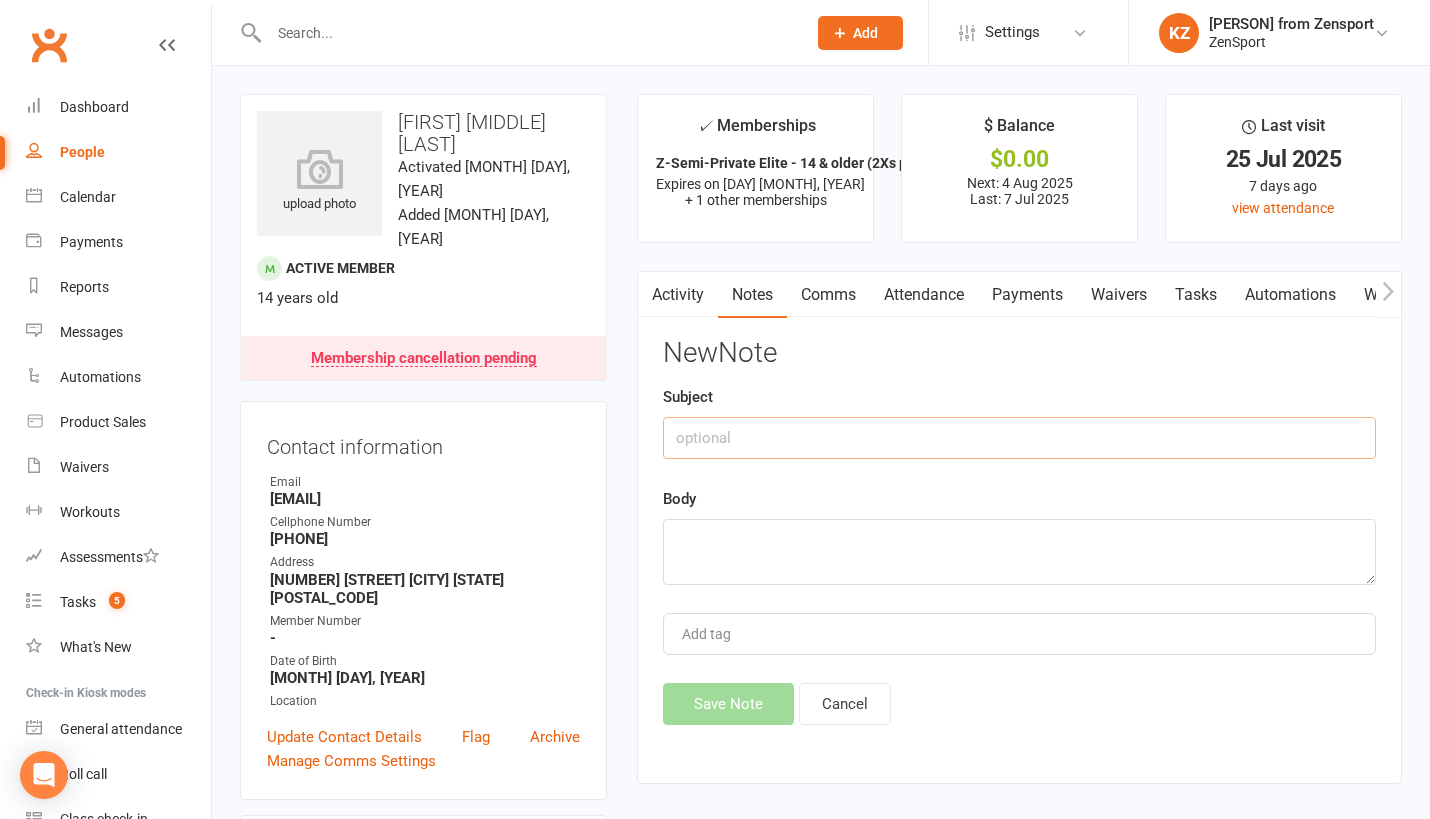 click at bounding box center (1019, 438) 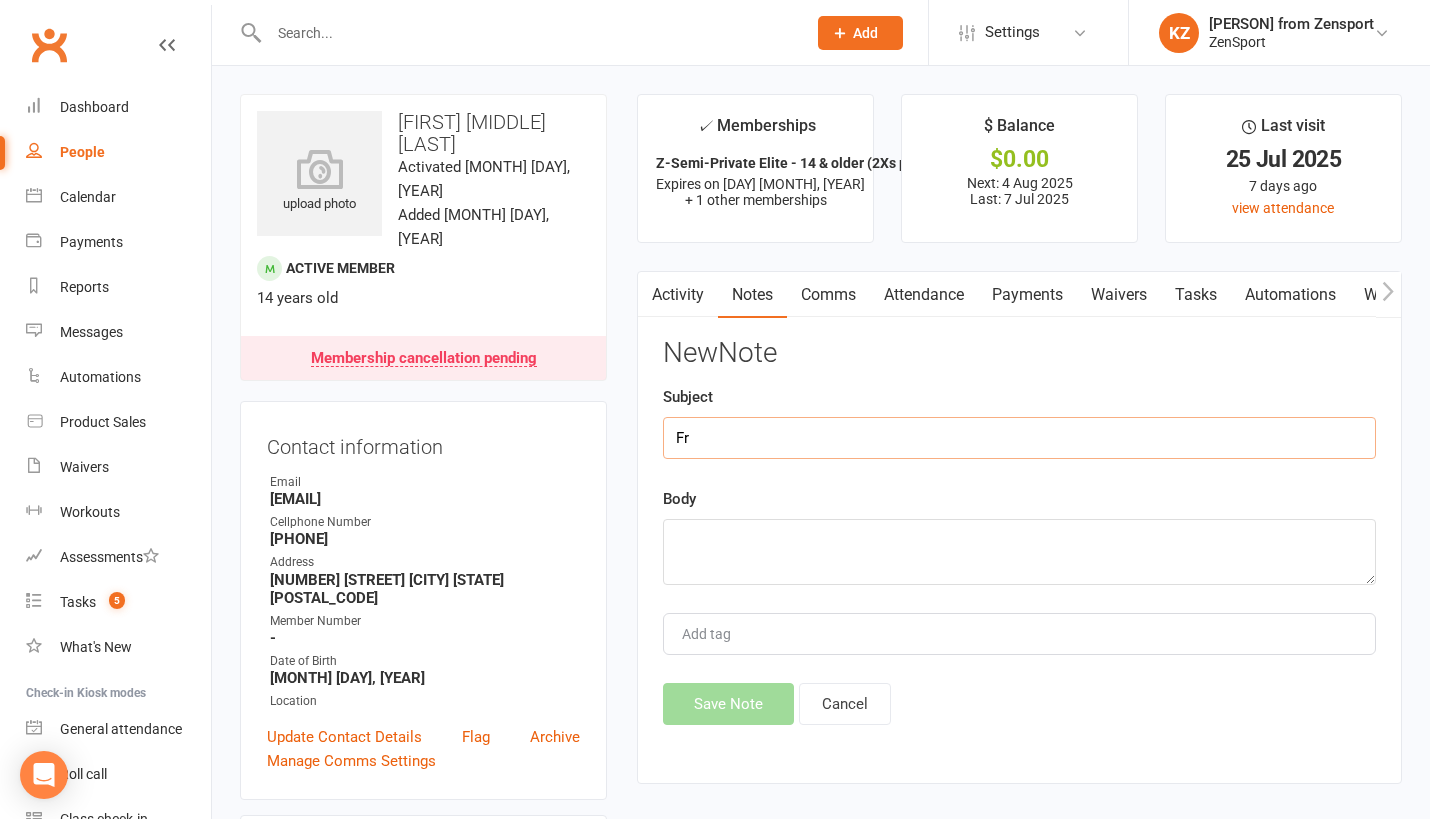 type on "F" 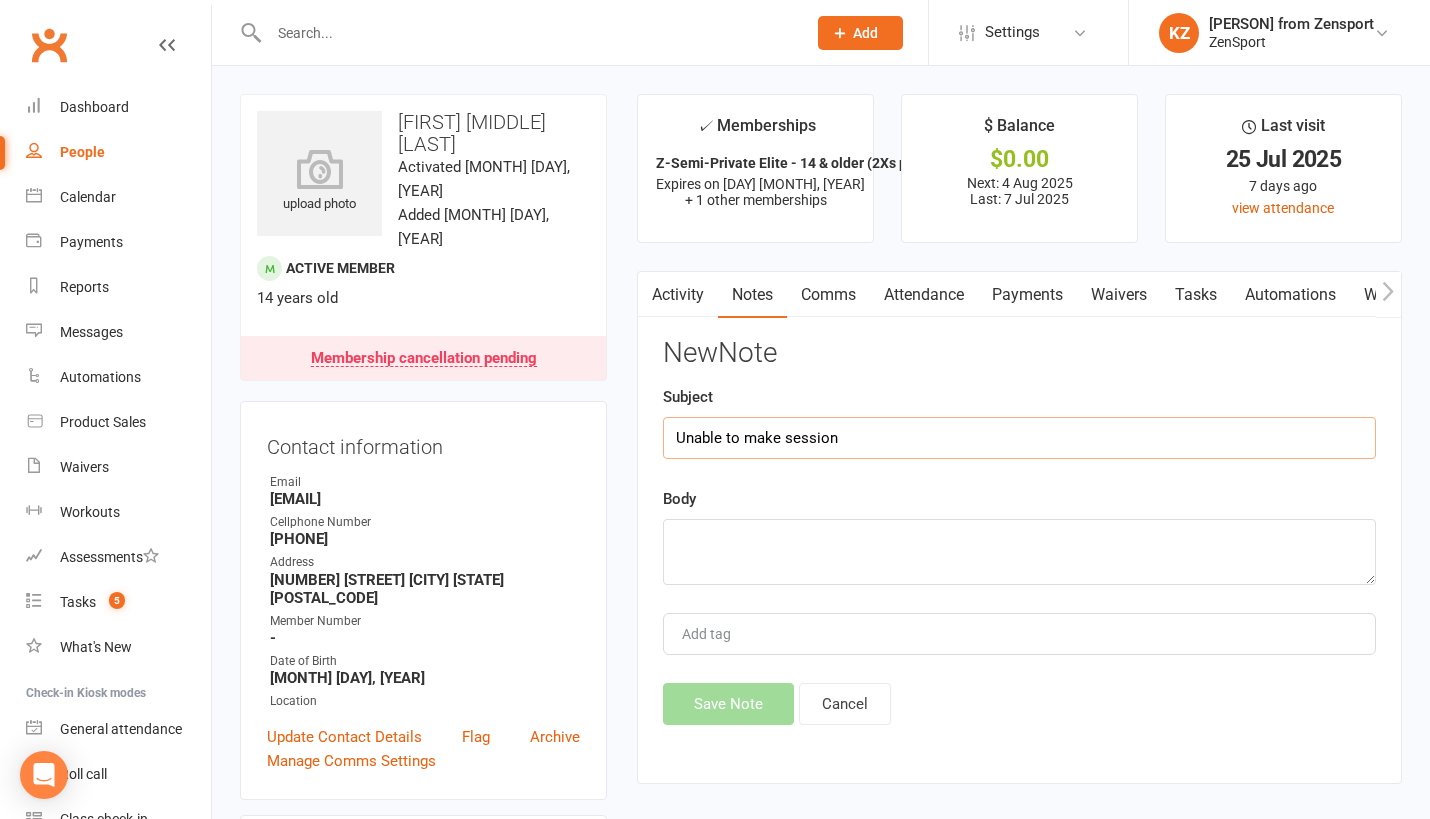 type on "Unable to make session" 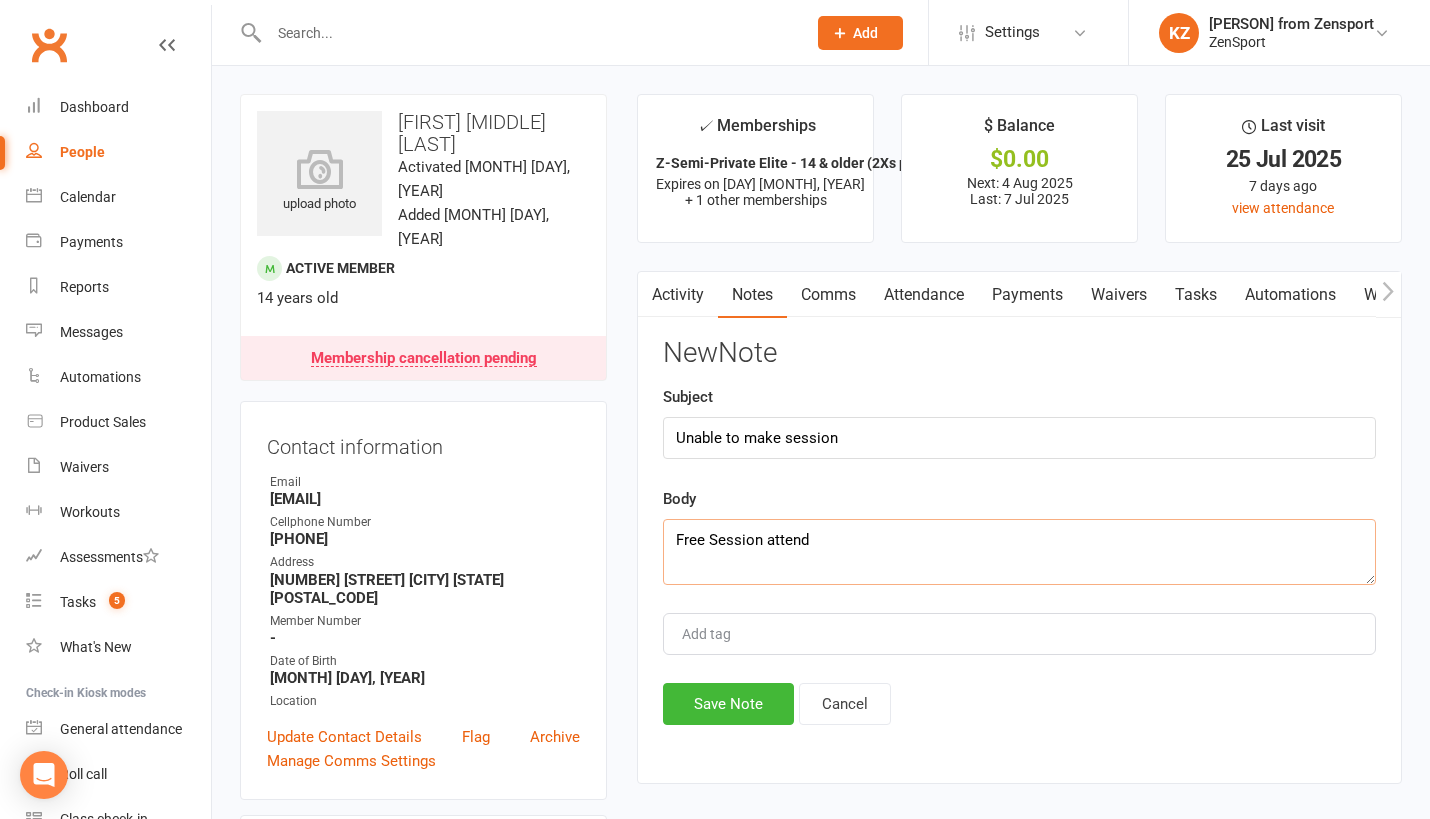 type on "Free Session attend" 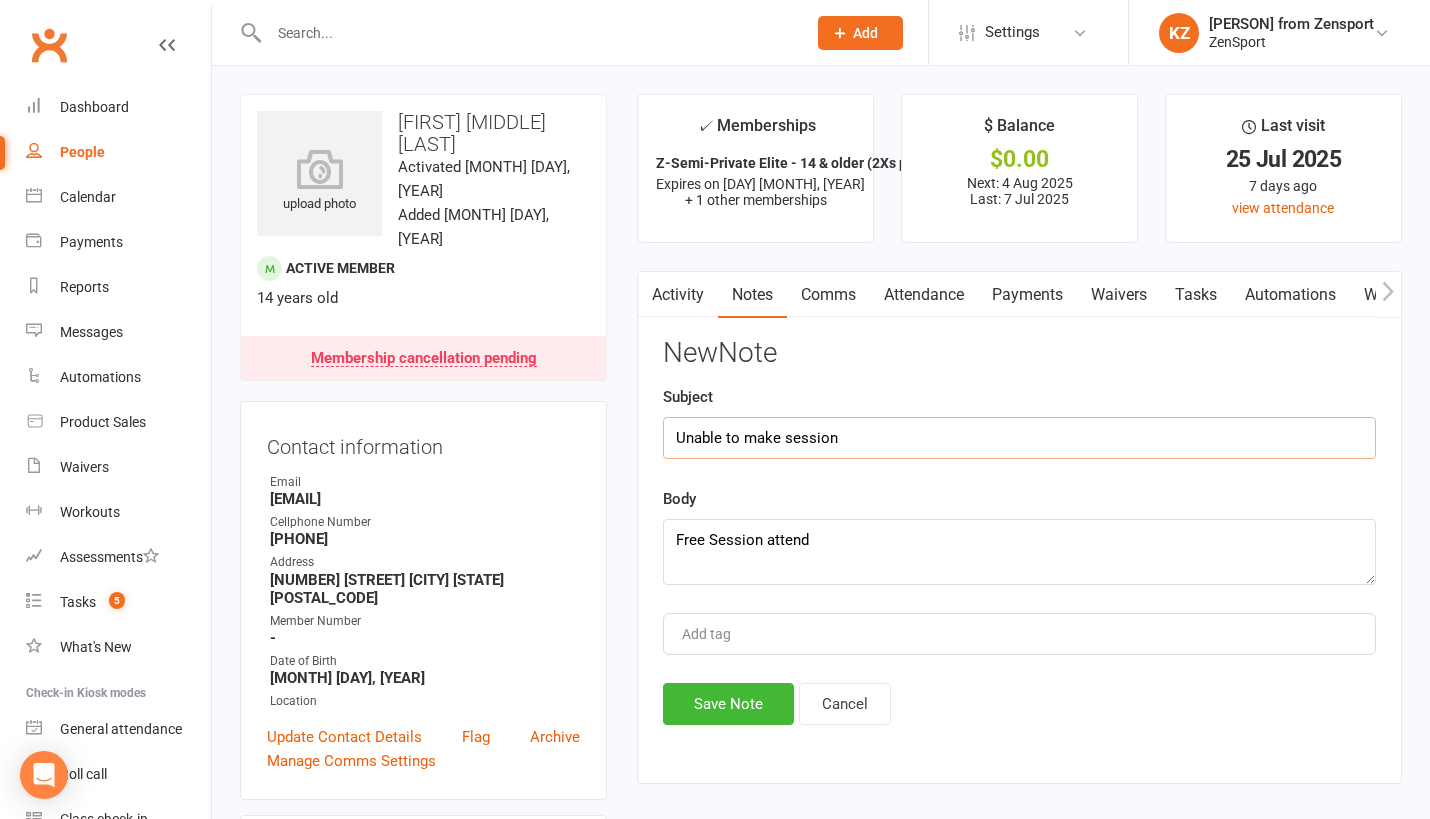 click on "Unable to make session" at bounding box center (1019, 438) 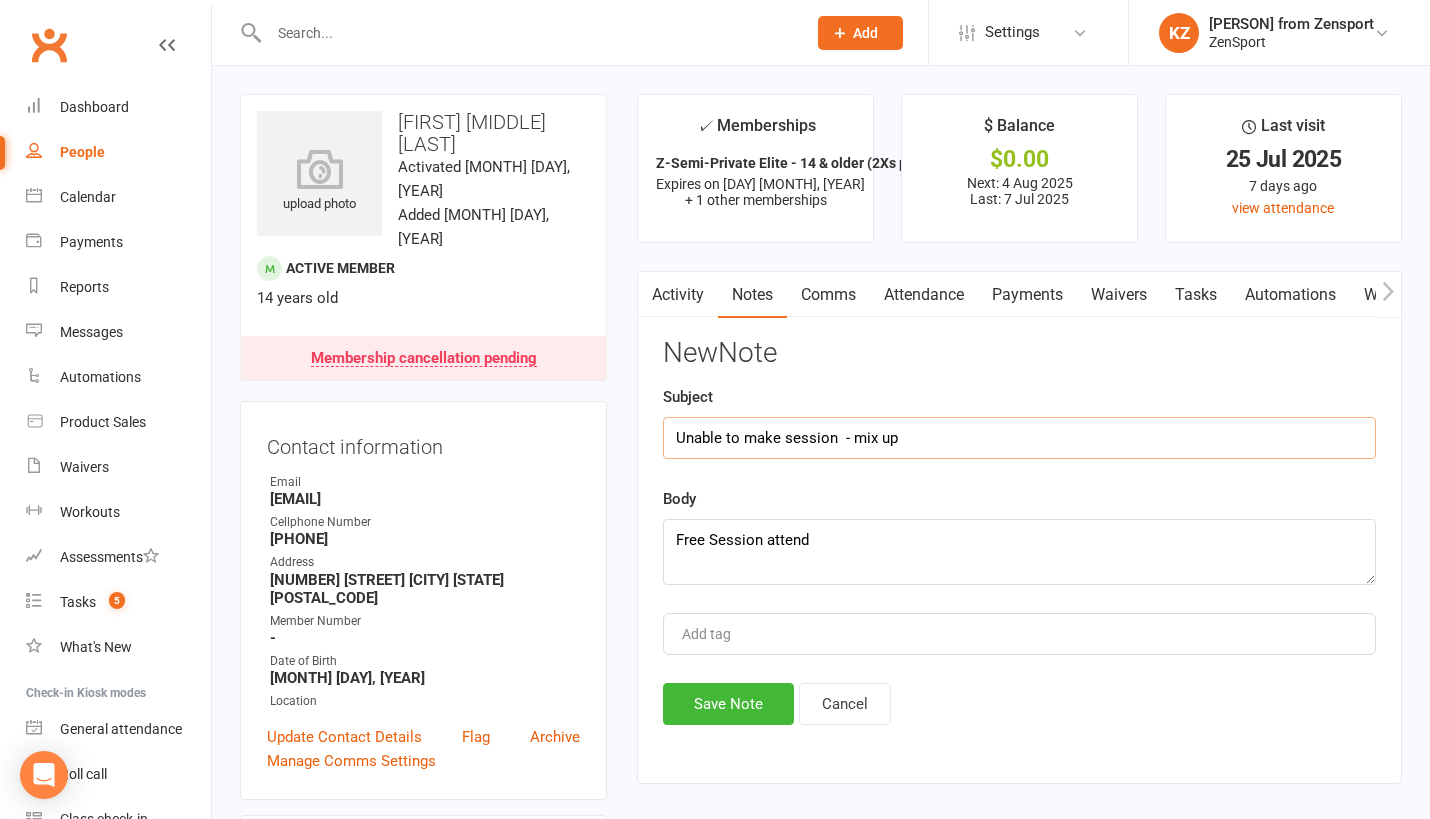 type on "Unable to make session  - mix up" 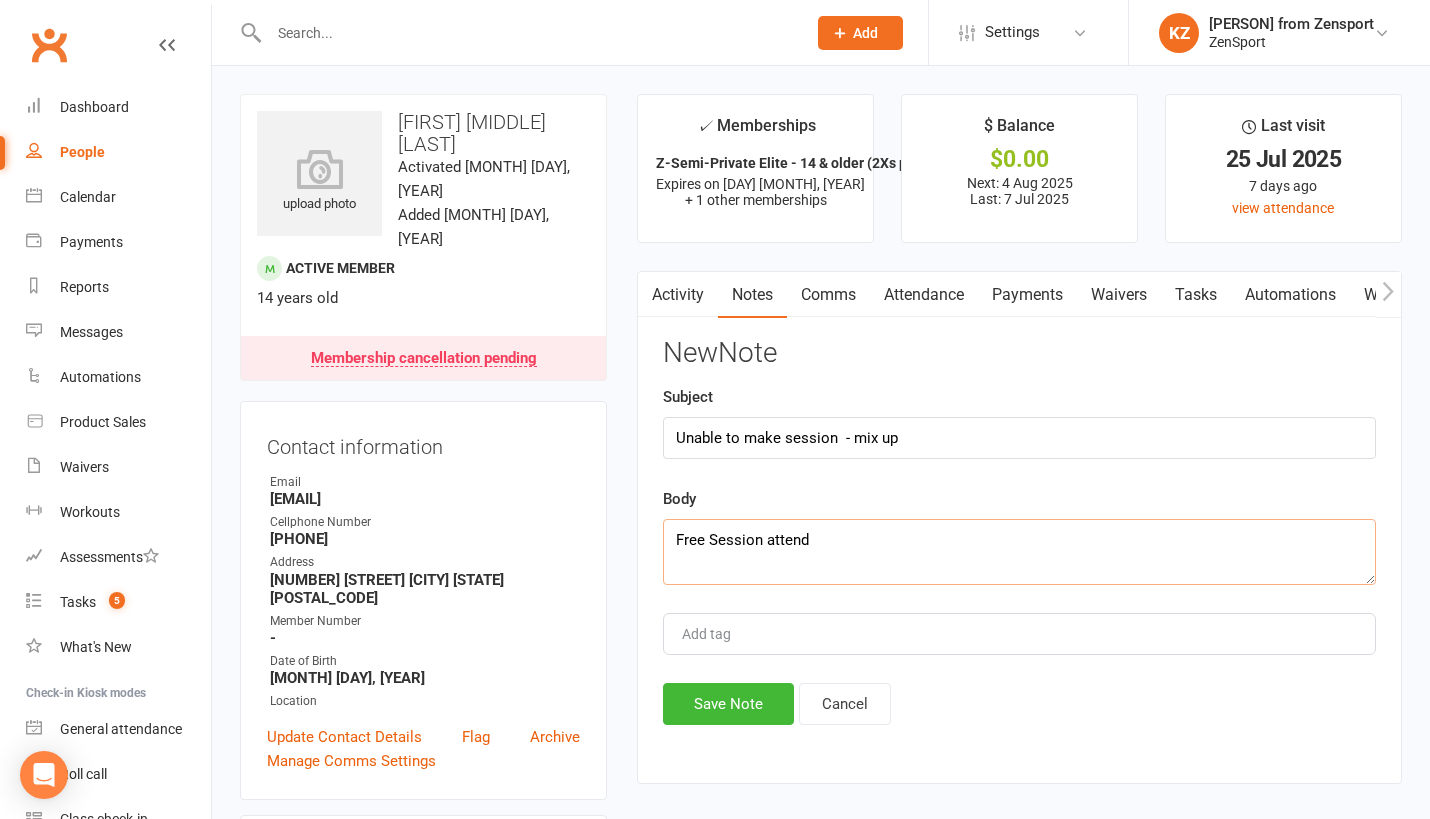 click on "Free Session attend" at bounding box center (1019, 552) 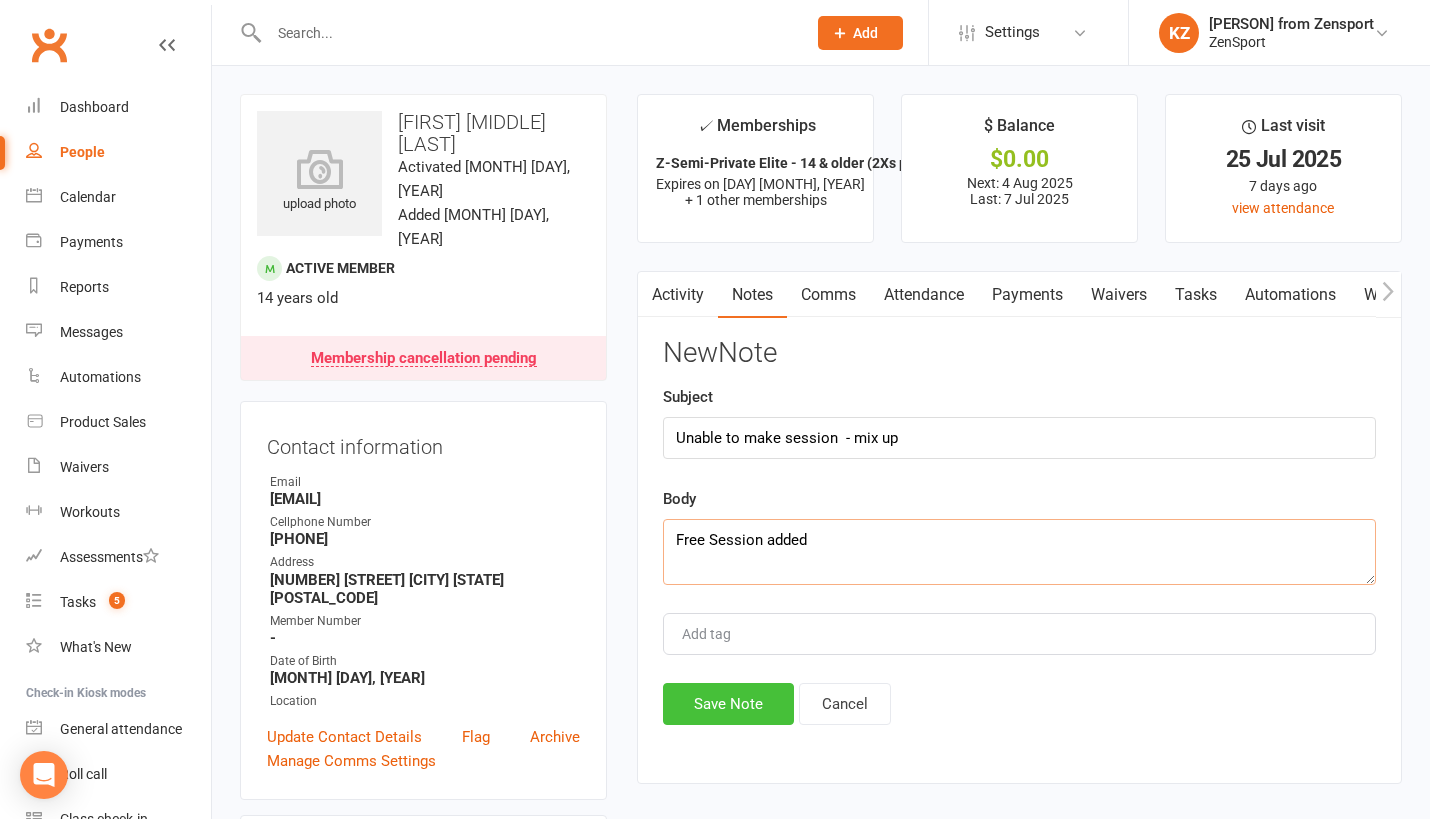 type on "Free Session added" 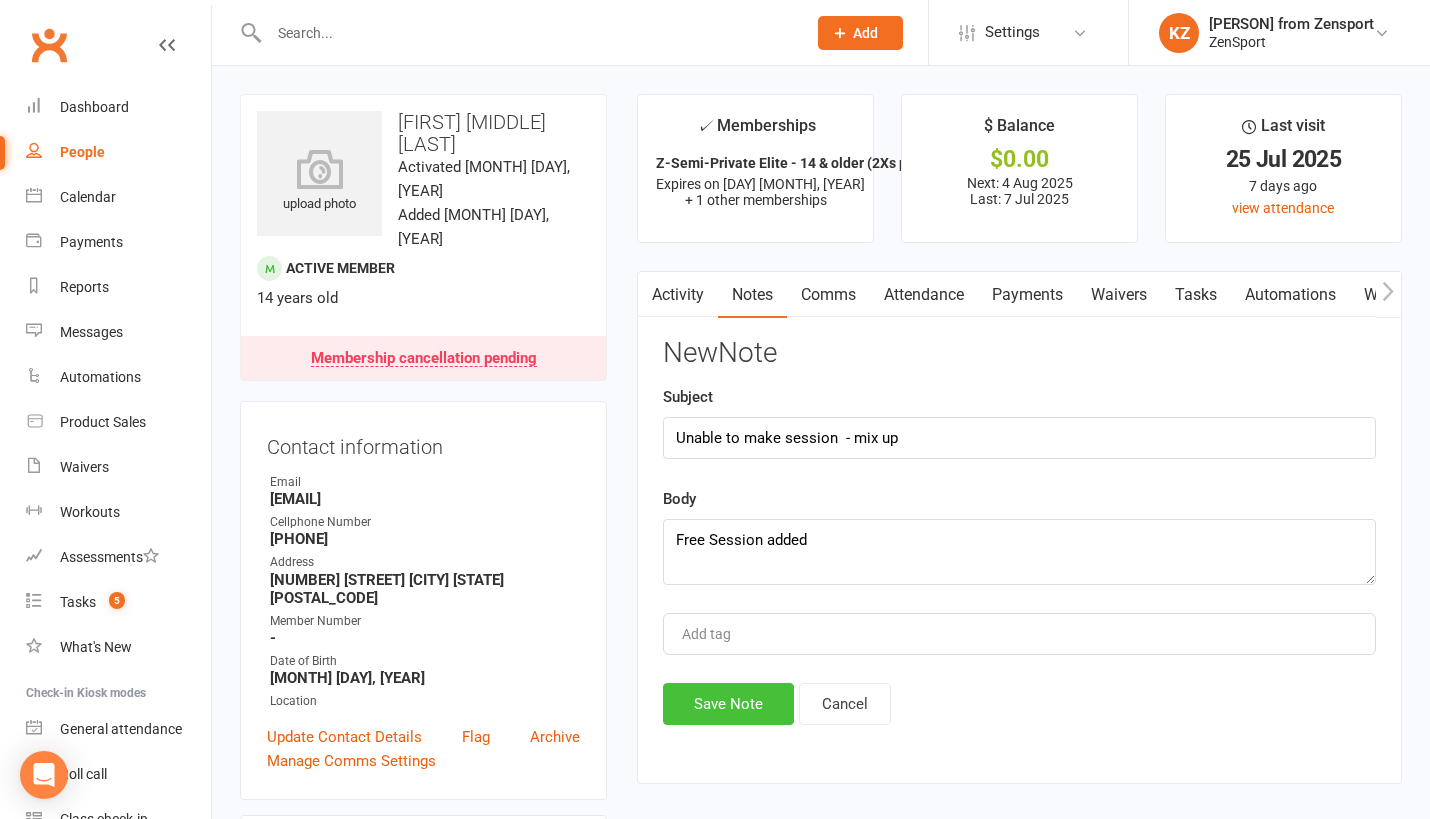 click on "Save Note" at bounding box center (728, 704) 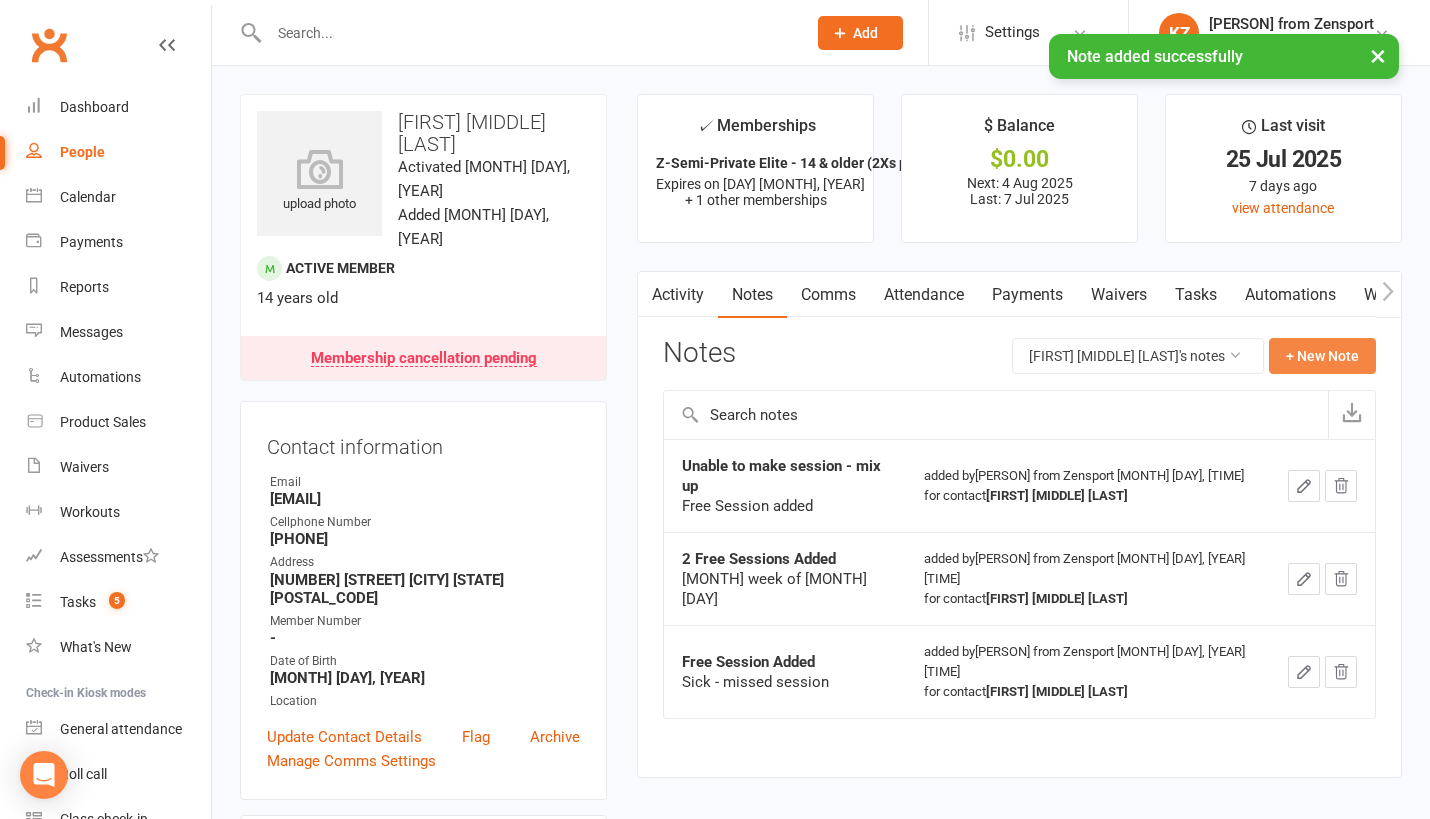 click on "+ New Note" at bounding box center (1322, 356) 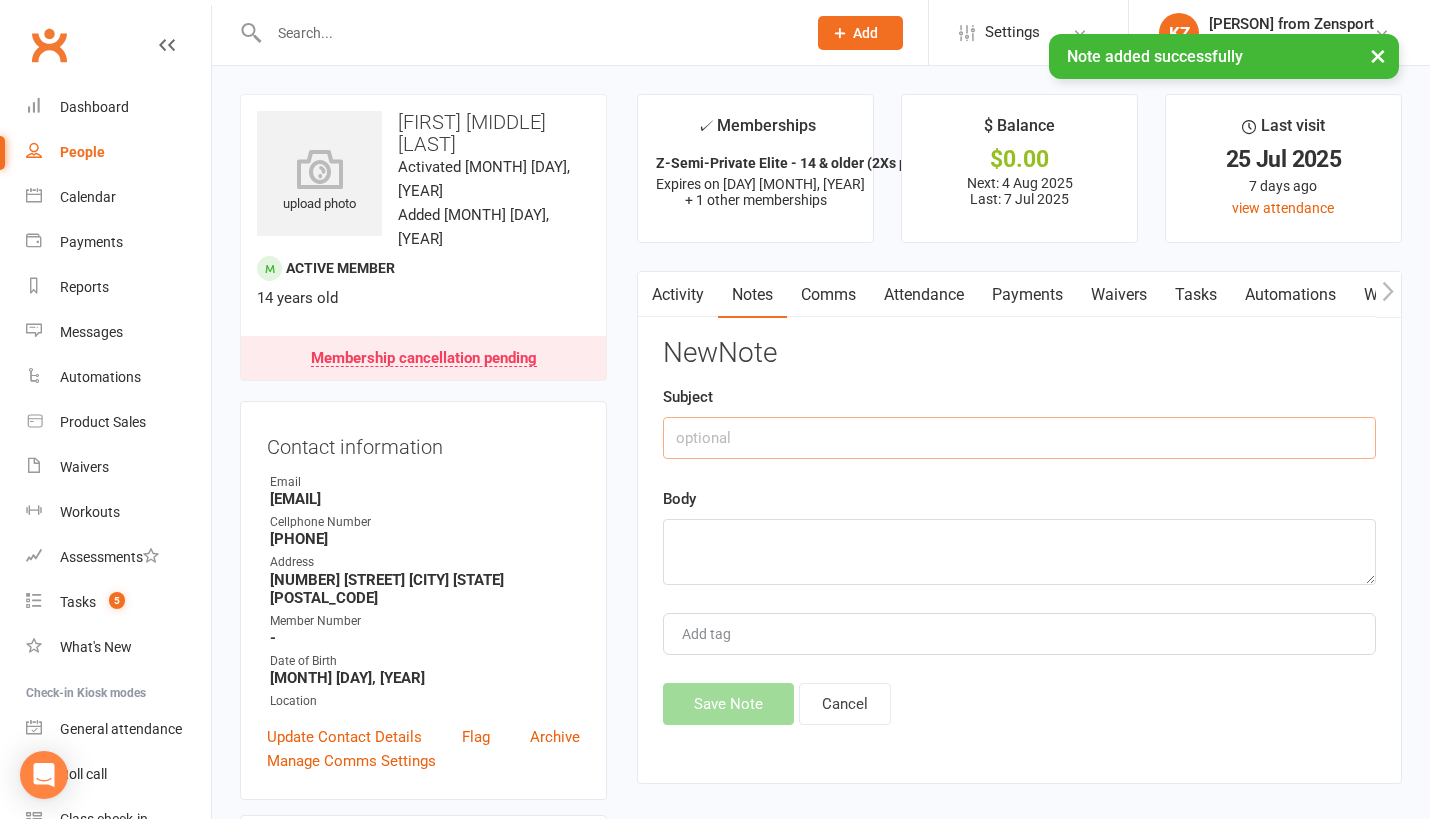 click at bounding box center [1019, 438] 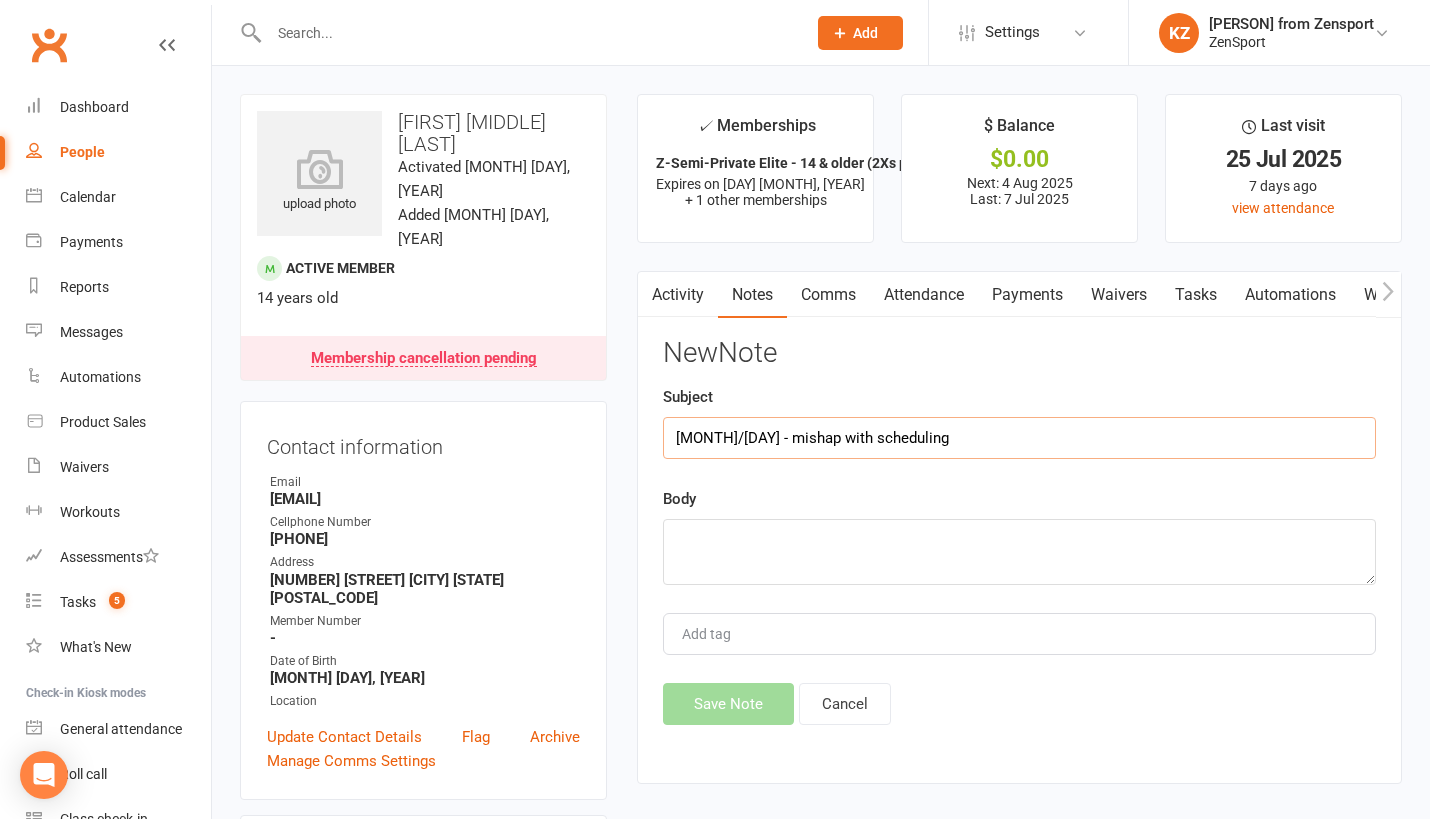 type on "8/1 - mishap with scheduling" 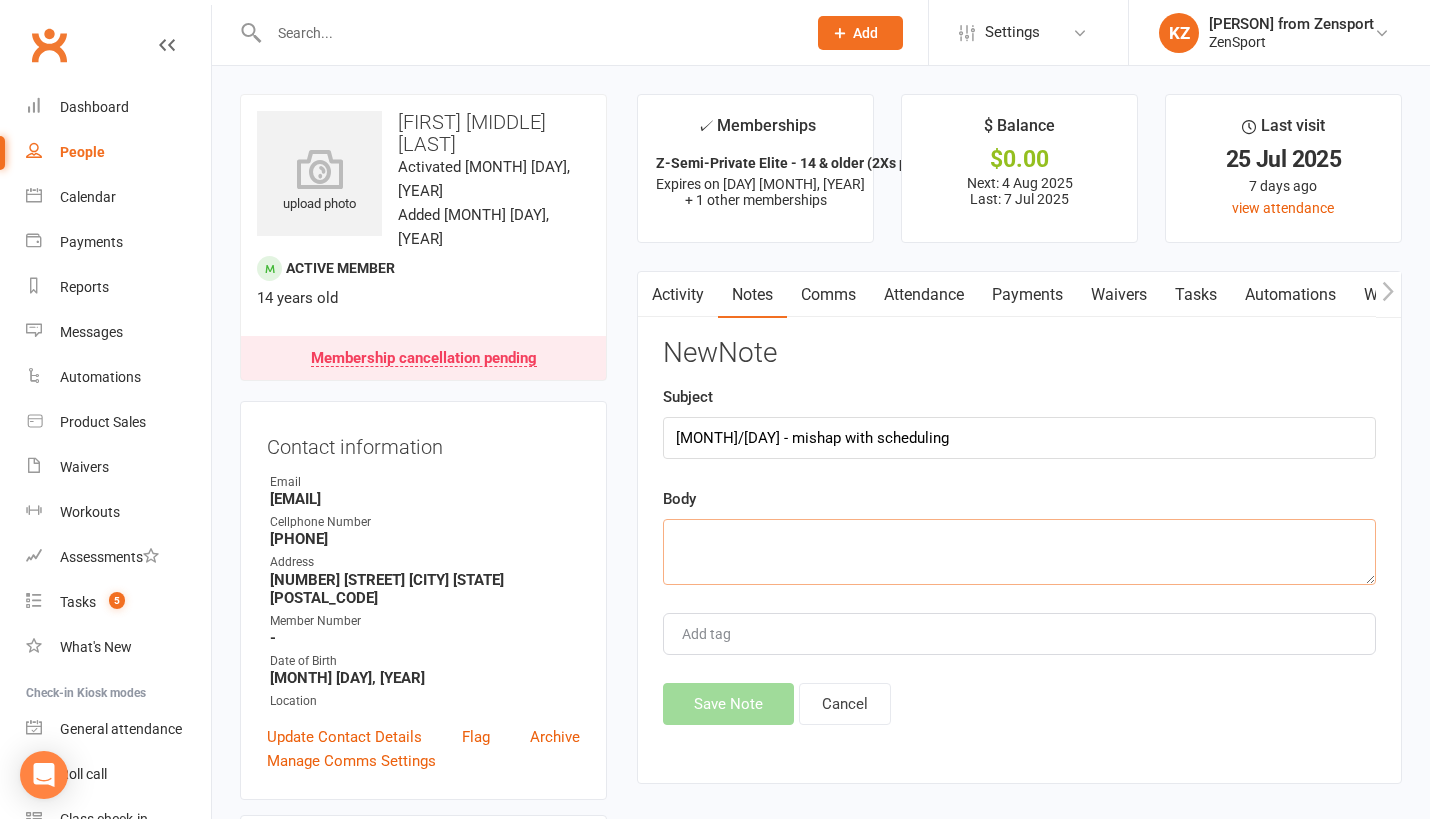click at bounding box center [1019, 552] 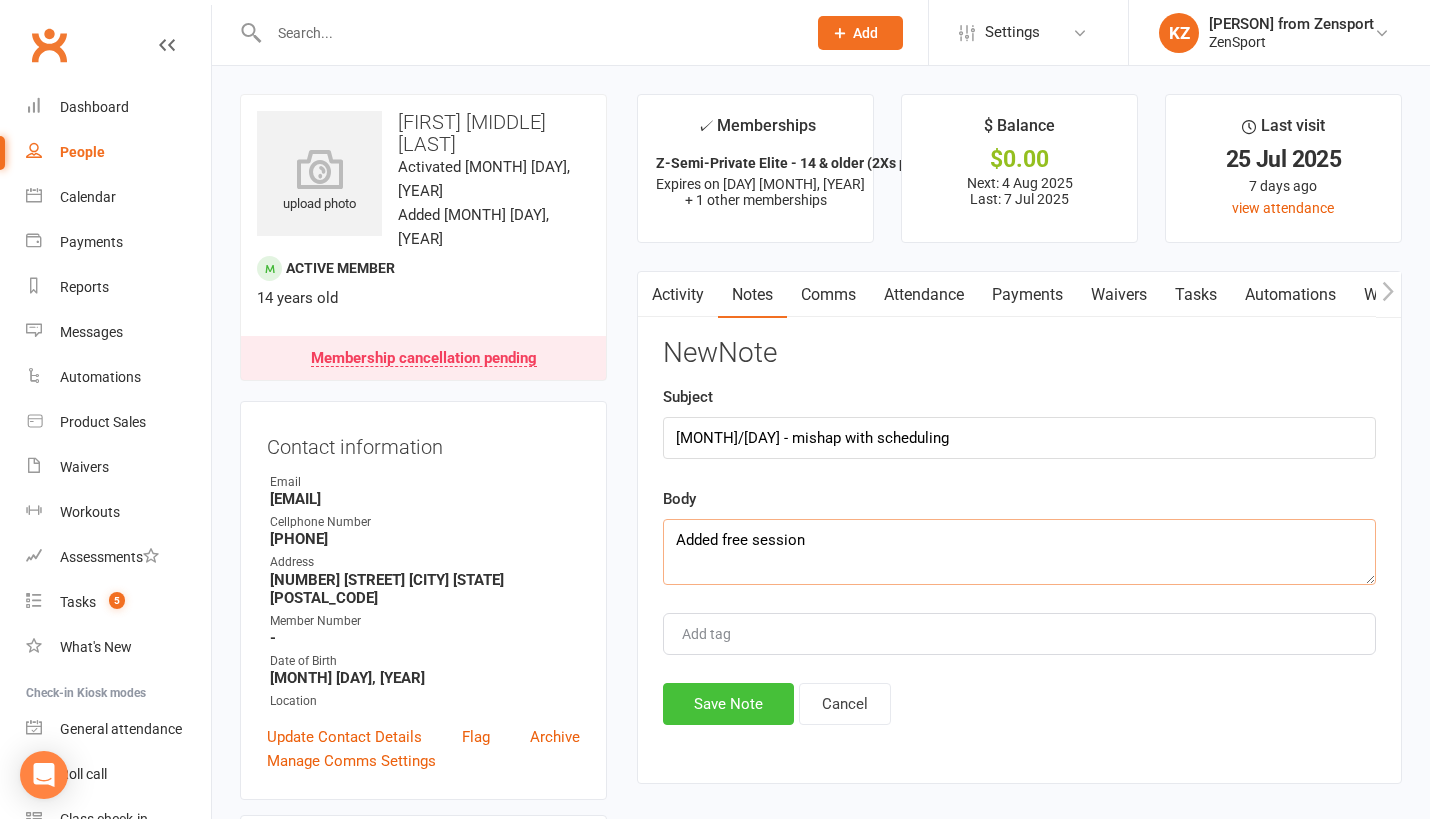 type on "Added free session" 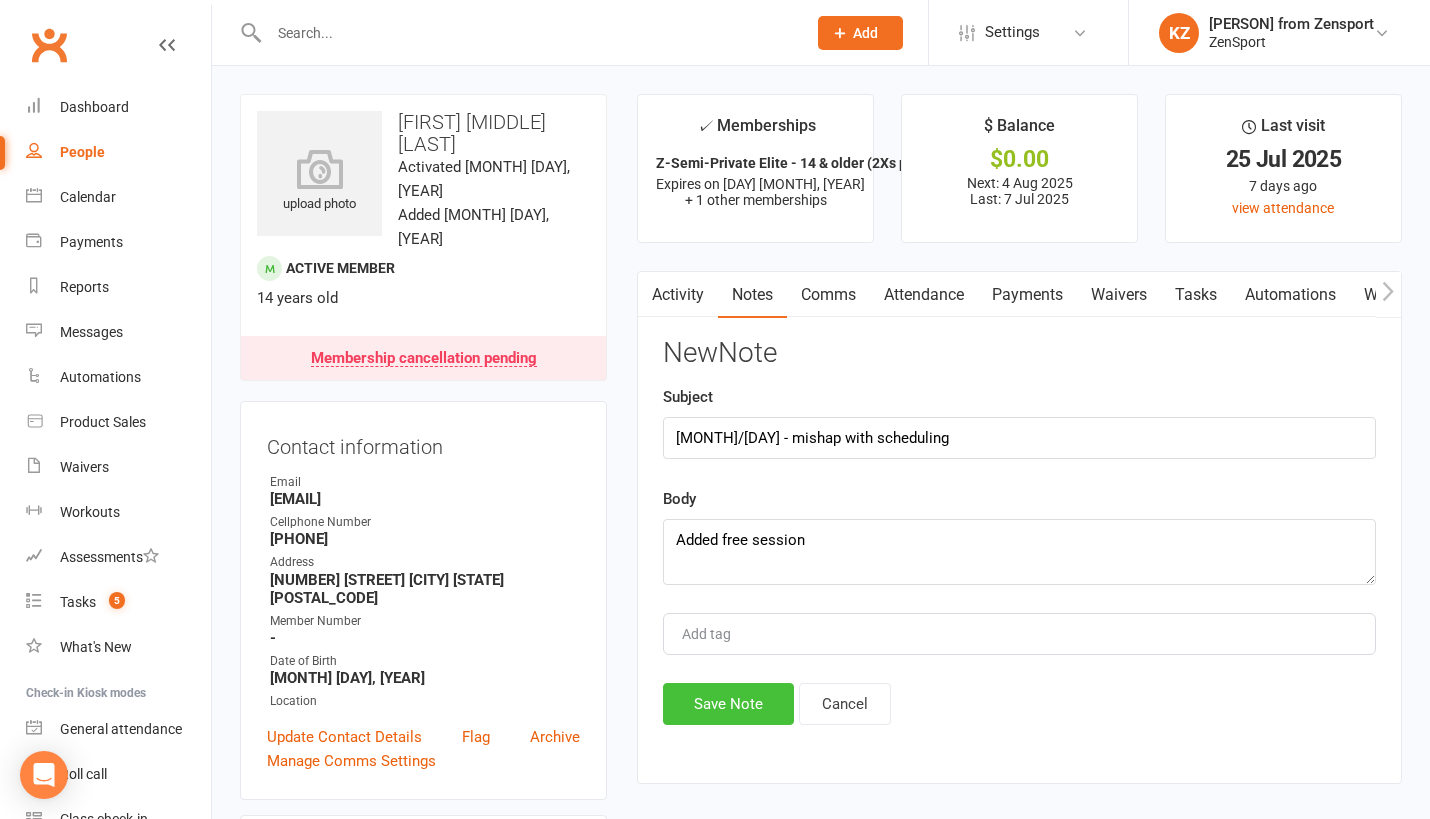 click on "Save Note" at bounding box center (728, 704) 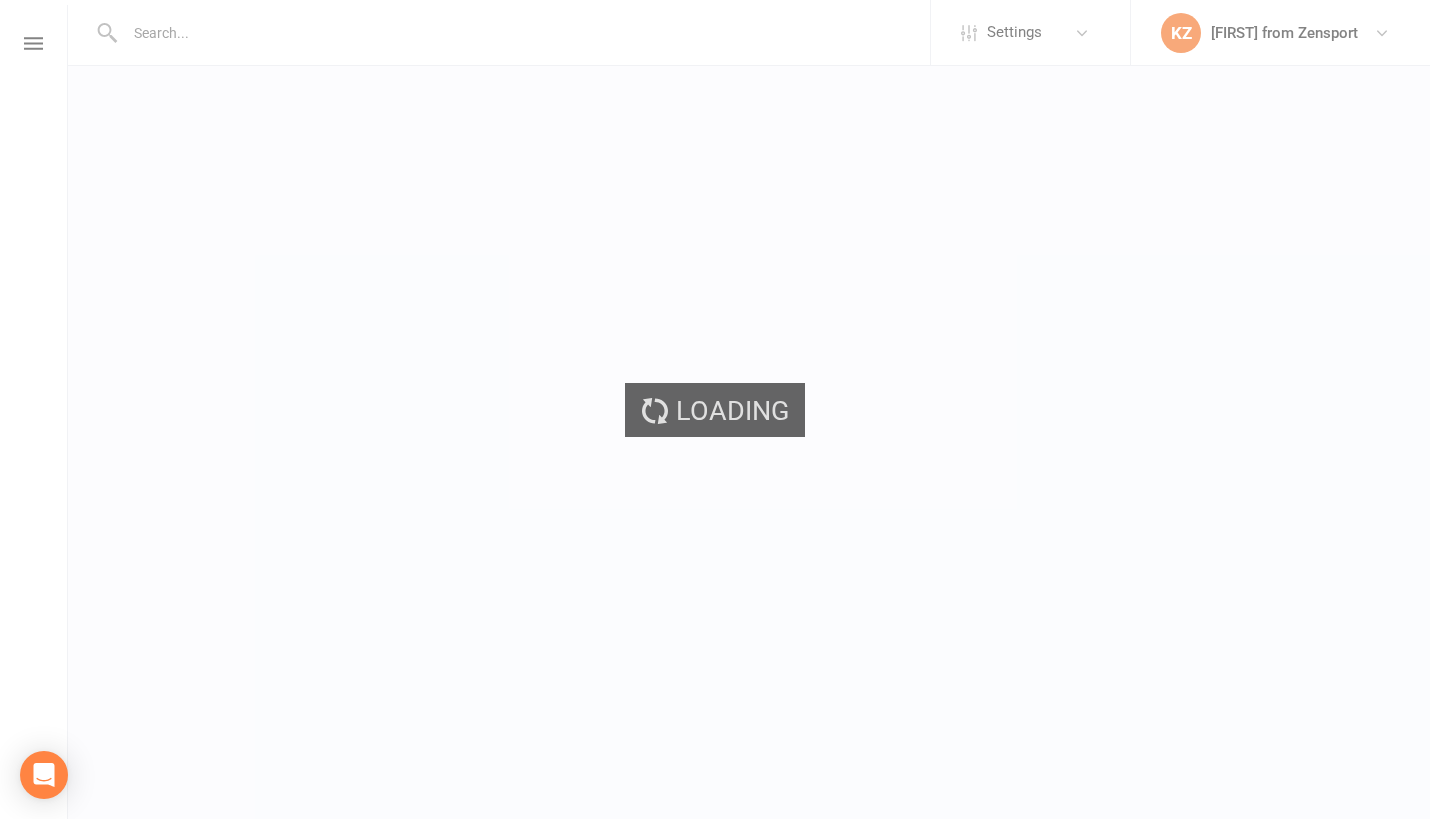 scroll, scrollTop: 0, scrollLeft: 0, axis: both 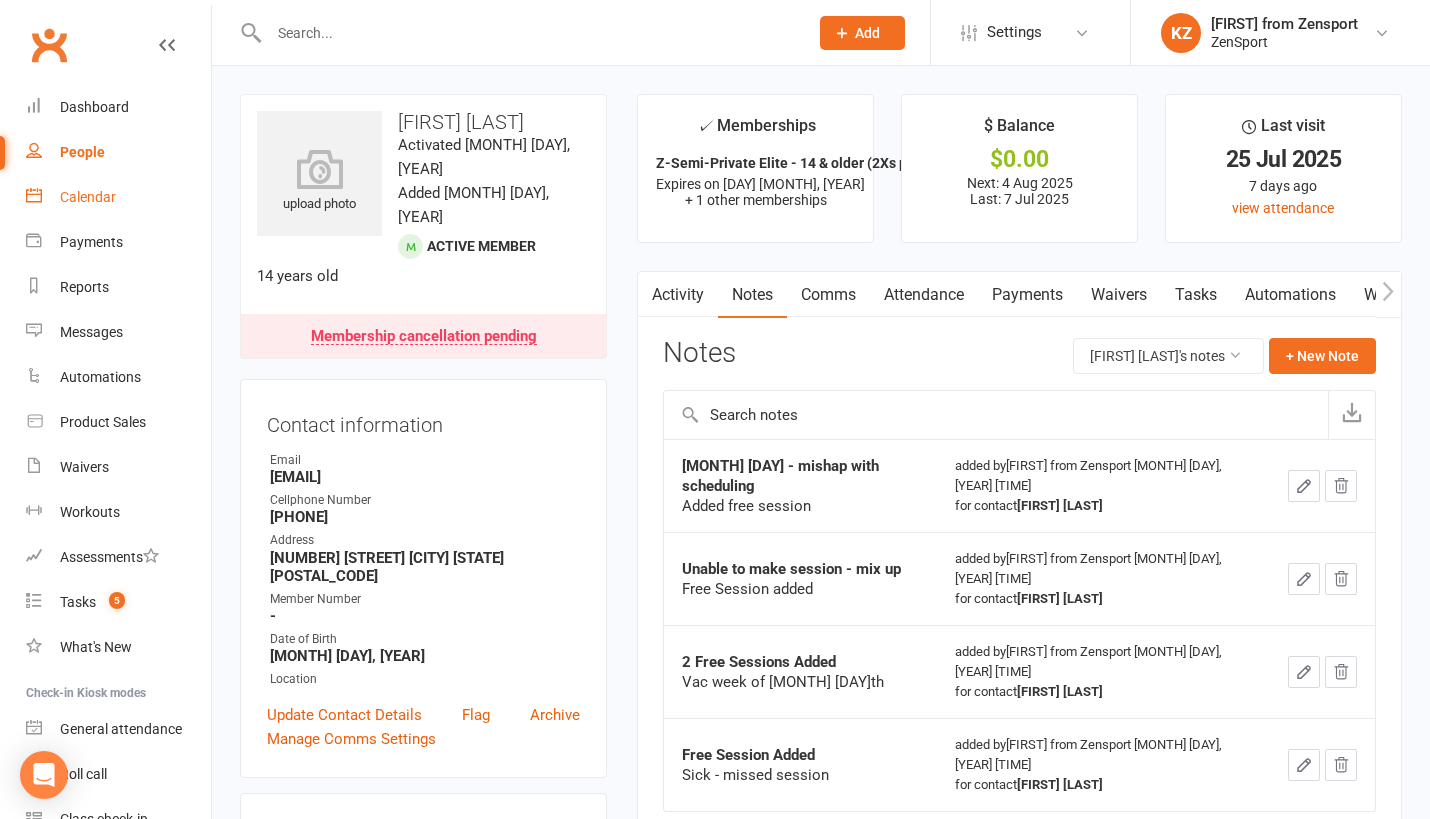 click on "Calendar" at bounding box center (88, 197) 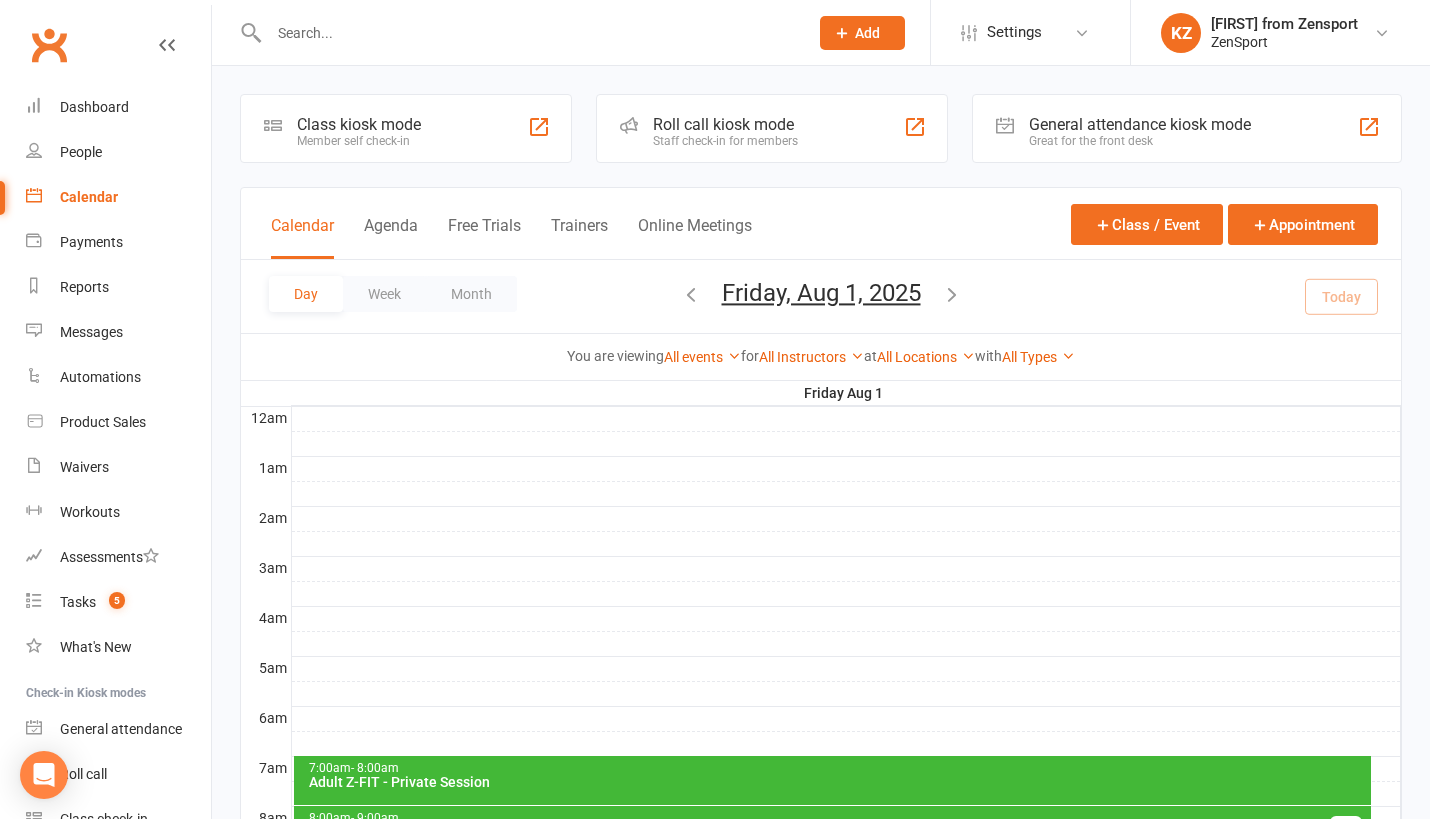 click on "Friday, Aug 1, 2025" at bounding box center (821, 293) 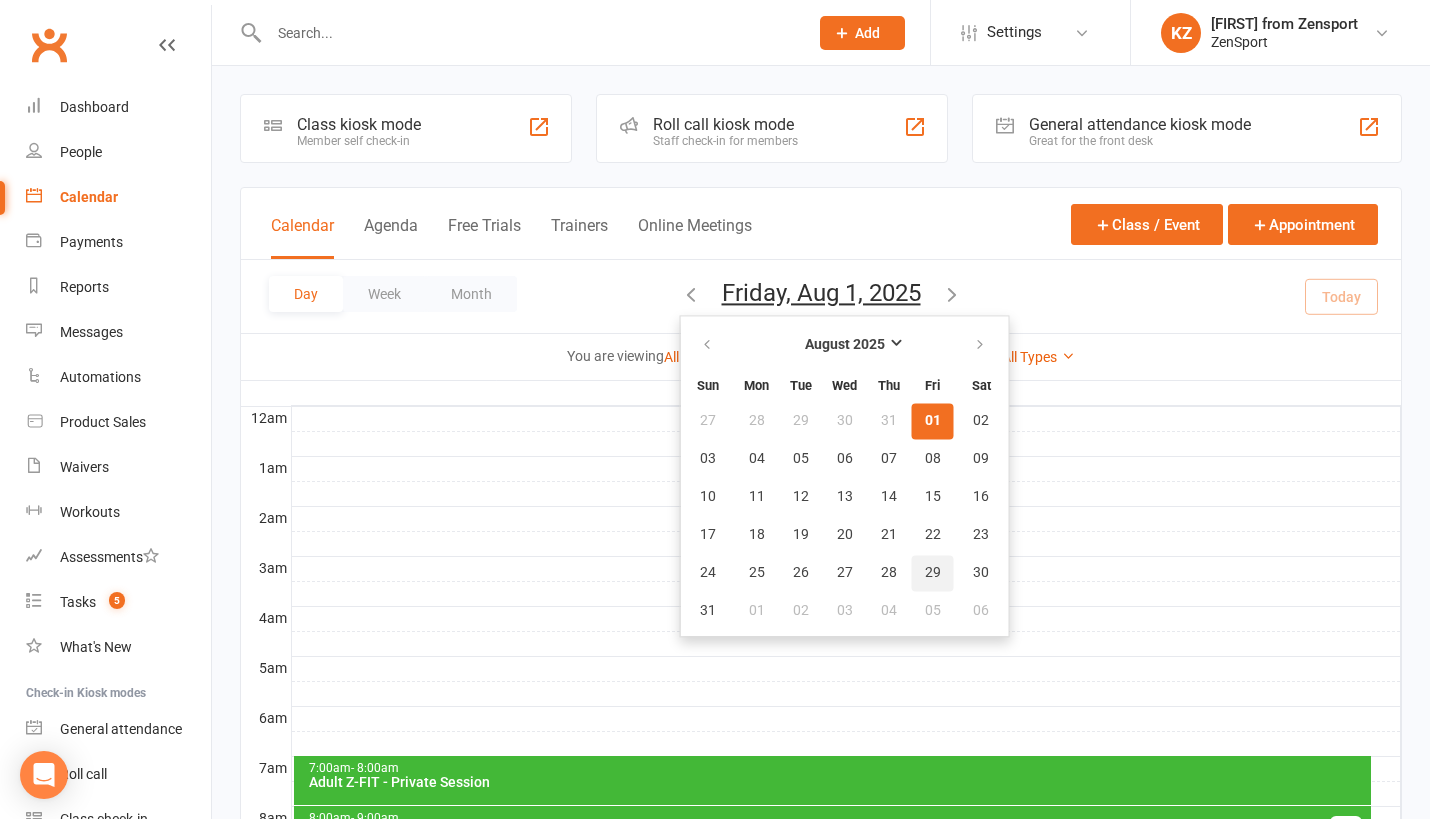click on "29" at bounding box center (933, 573) 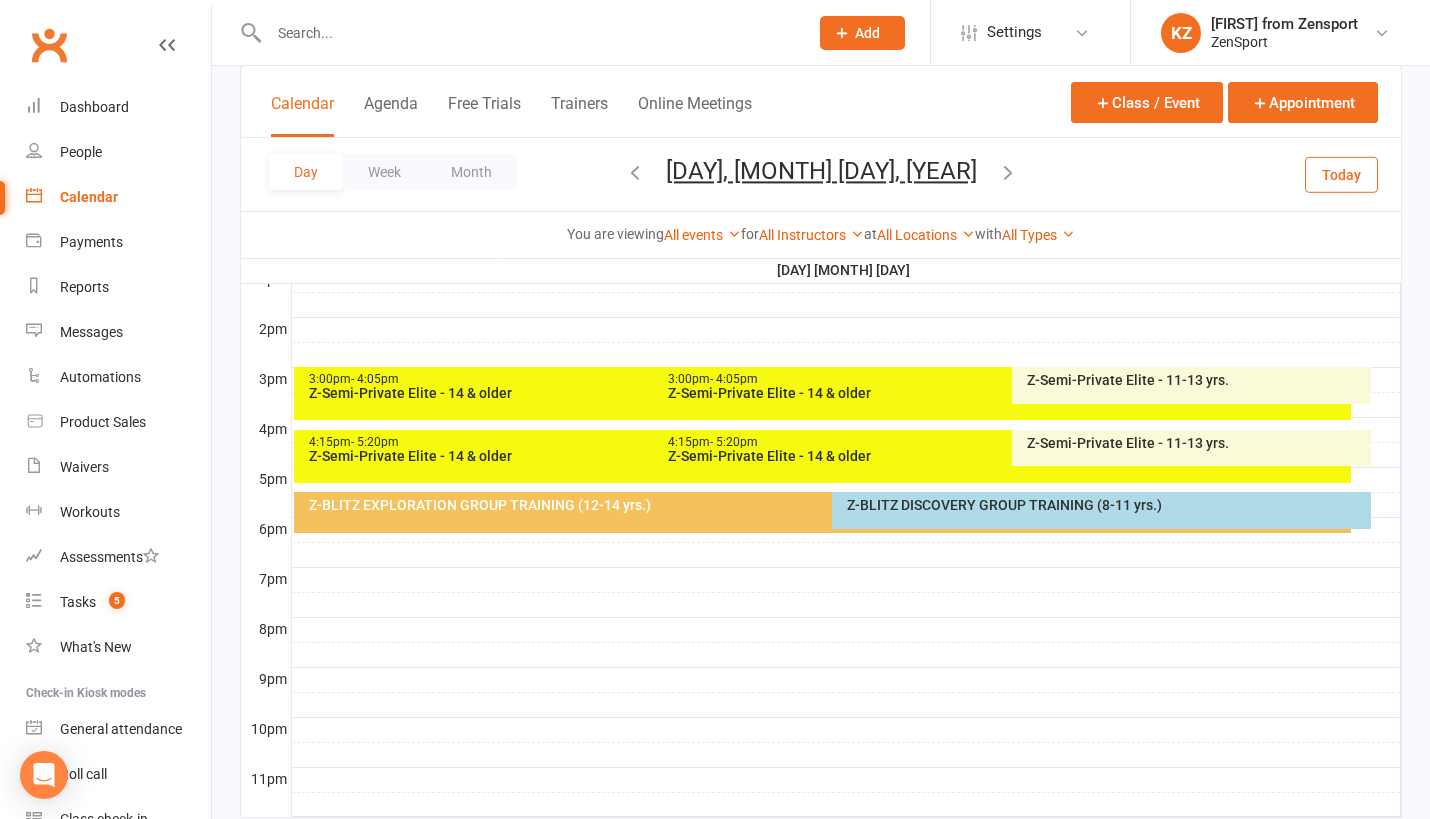 scroll, scrollTop: 790, scrollLeft: 0, axis: vertical 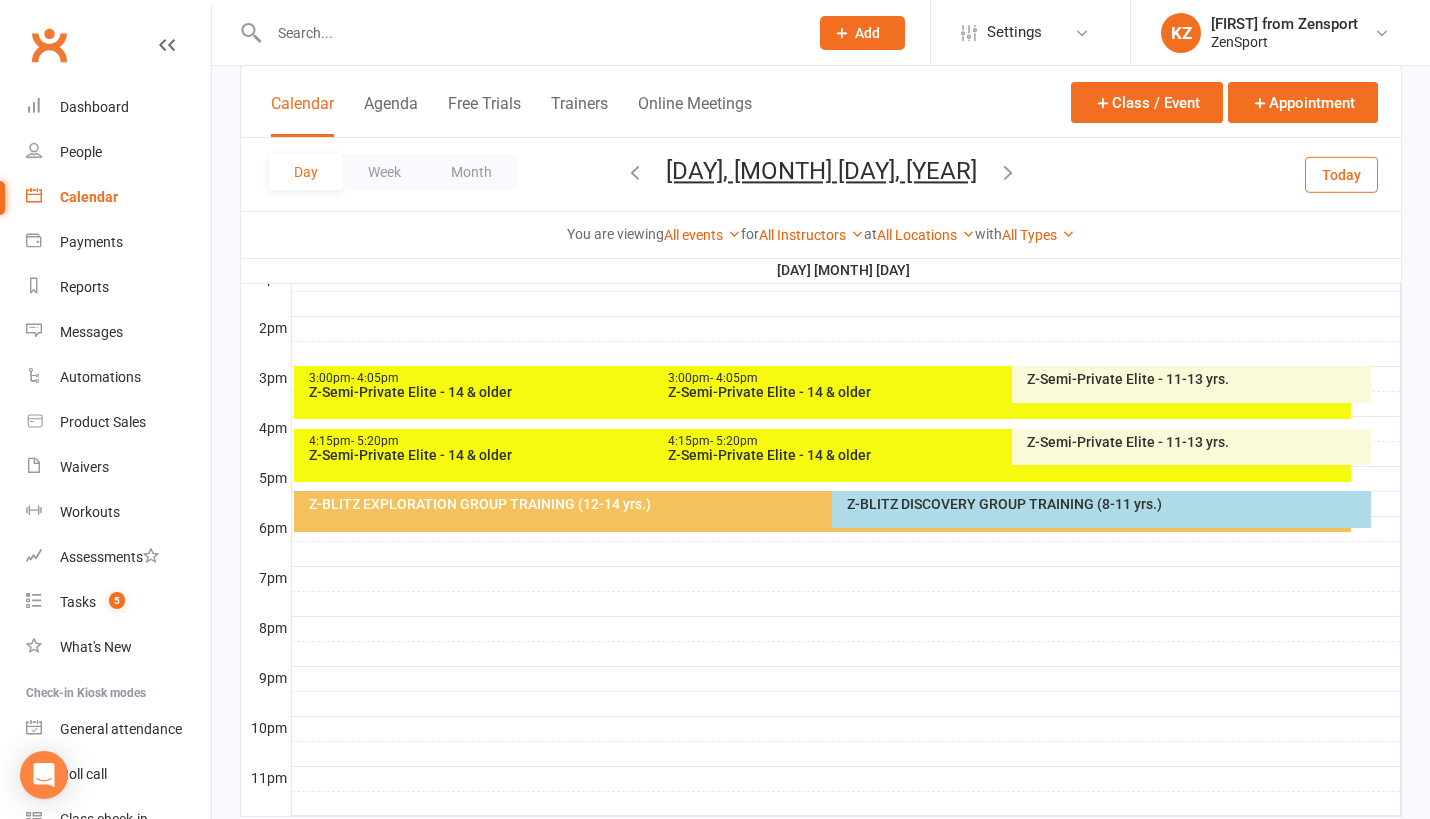 click on "Z-BLITZ EXPLORATION GROUP TRAINING (12-14 yrs.)" at bounding box center [827, 504] 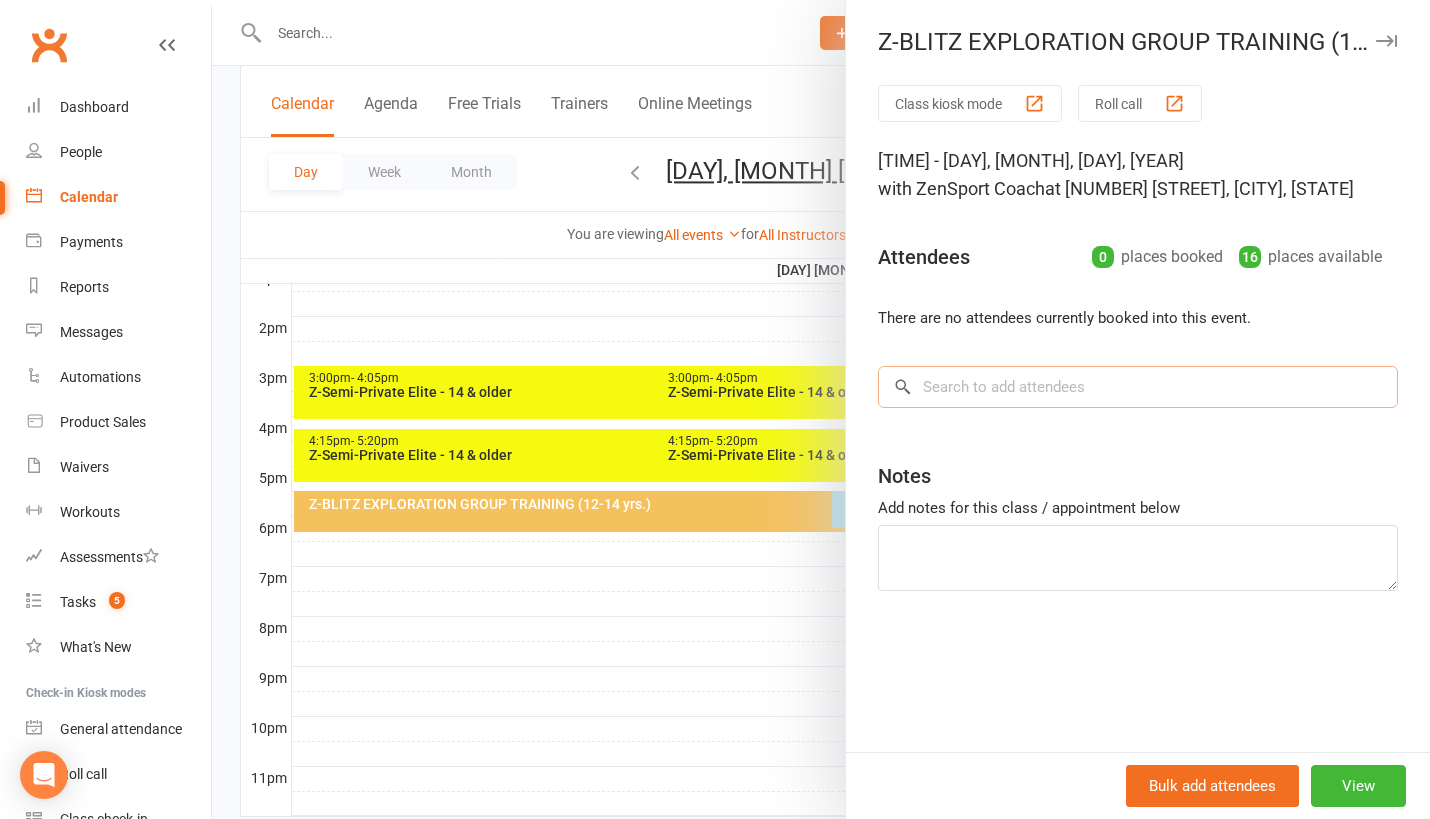 click at bounding box center [1138, 387] 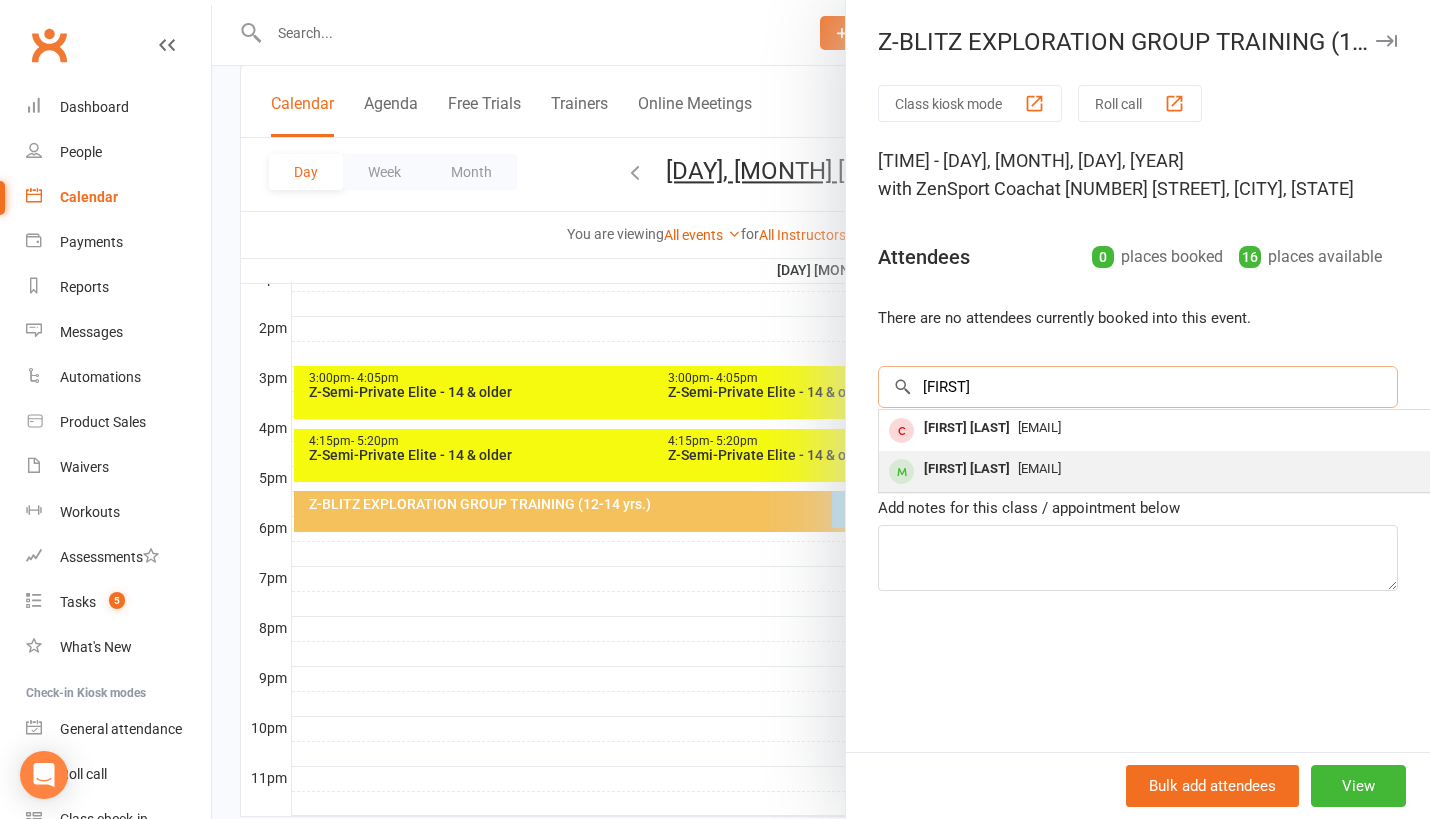 type on "naomi" 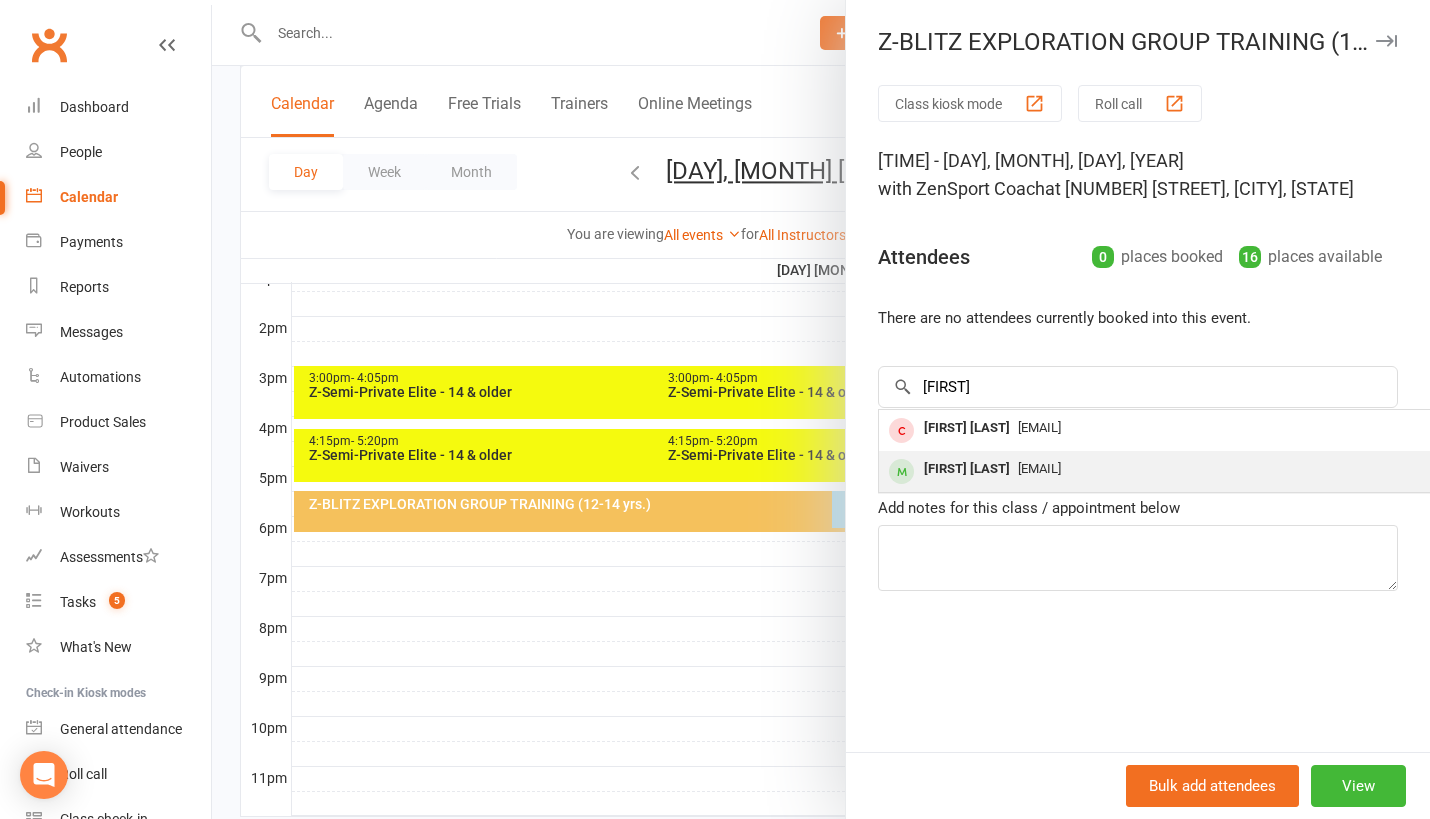 click on "Naomi Thattarkunnel" at bounding box center (967, 469) 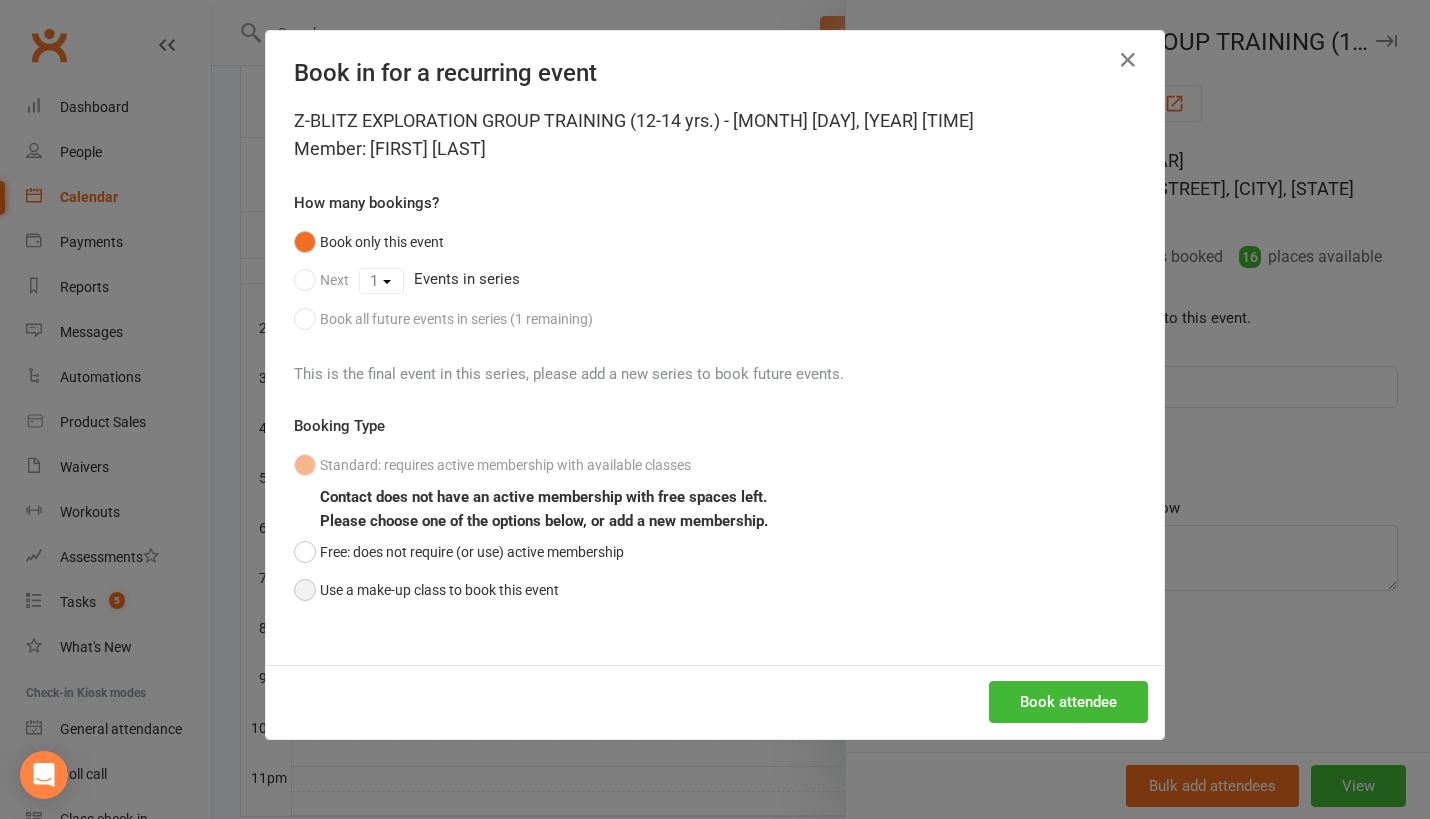 click on "Use a make-up class to book this event" at bounding box center (426, 590) 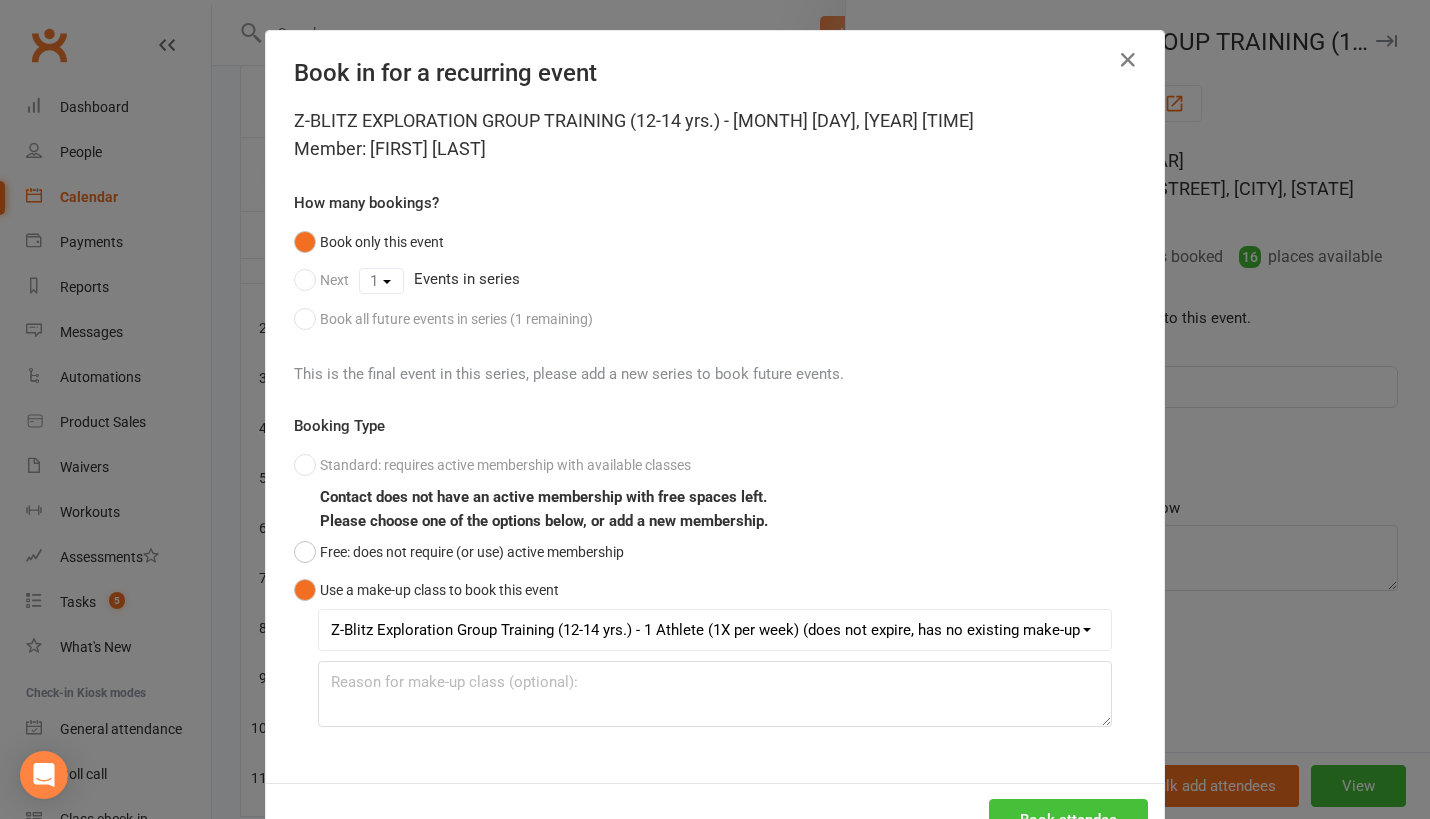 click on "Book attendee" at bounding box center [1068, 820] 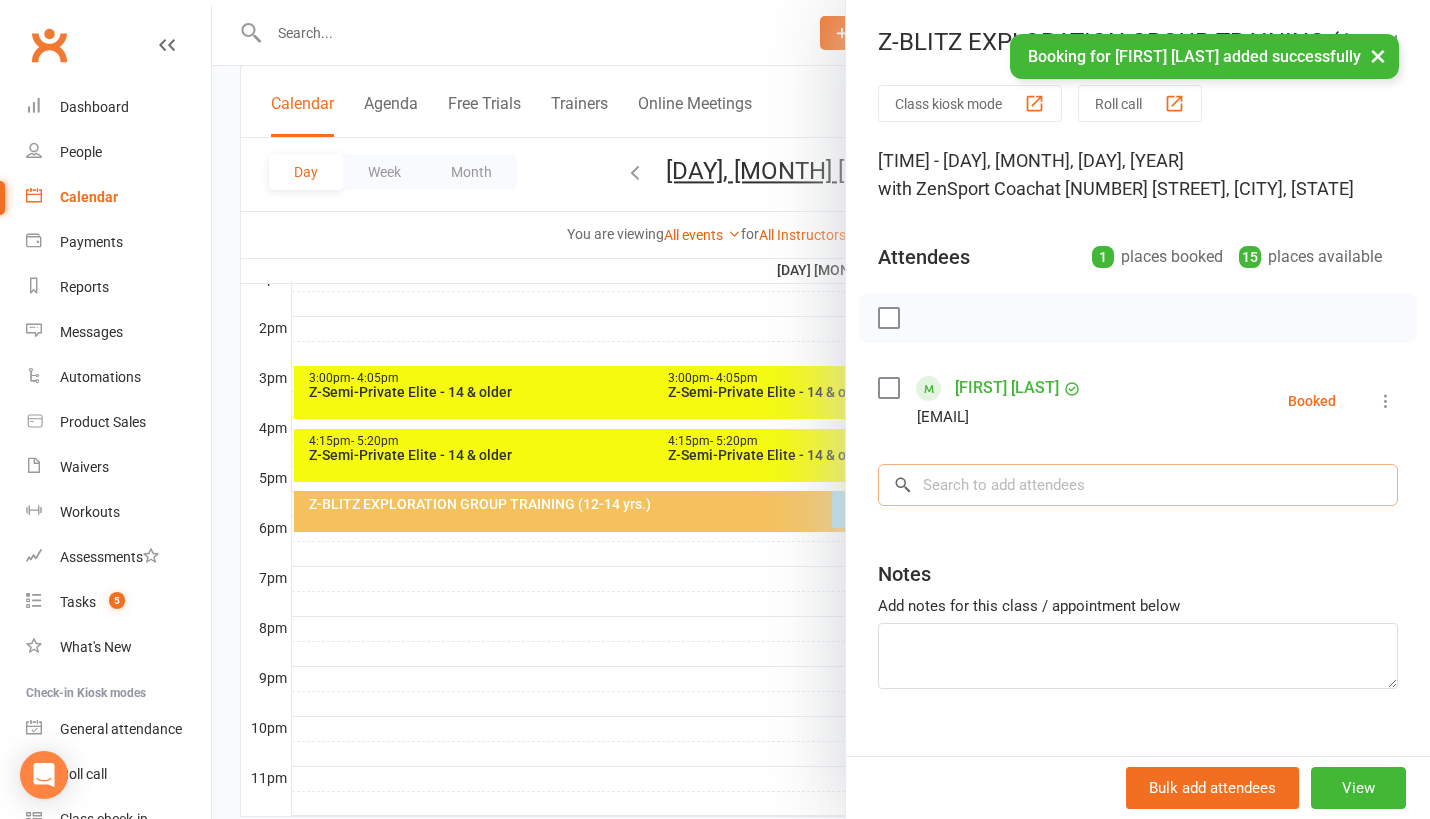 click at bounding box center (1138, 485) 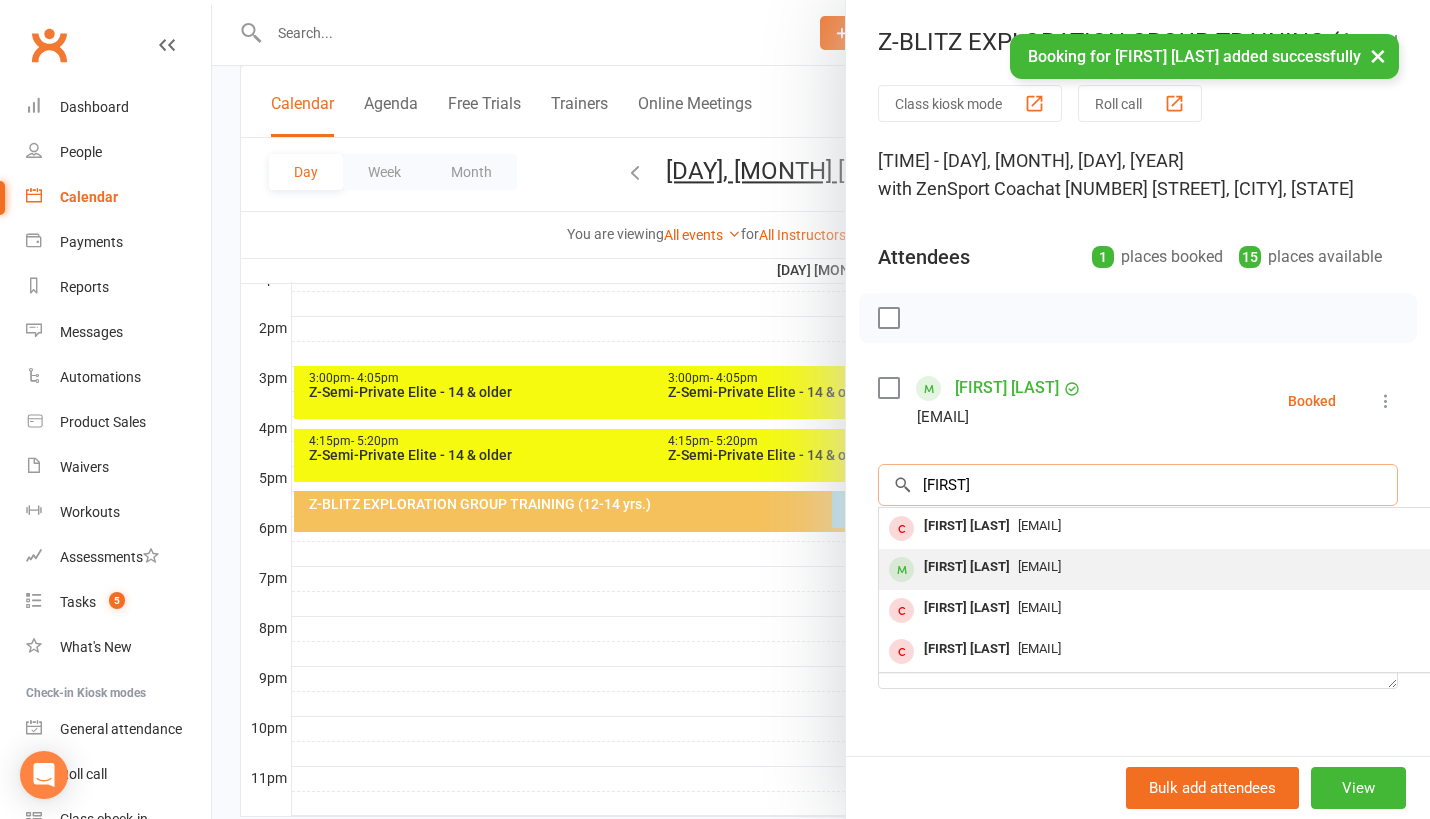 type on "leah" 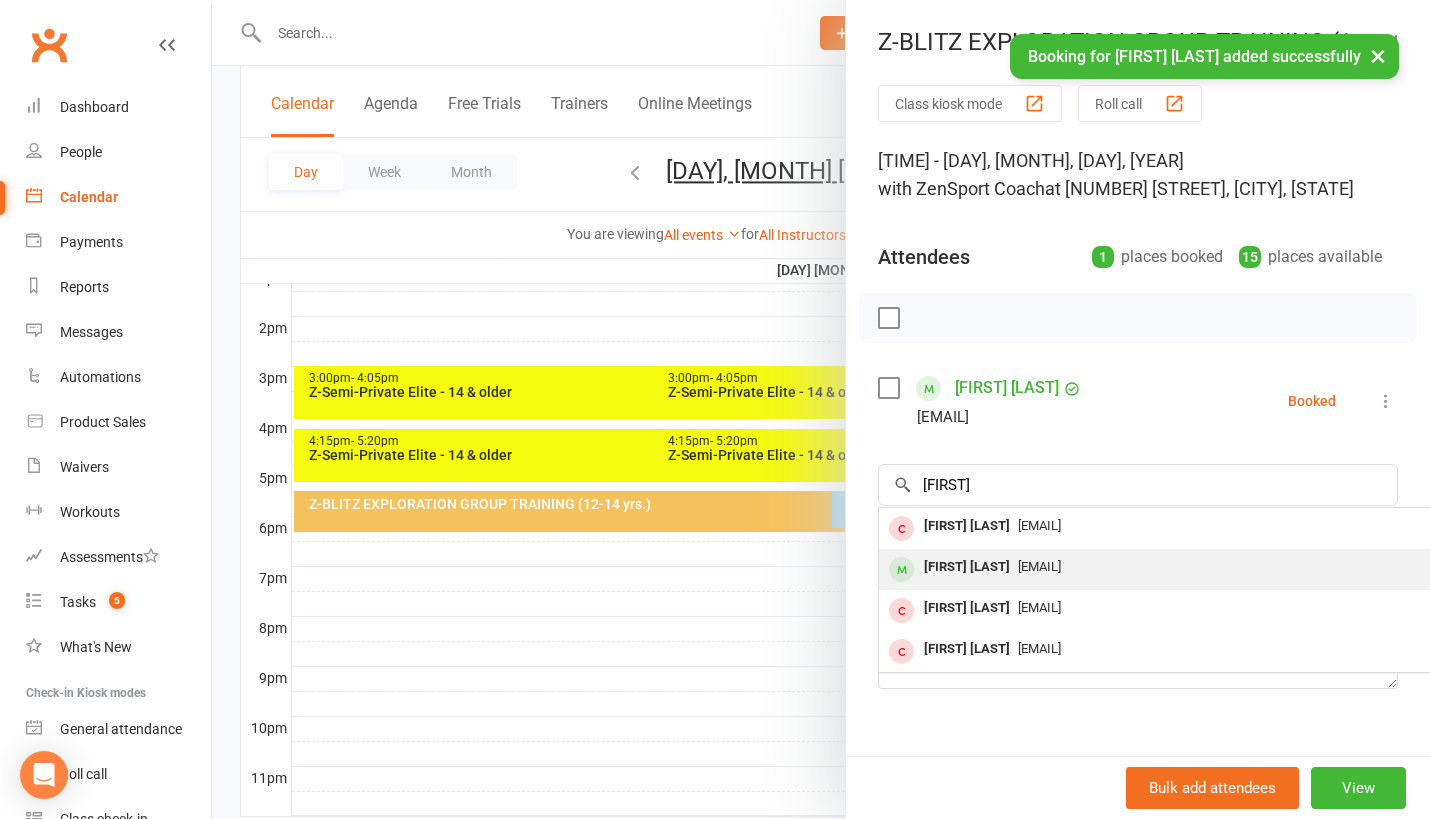 click on "Leah Thattarkunnel" at bounding box center (967, 567) 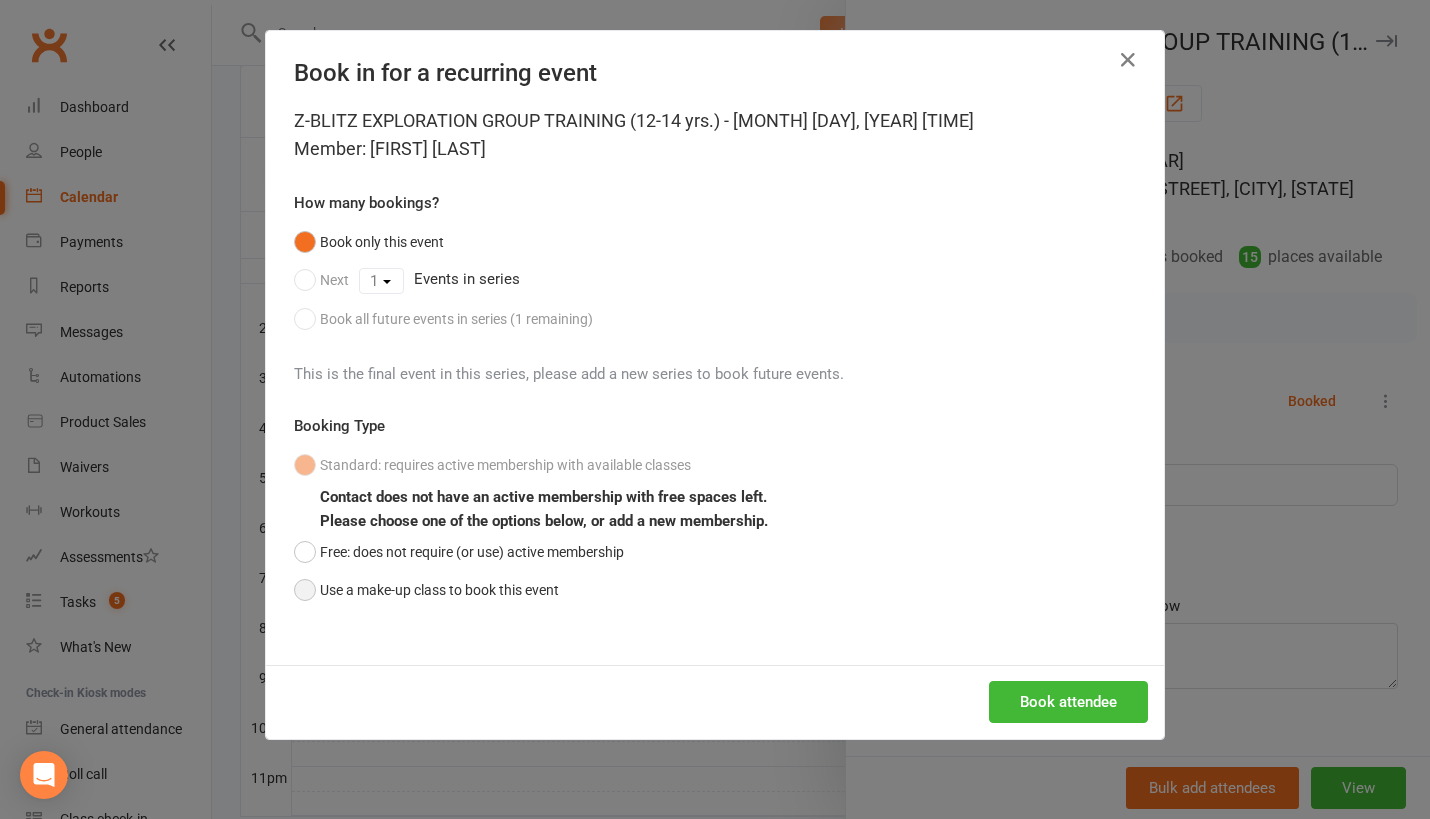 click on "Use a make-up class to book this event" at bounding box center (426, 590) 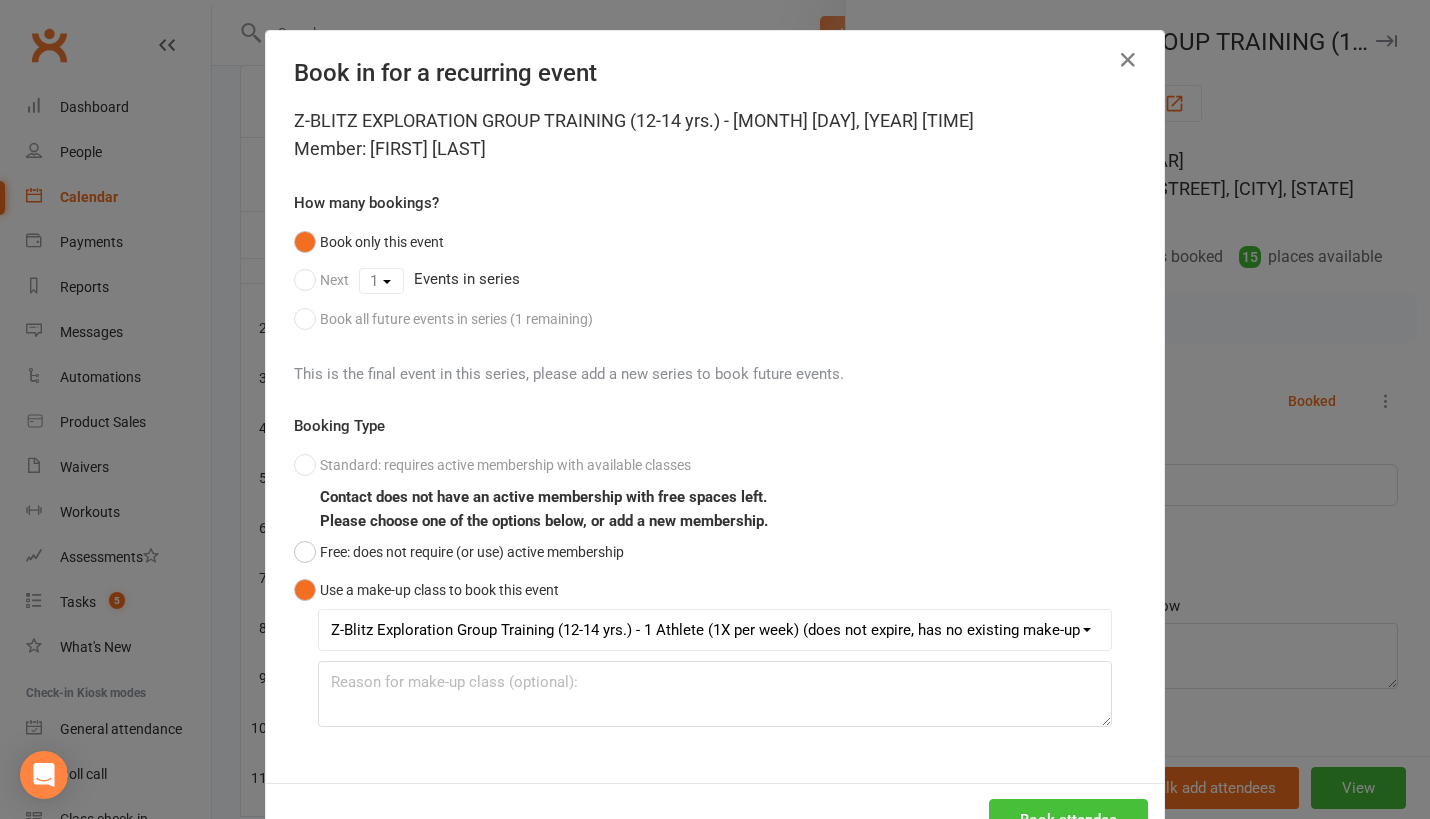 click on "Book attendee" at bounding box center (1068, 820) 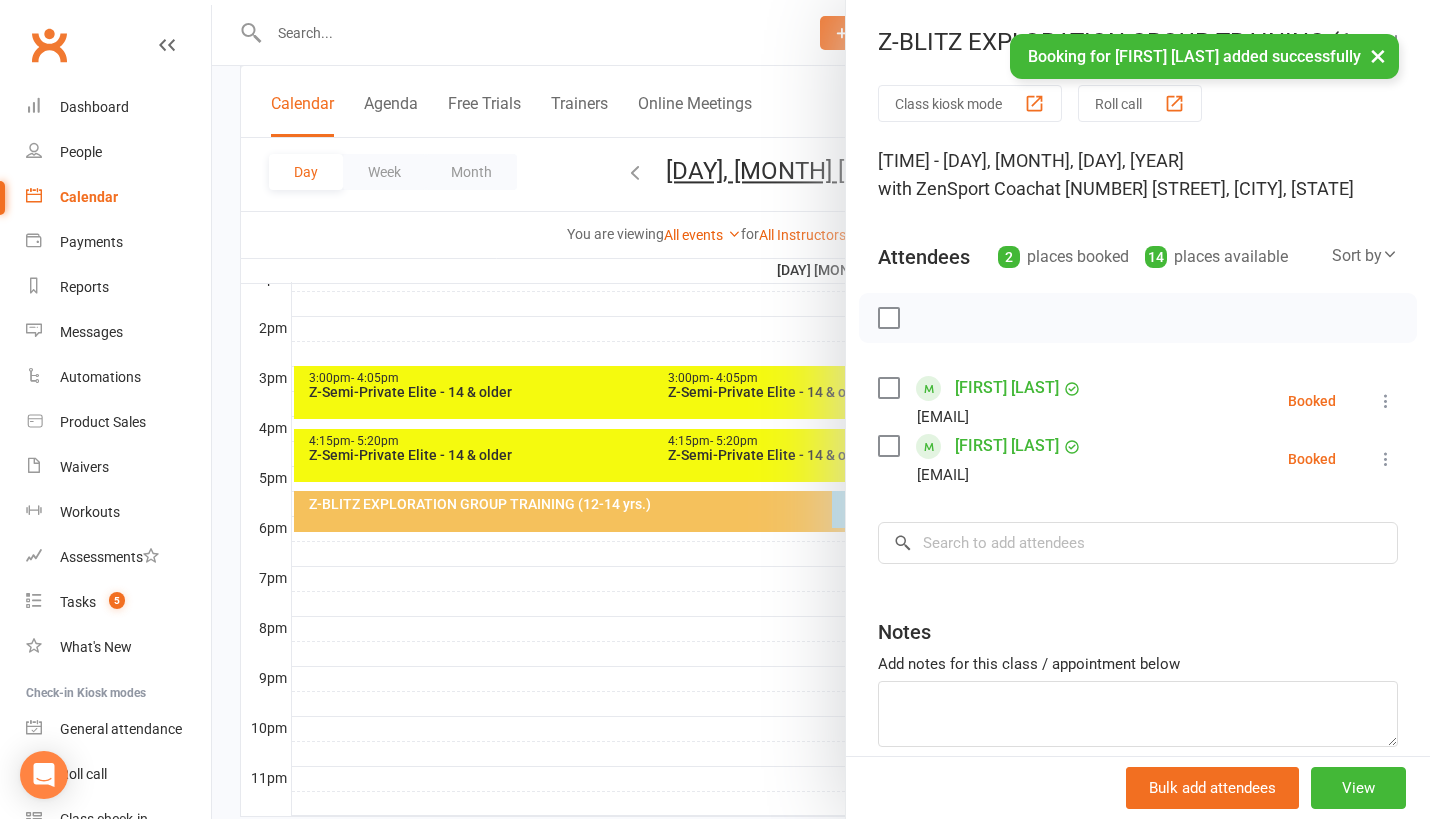 click at bounding box center [821, 409] 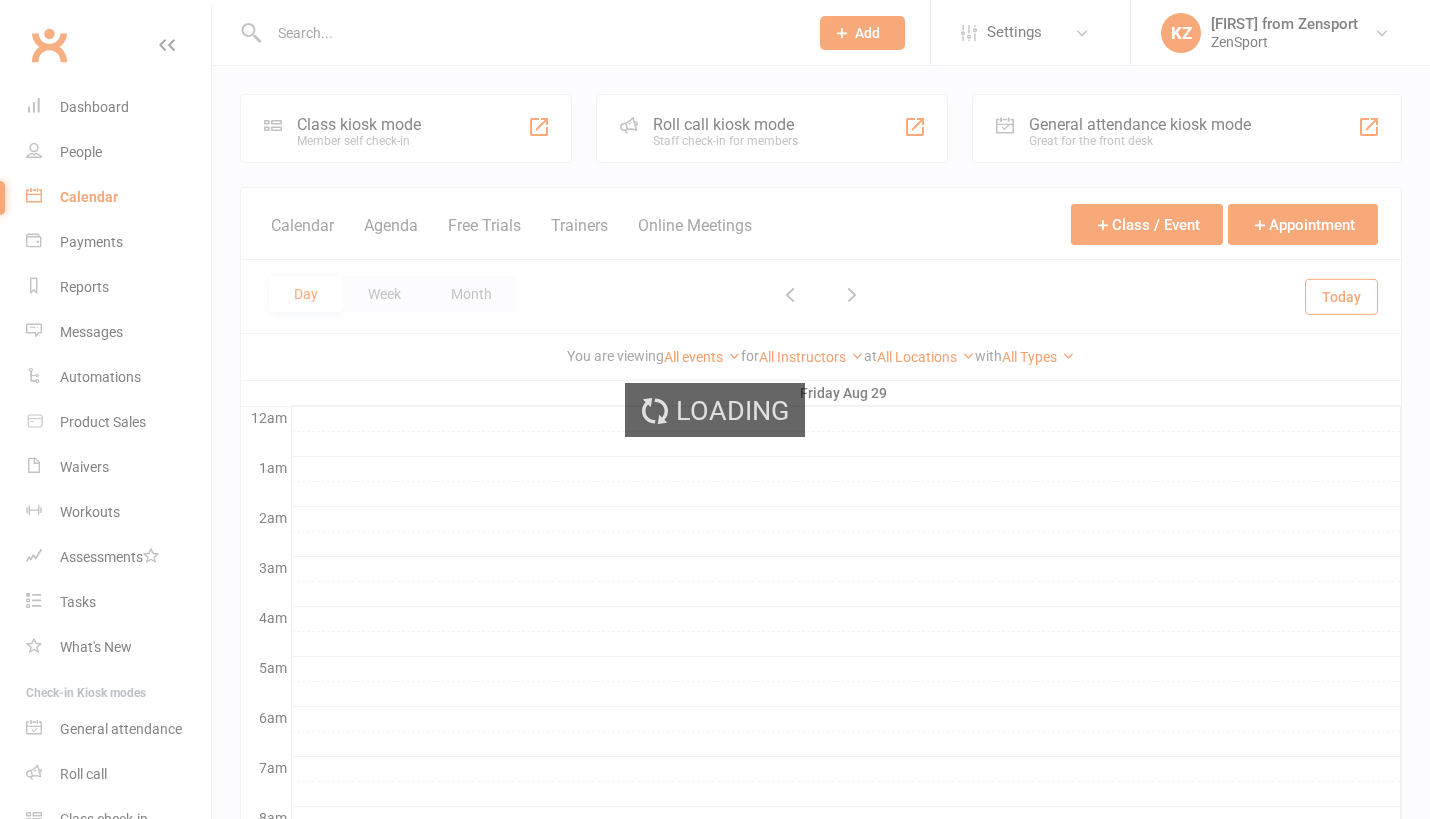 scroll, scrollTop: 790, scrollLeft: 0, axis: vertical 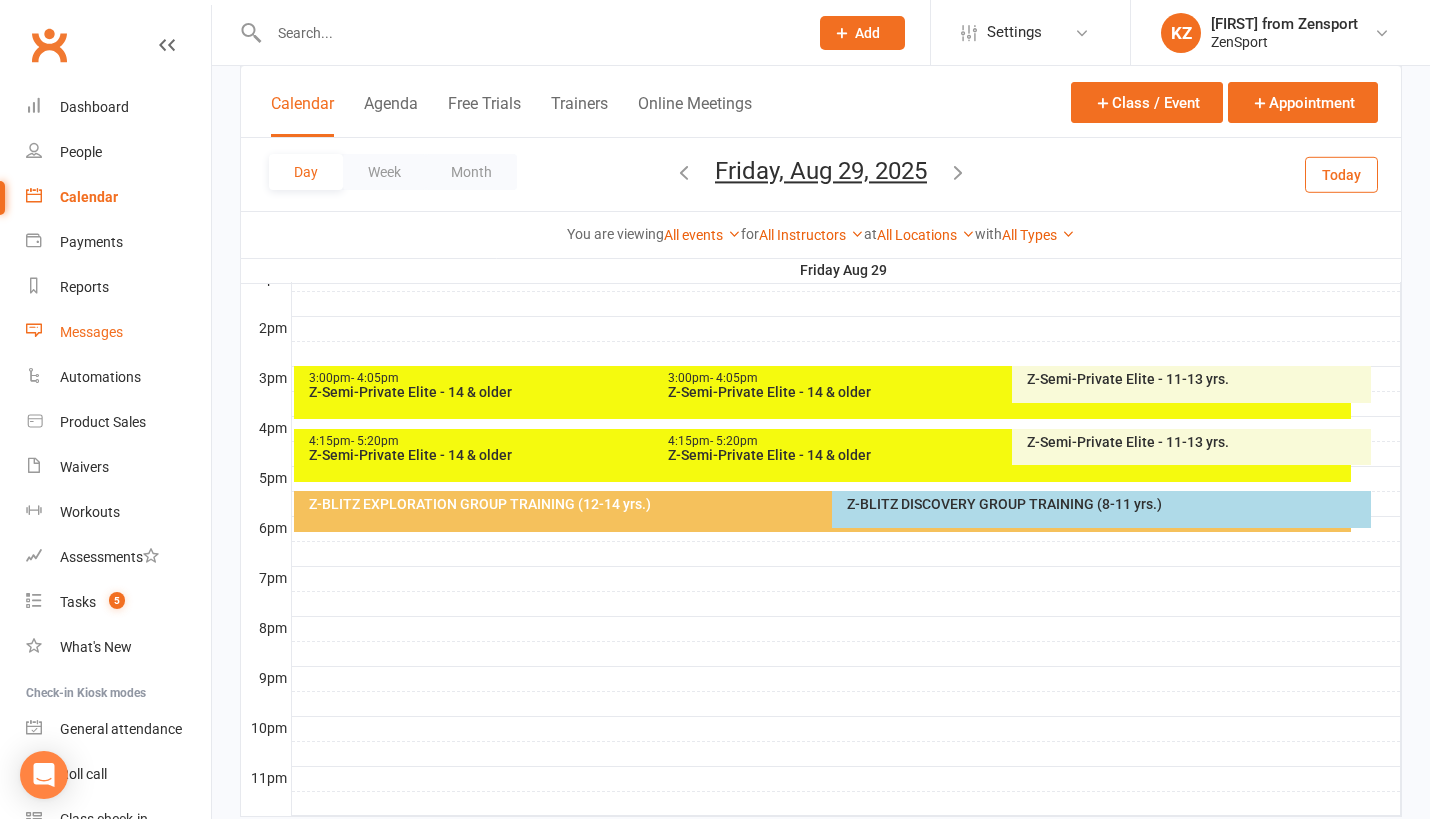 click on "Messages" at bounding box center (91, 332) 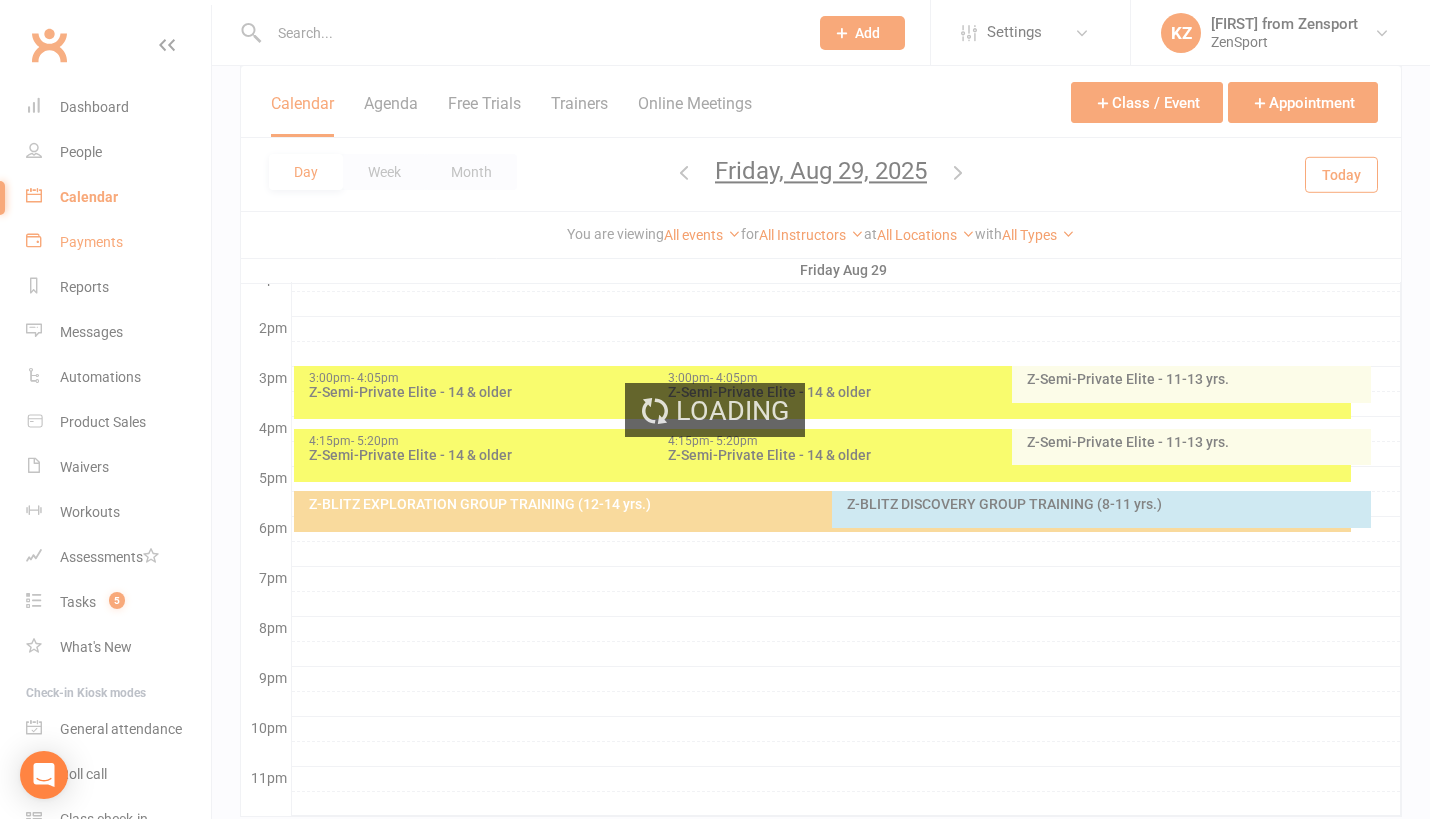 scroll, scrollTop: 0, scrollLeft: 0, axis: both 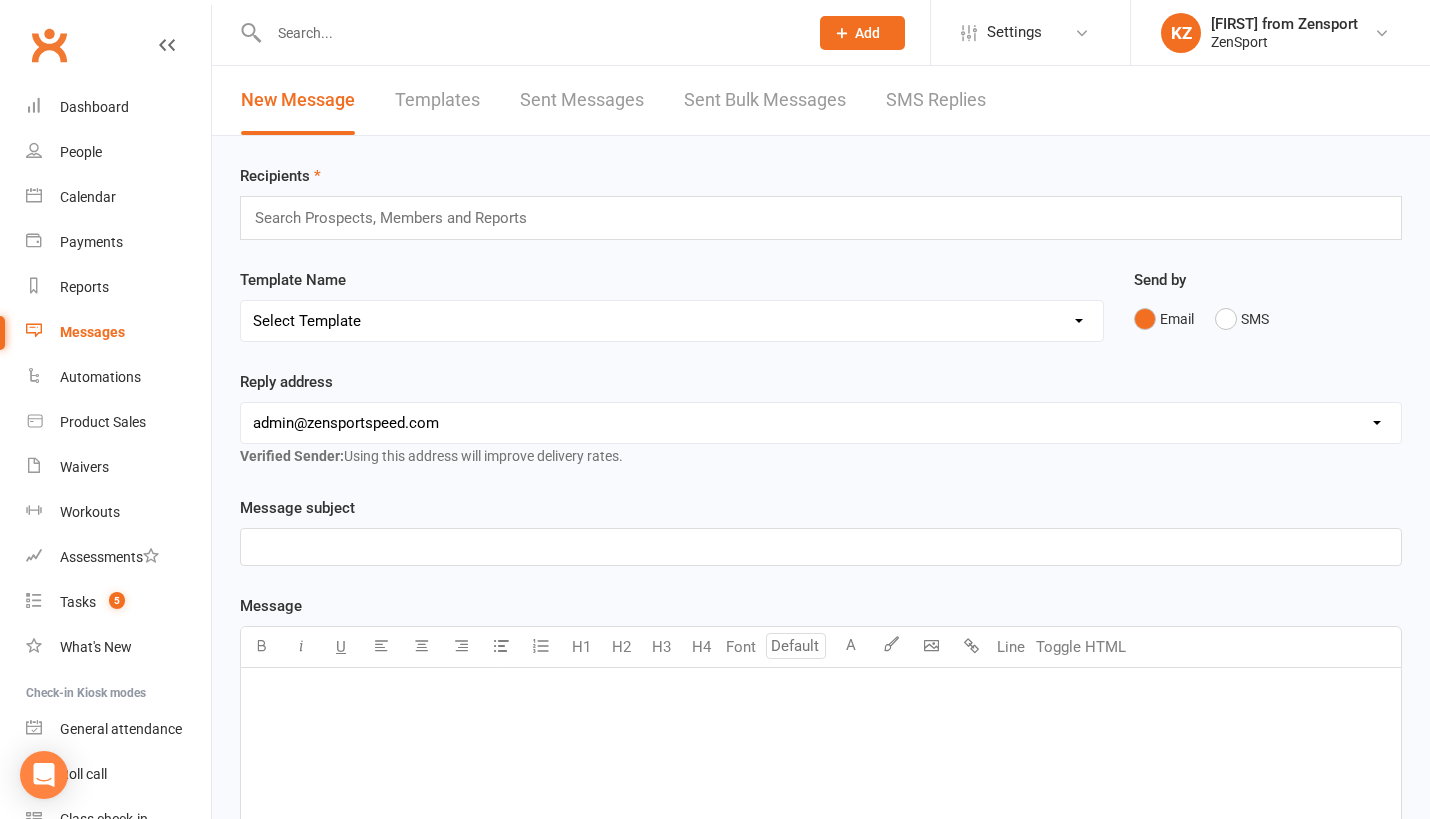 click on "Templates" at bounding box center (437, 100) 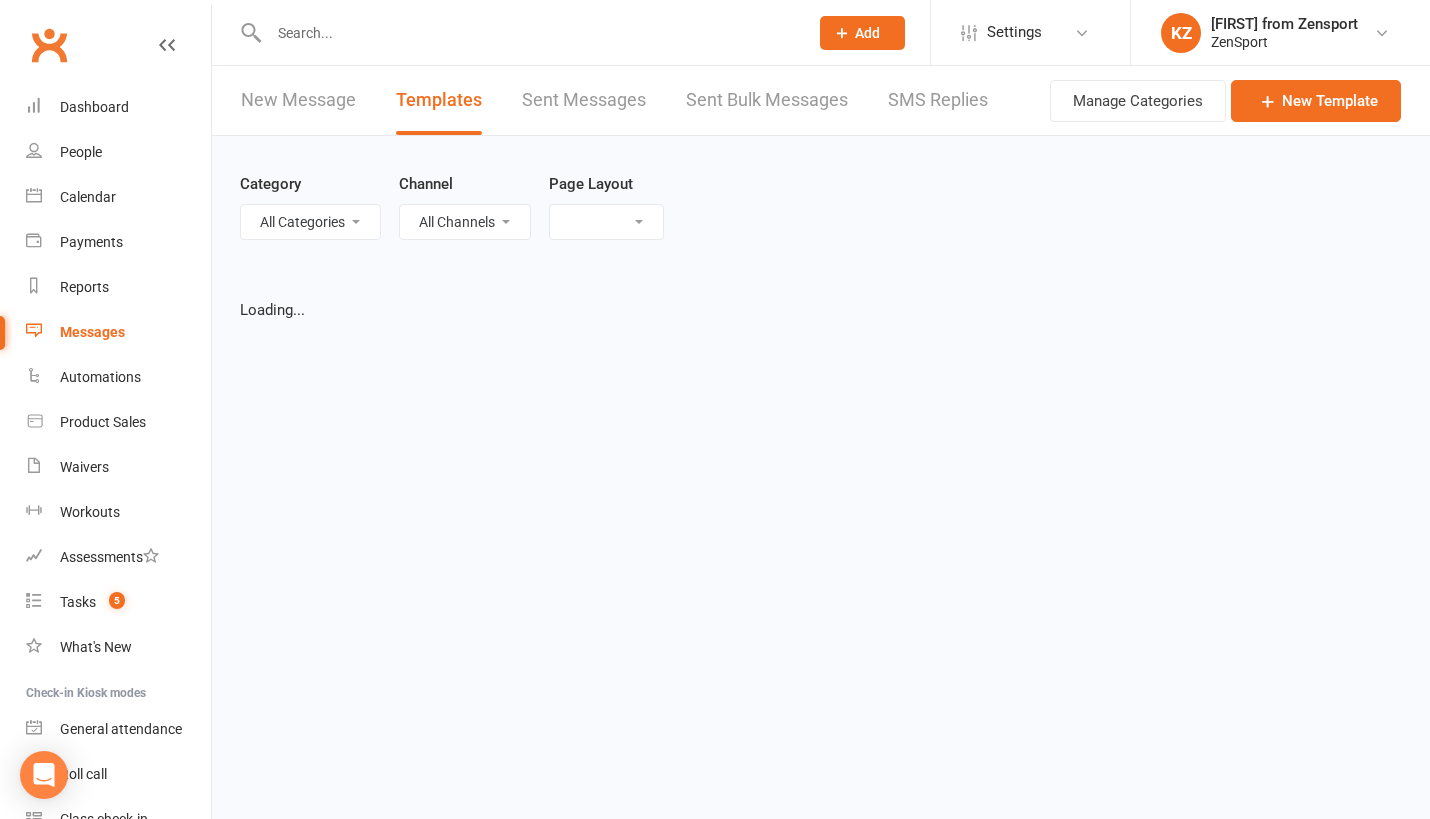 select on "list" 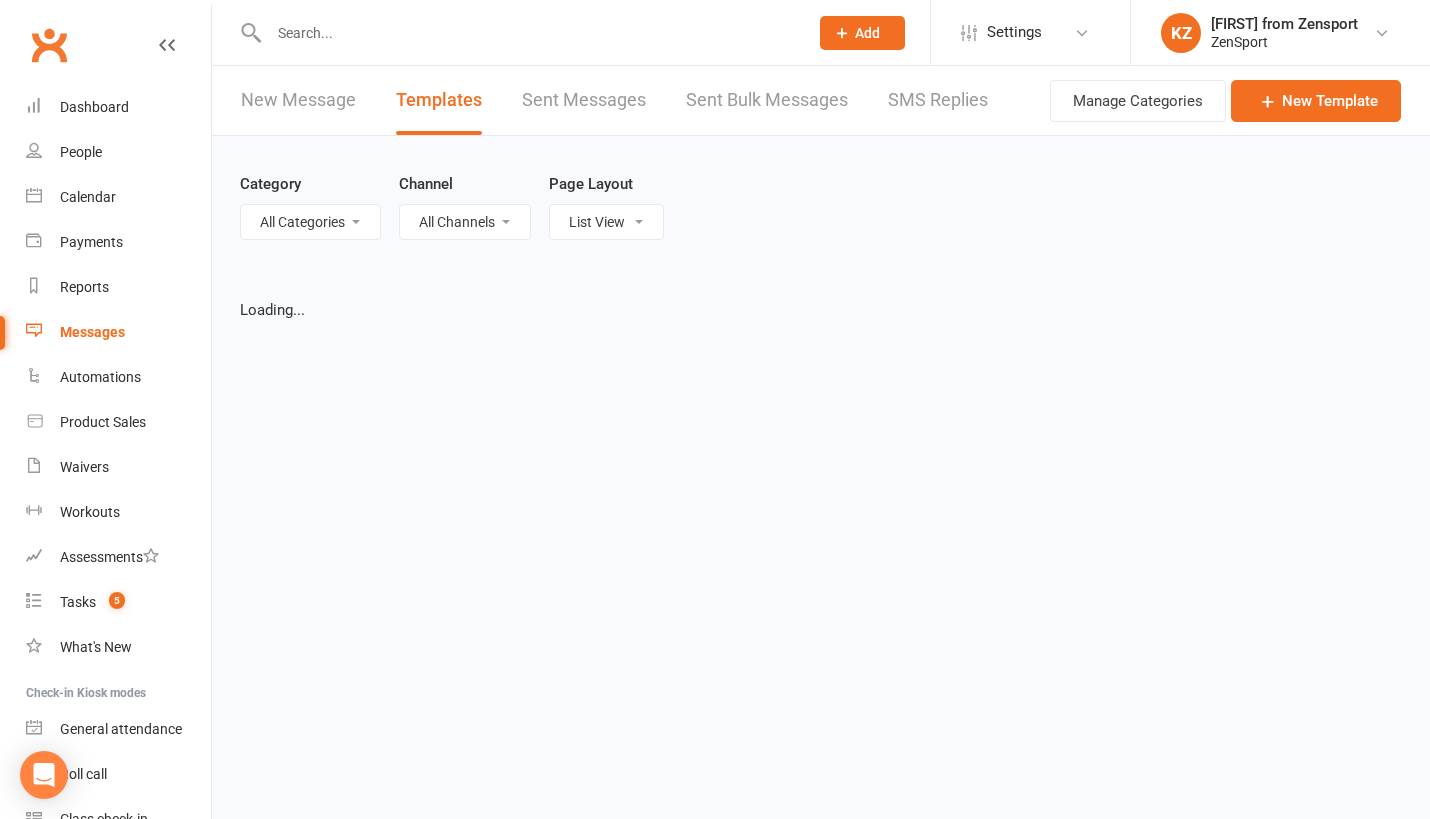 select on "100" 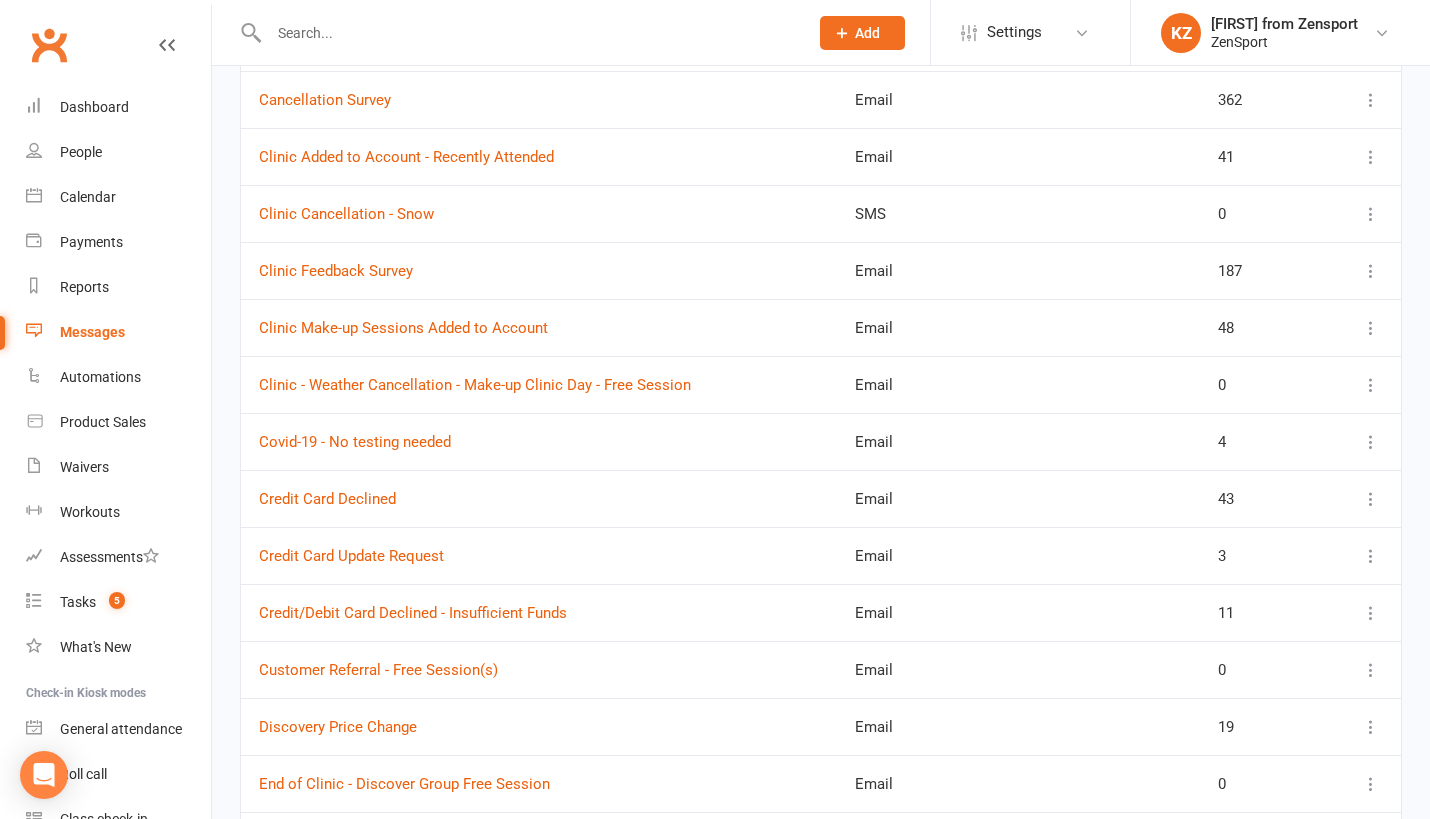 scroll, scrollTop: 1542, scrollLeft: 0, axis: vertical 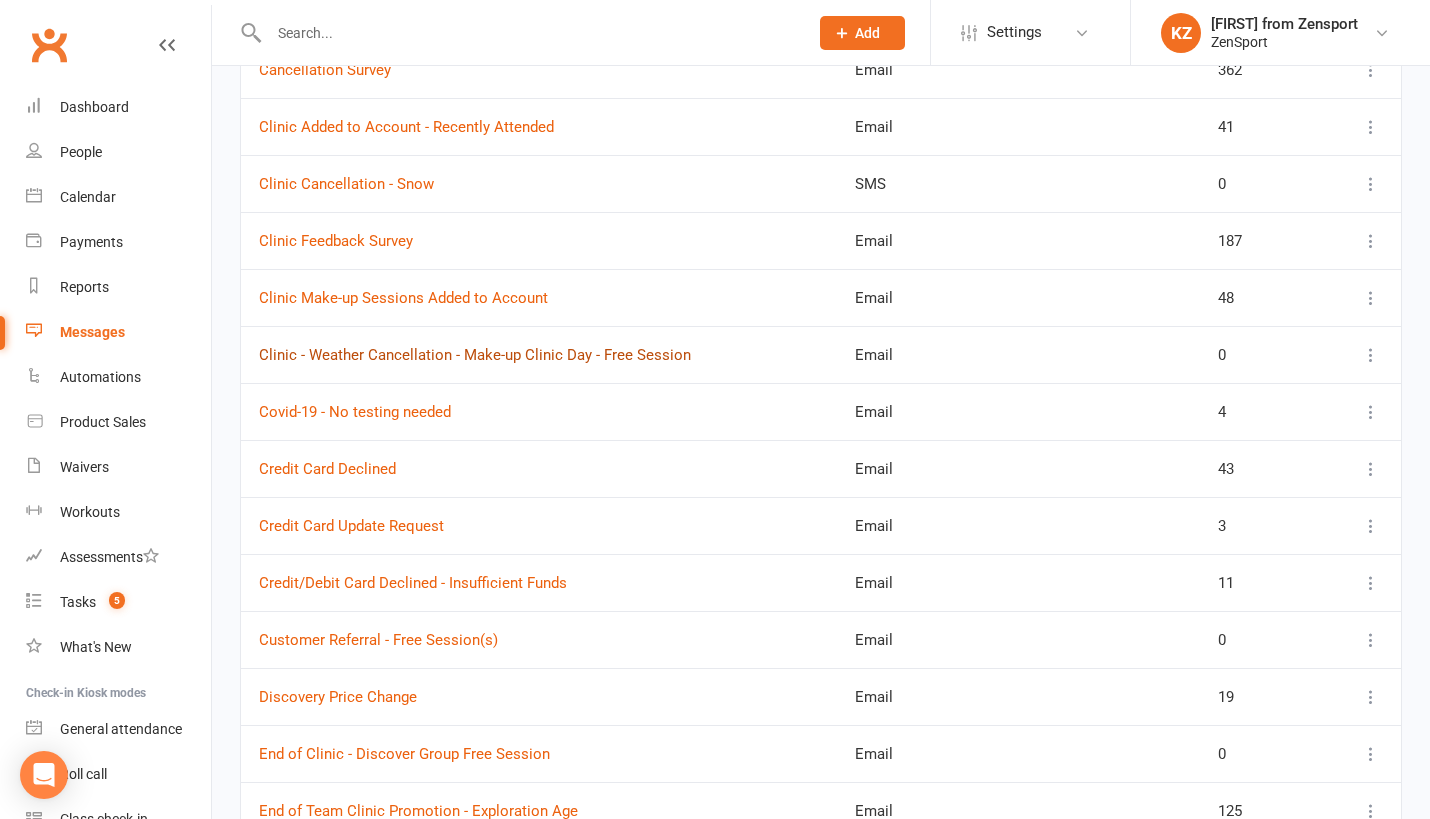 click on "Clinic - Weather Cancellation - Make-up Clinic Day - Free Session" at bounding box center (475, 355) 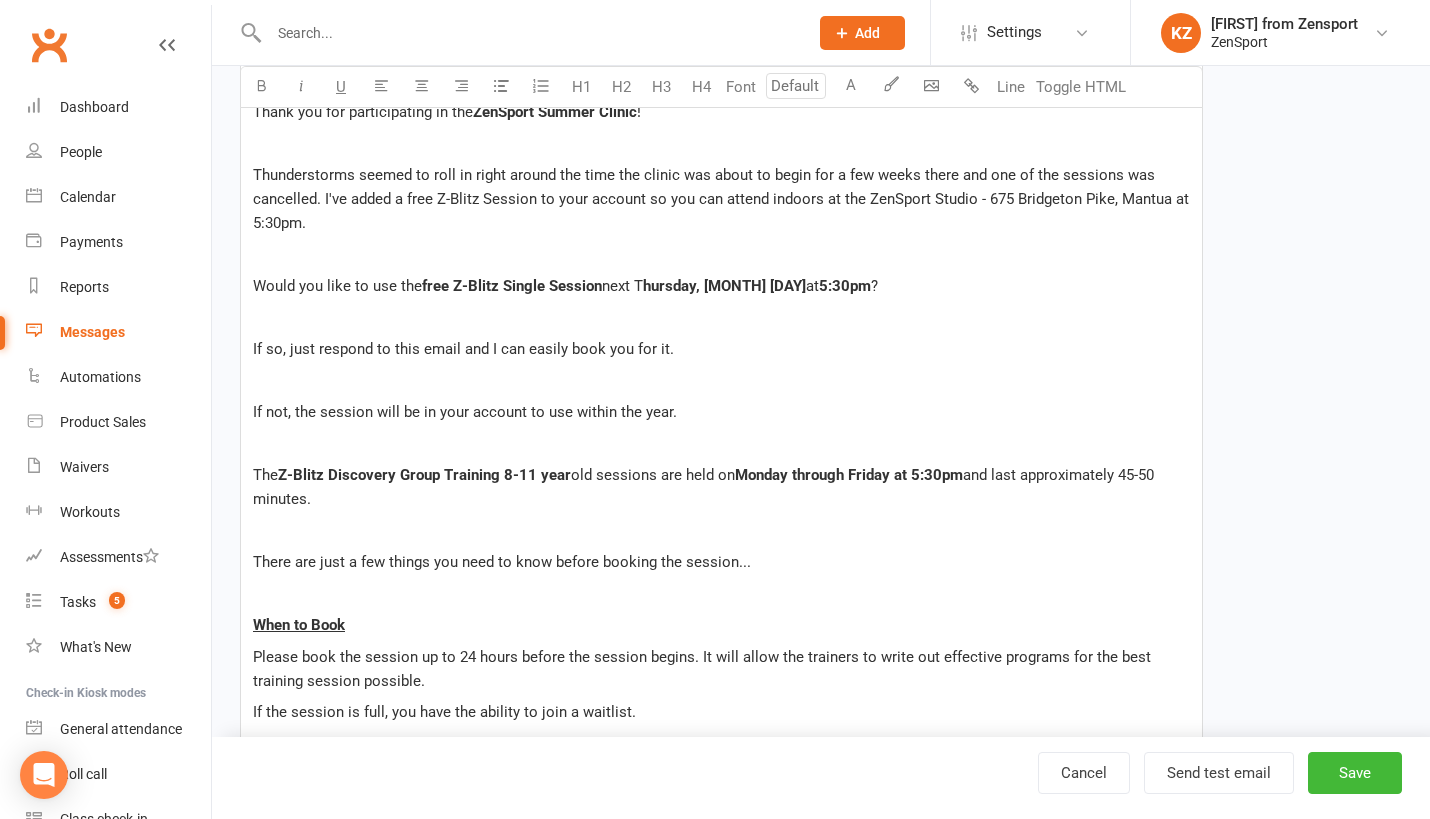 scroll, scrollTop: 0, scrollLeft: 0, axis: both 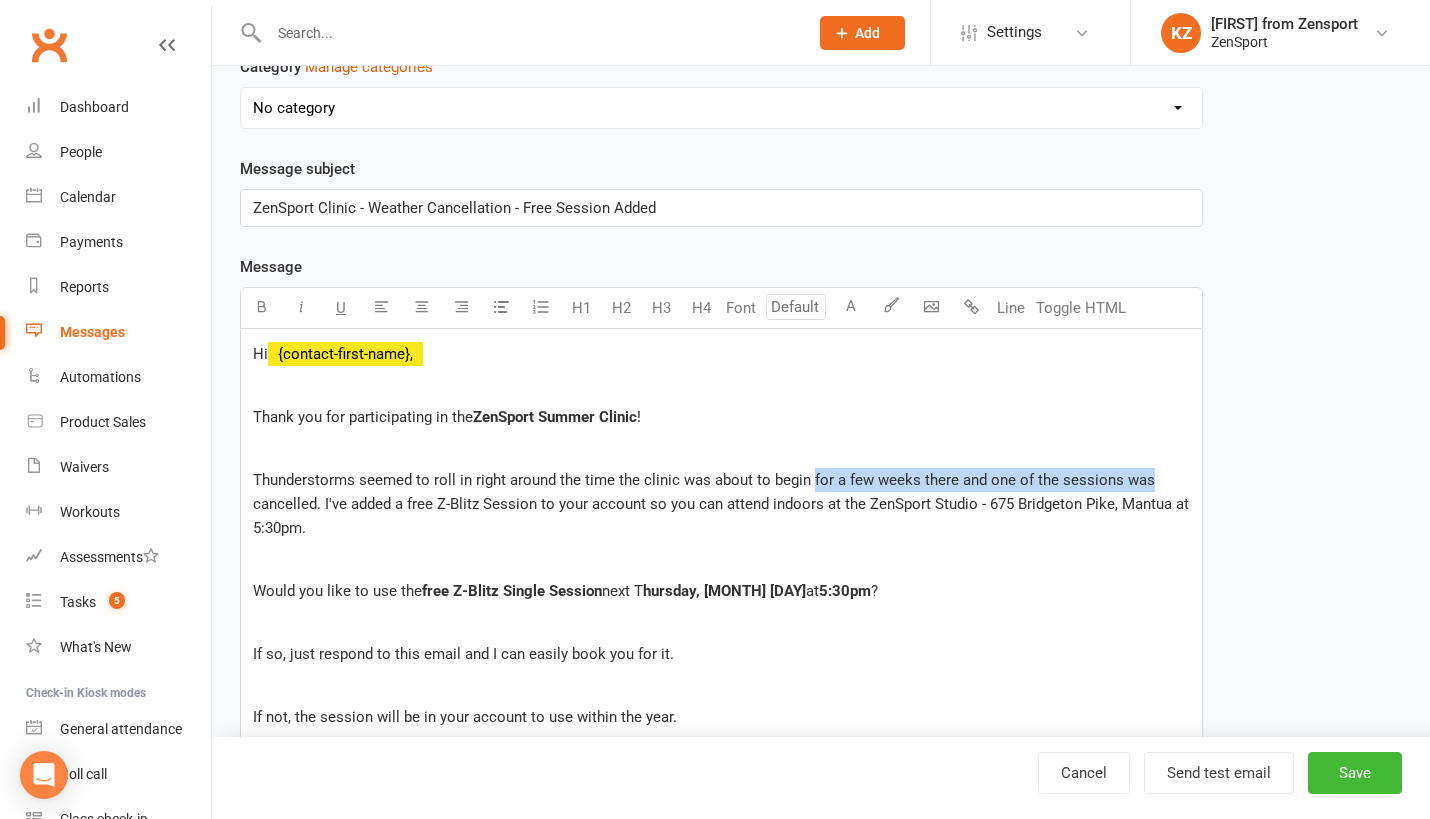 drag, startPoint x: 809, startPoint y: 483, endPoint x: 1146, endPoint y: 483, distance: 337 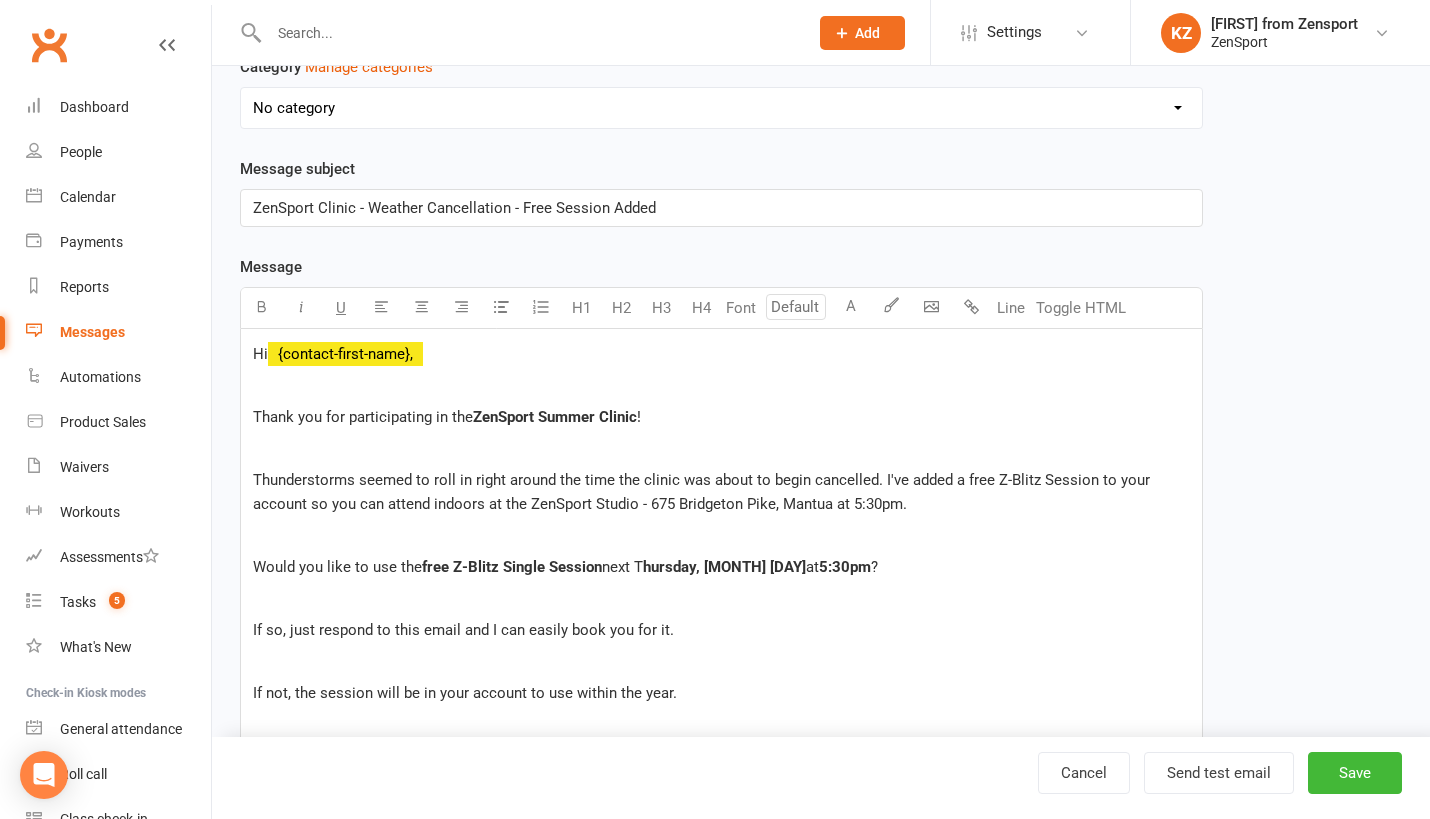 type 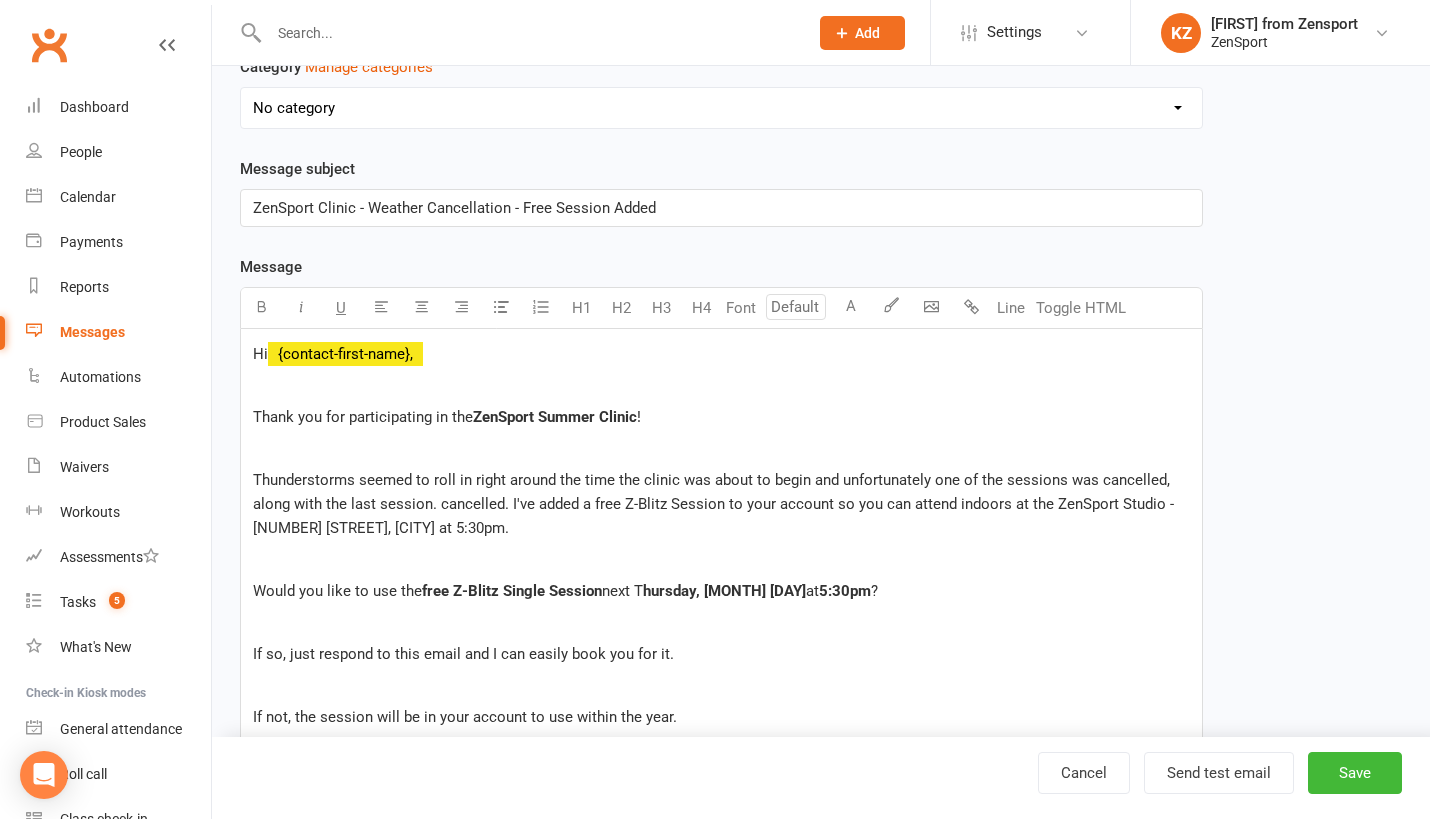 click on "Thunderstorms seemed to roll in right around the time the clinic was about to begin and unfortunately one of the sessions was cancelled, along with the last session. cancelled. I've added a free Z-Blitz Session to your account so you can attend indoors at the ZenSport Studio - [NUMBER] [STREET], [CITY] at 5:30pm." at bounding box center [715, 504] 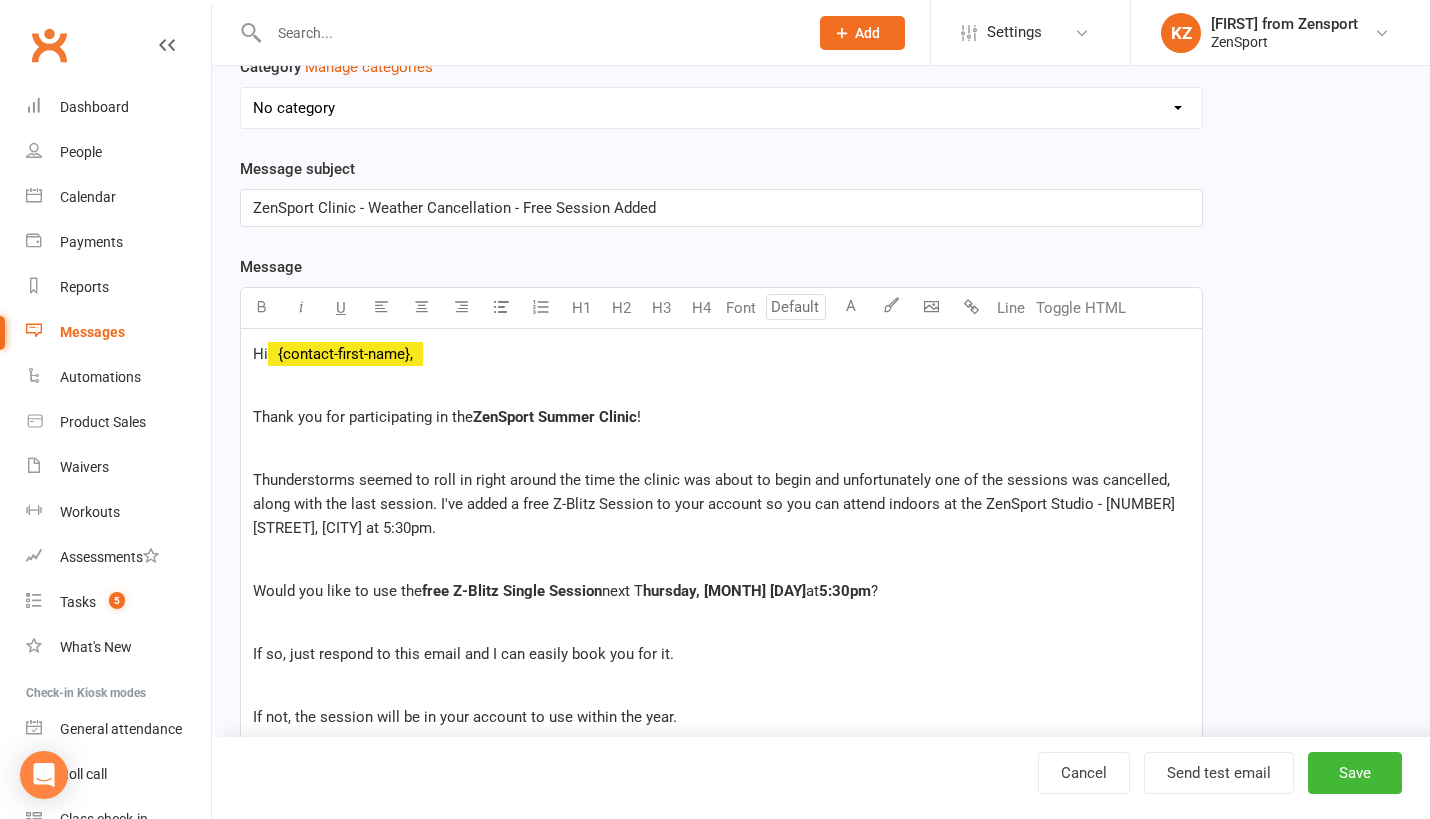 click on "Thunderstorms seemed to roll in right around the time the clinic was about to begin and unfortunately one of the sessions was cancelled, along with the last session. I've added a free Z-Blitz Session to your account so you can attend indoors at the ZenSport Studio - [NUMBER] [STREET], [CITY] at 5:30pm." at bounding box center (716, 504) 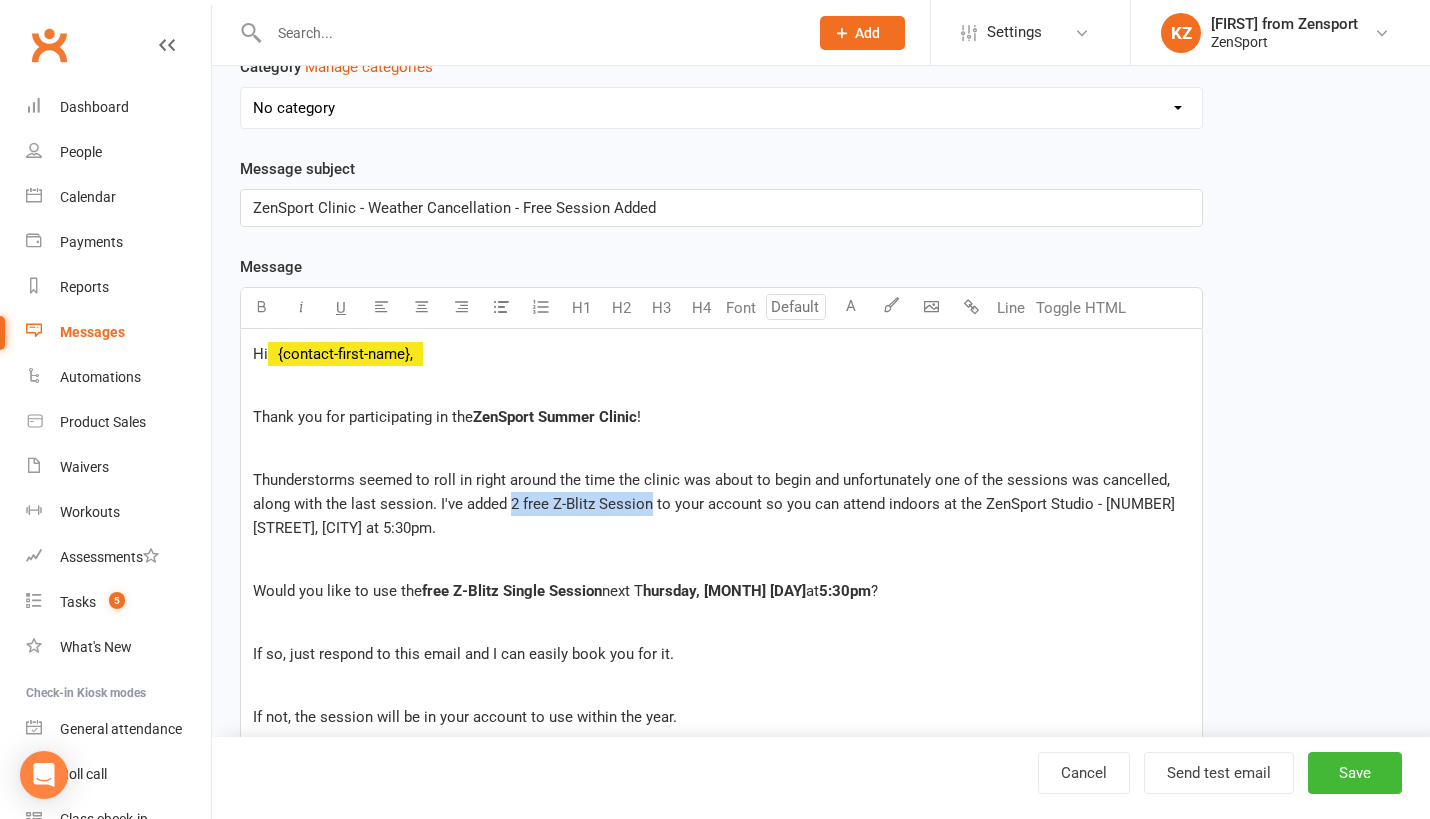 drag, startPoint x: 510, startPoint y: 506, endPoint x: 647, endPoint y: 504, distance: 137.0146 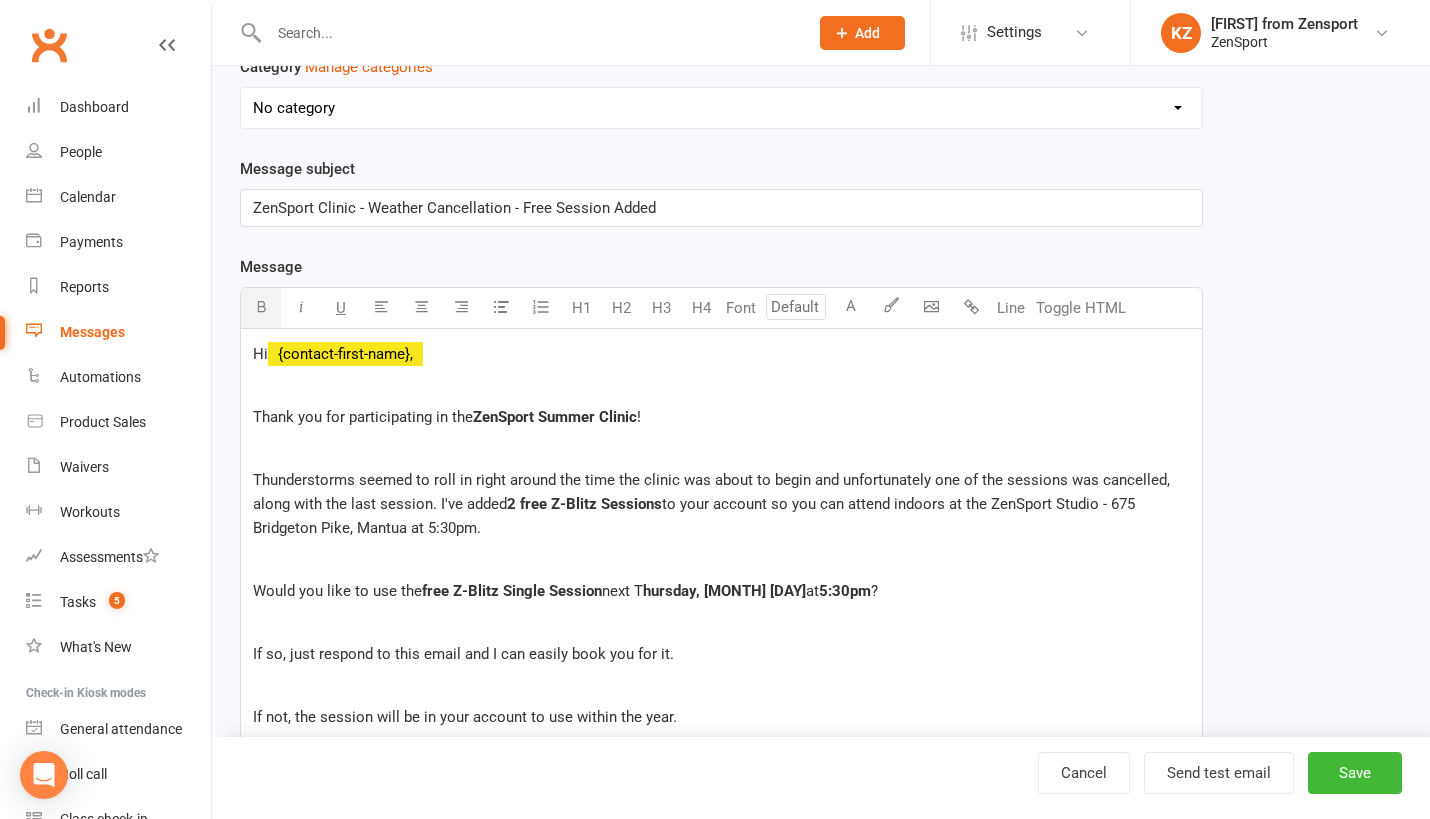 click on "to your account so you can attend indoors at the ZenSport Studio - 675 Bridgeton Pike, Mantua at 5:30pm." at bounding box center [696, 516] 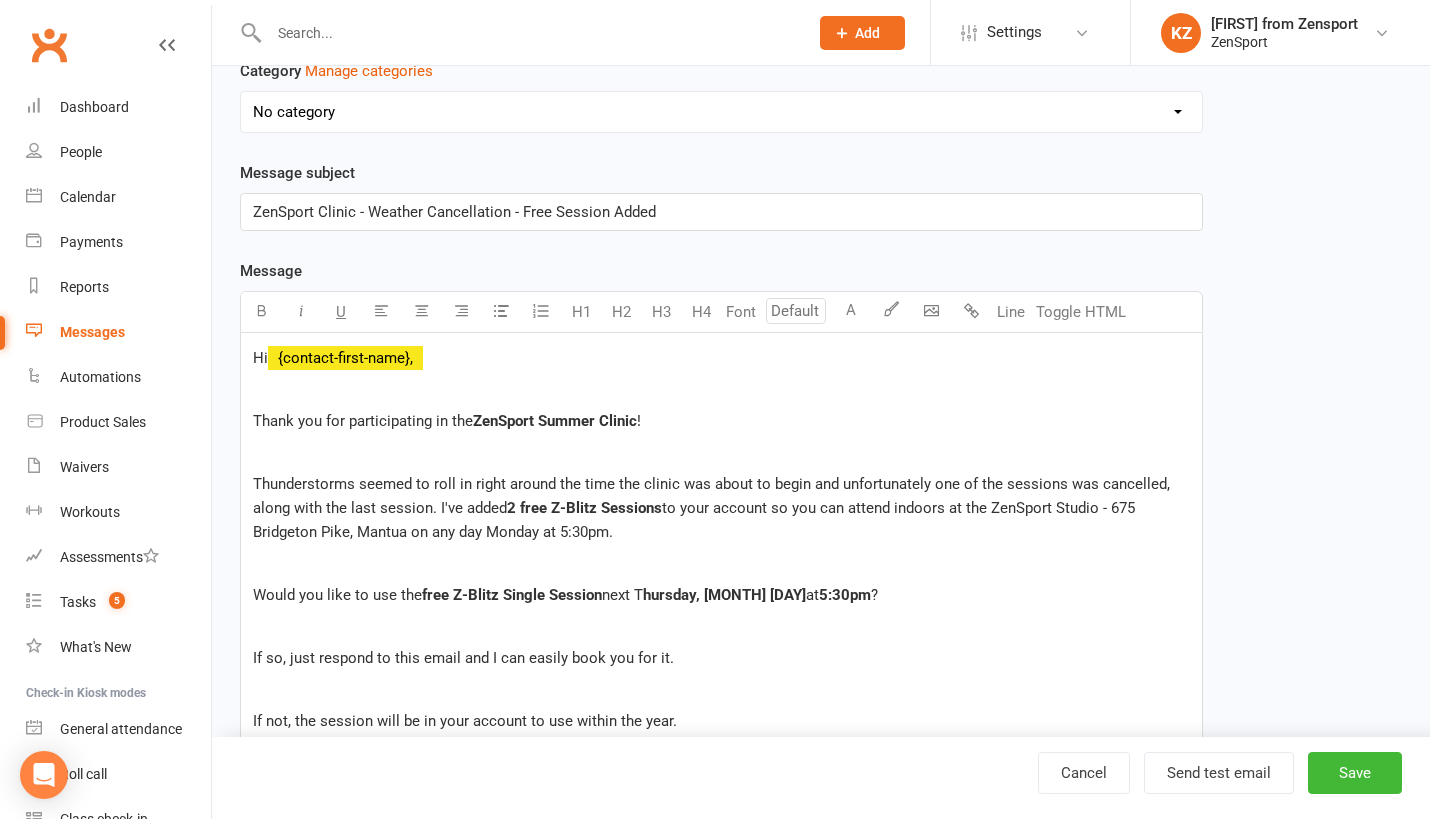 scroll, scrollTop: 184, scrollLeft: 0, axis: vertical 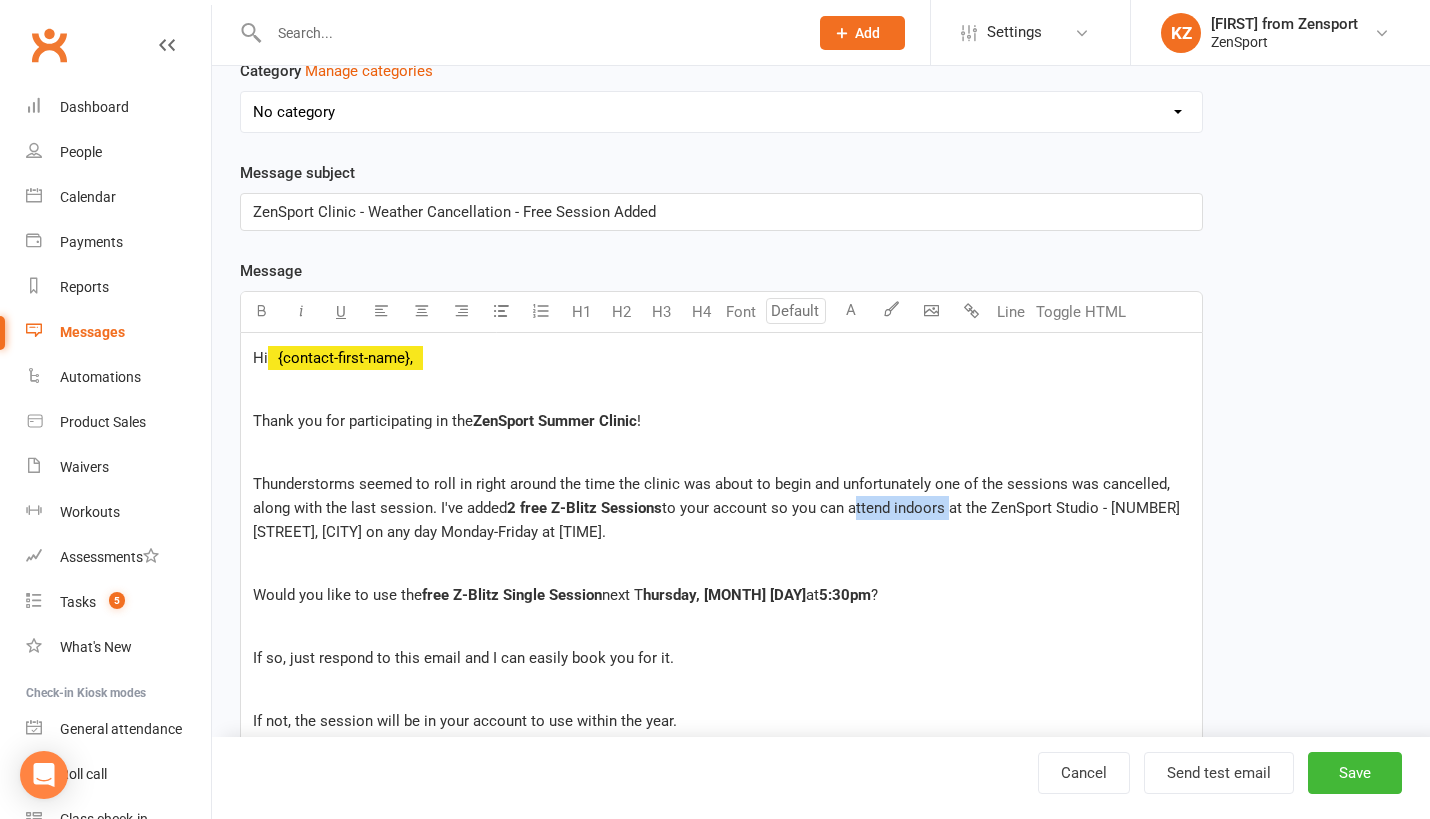 drag, startPoint x: 848, startPoint y: 510, endPoint x: 942, endPoint y: 514, distance: 94.08507 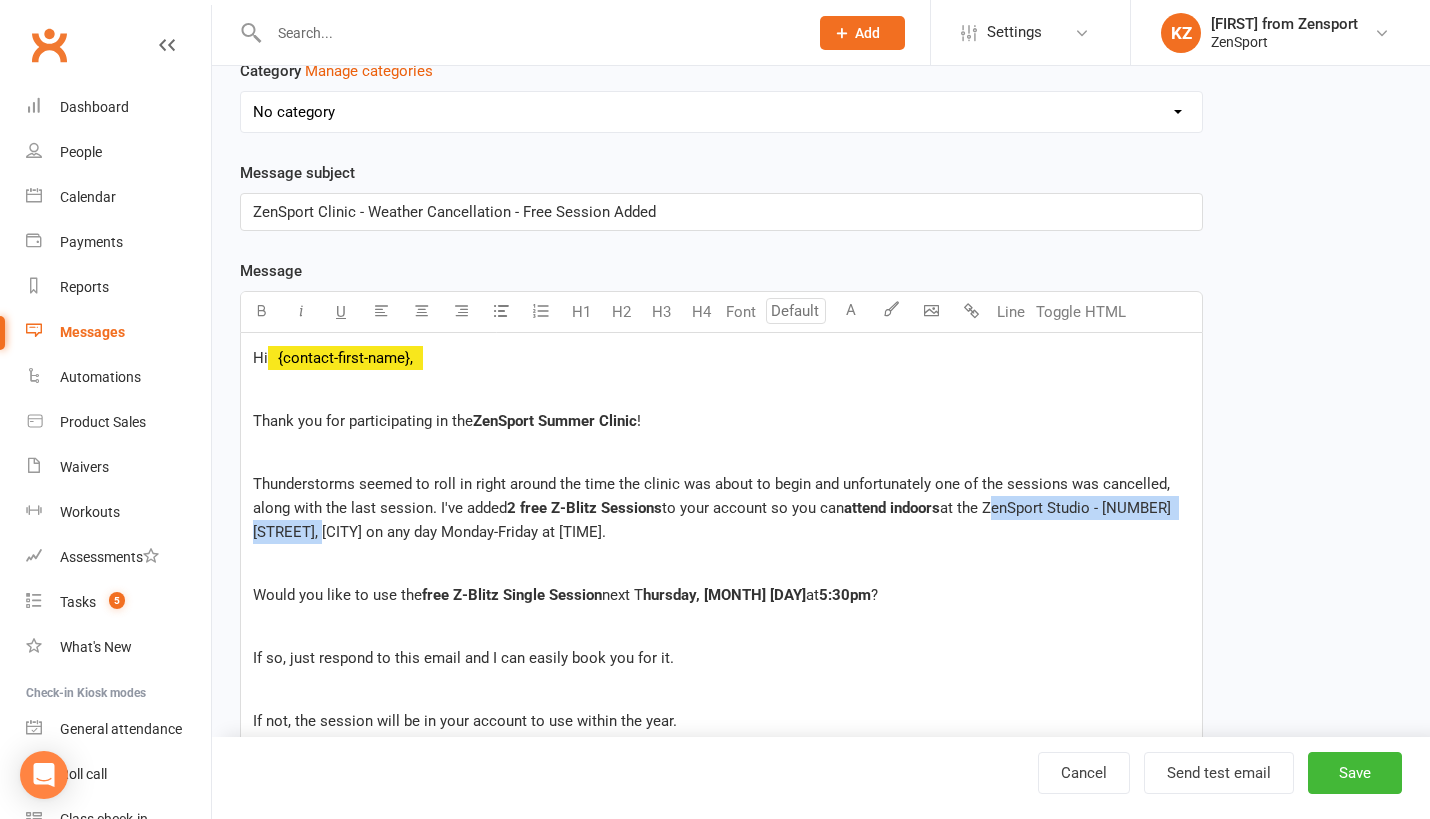 drag, startPoint x: 996, startPoint y: 511, endPoint x: 350, endPoint y: 528, distance: 646.22363 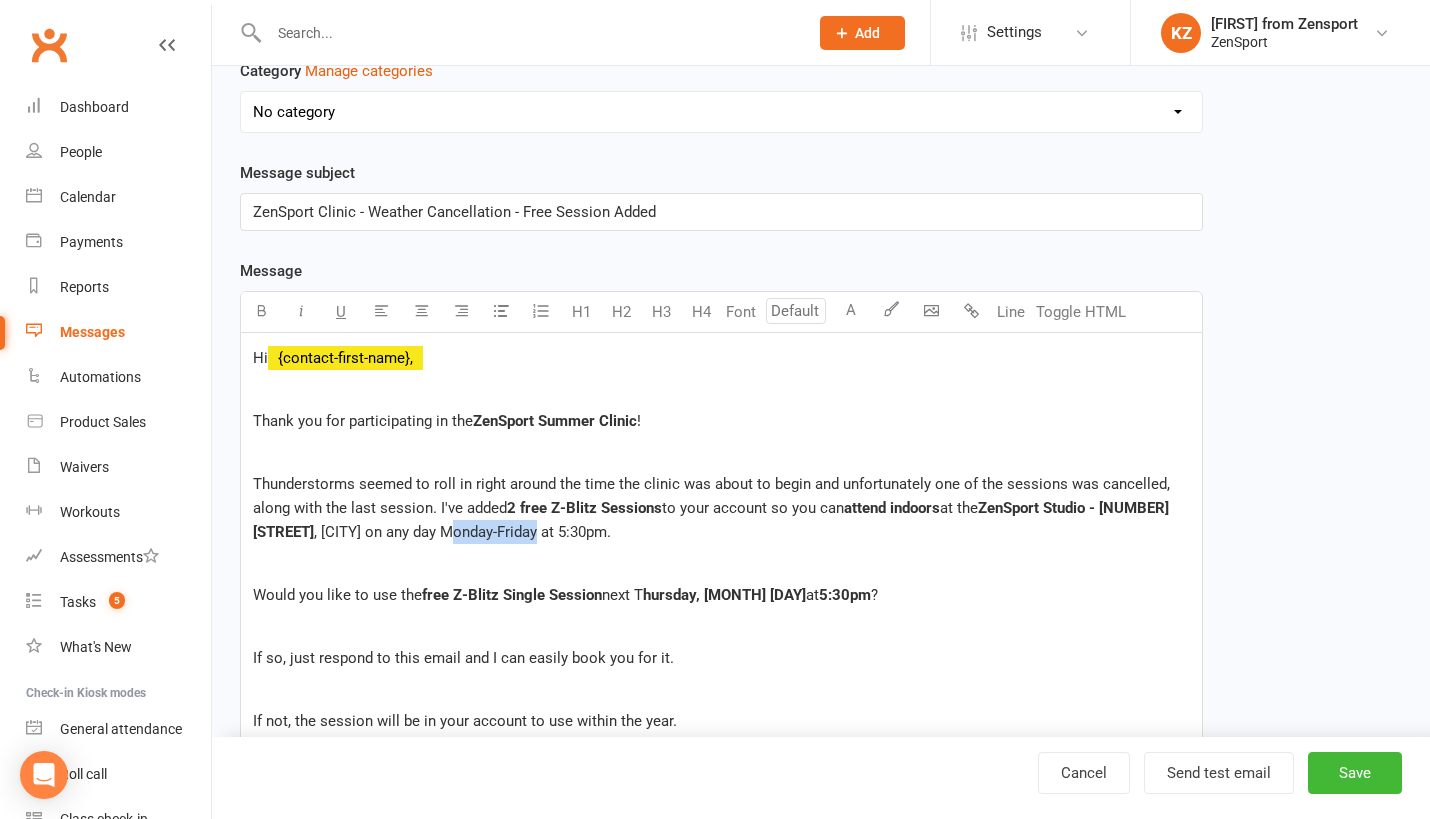 drag, startPoint x: 496, startPoint y: 532, endPoint x: 586, endPoint y: 530, distance: 90.02222 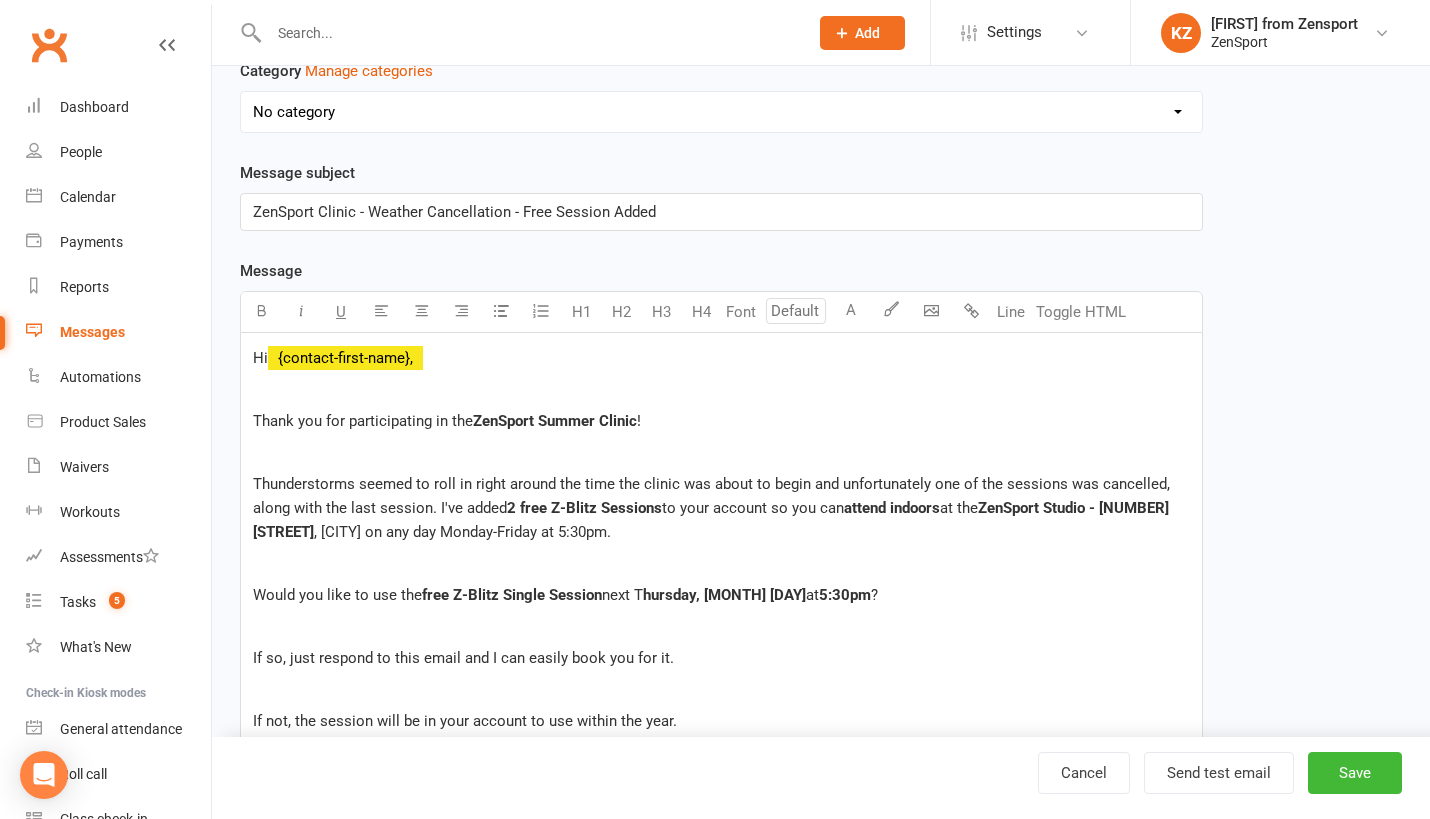 click on "Thunderstorms seemed to roll in right around the time the clinic was about to begin and unfortunately one of the sessions was cancelled, along with the last session. I've added  2 free Z-Blitz Sessions  to your account so you can  attend indoors  at the  ZenSport Studio - [NUMBER] [STREET] , [CITY] on any day Monday-Friday at 5:30pm." at bounding box center [721, 508] 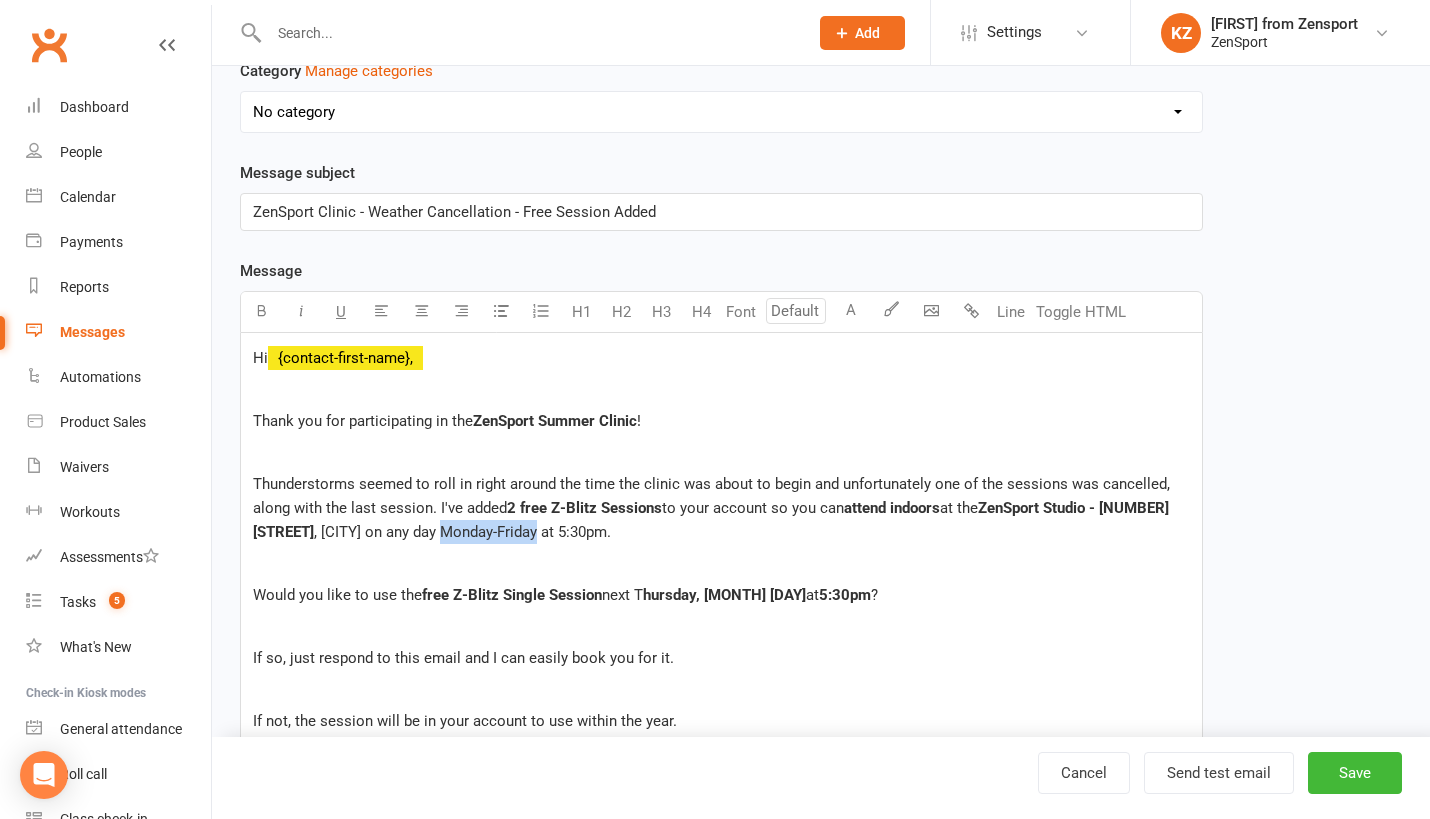 drag, startPoint x: 489, startPoint y: 534, endPoint x: 588, endPoint y: 537, distance: 99.04544 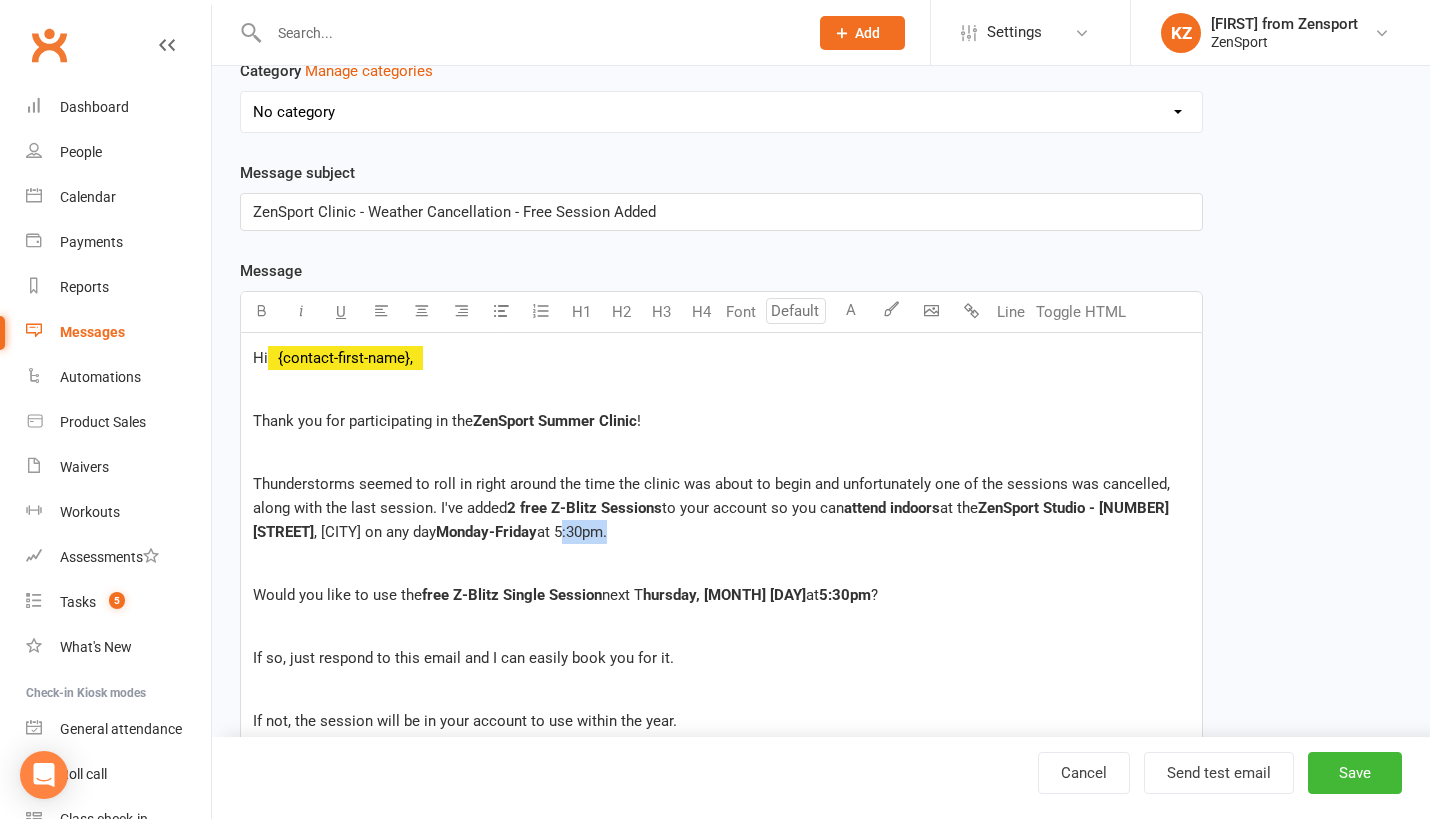 drag, startPoint x: 612, startPoint y: 533, endPoint x: 658, endPoint y: 530, distance: 46.09772 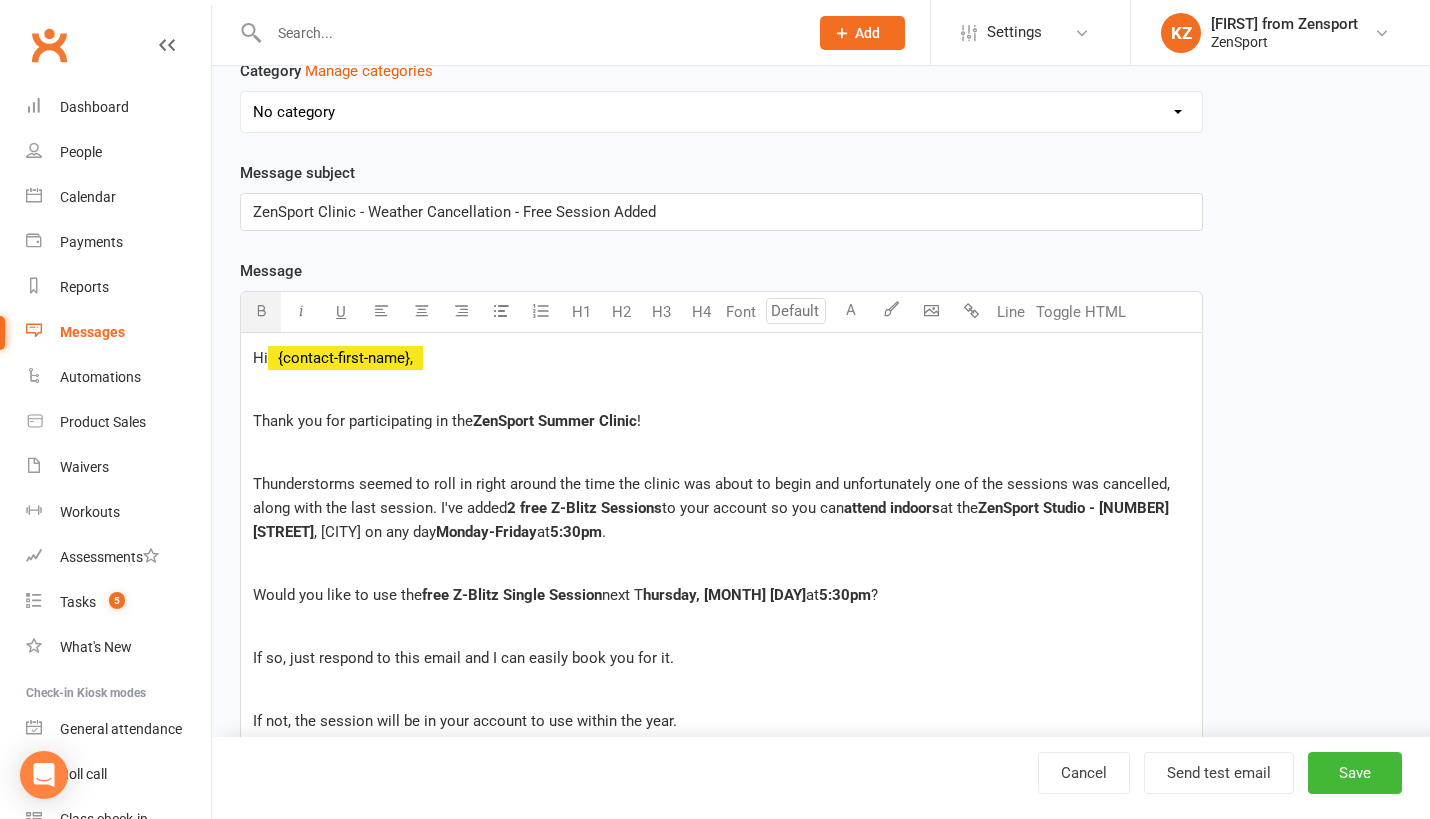 click on "Thunderstorms seemed to roll in right around the time the clinic was about to begin and unfortunately one of the sessions was cancelled, along with the last session. I've added 2 free Z-Blitz Sessions to your account so you can attend indoors at the ZenSport Studio - [NUMBER] [STREET] , [CITY] on any day Monday-Friday at 5:30pm." at bounding box center [721, 508] 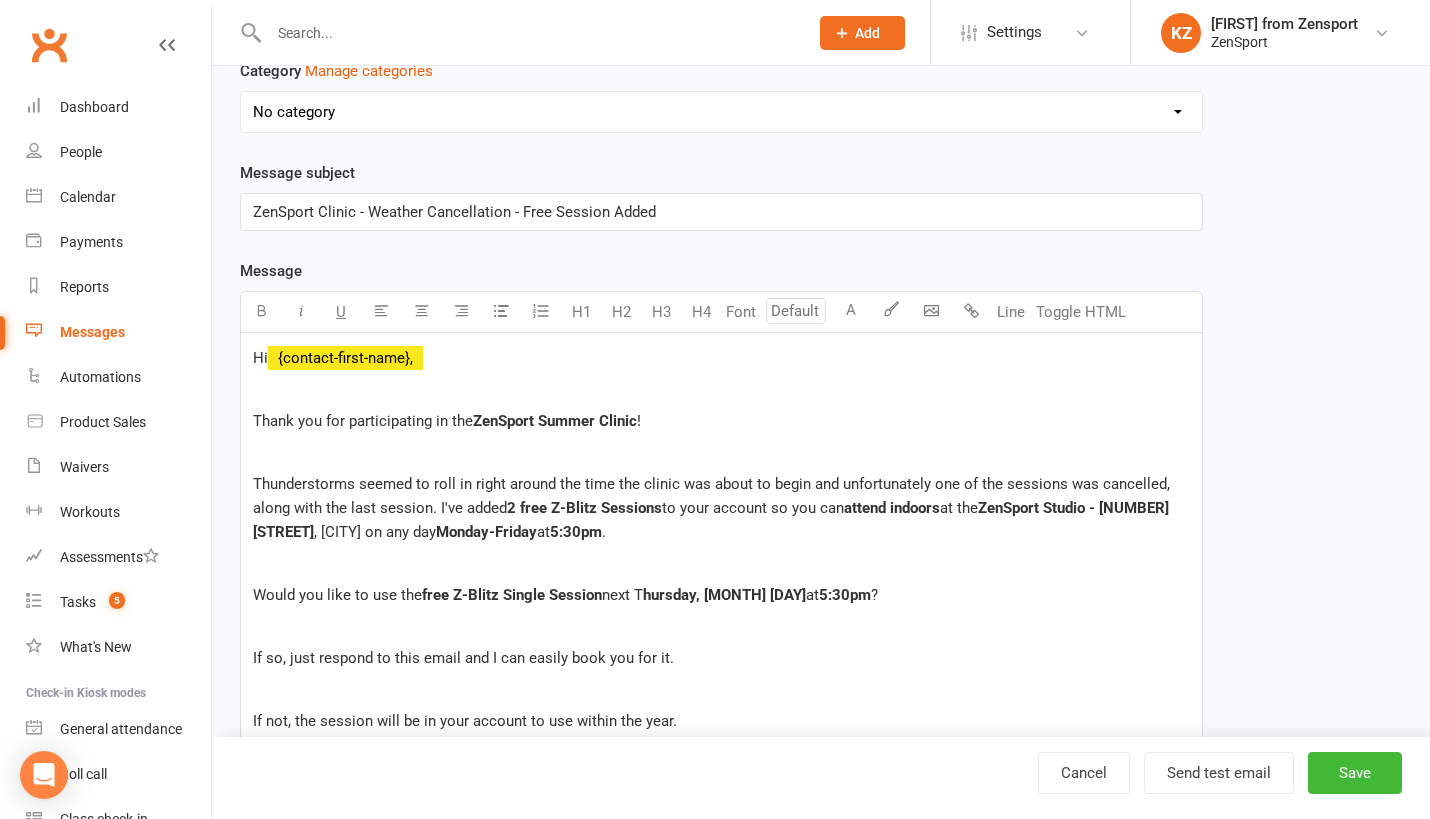 click on "Thunderstorms seemed to roll in right around the time the clinic was about to begin and unfortunately one of the sessions was cancelled, along with the last session. I've added" at bounding box center (713, 496) 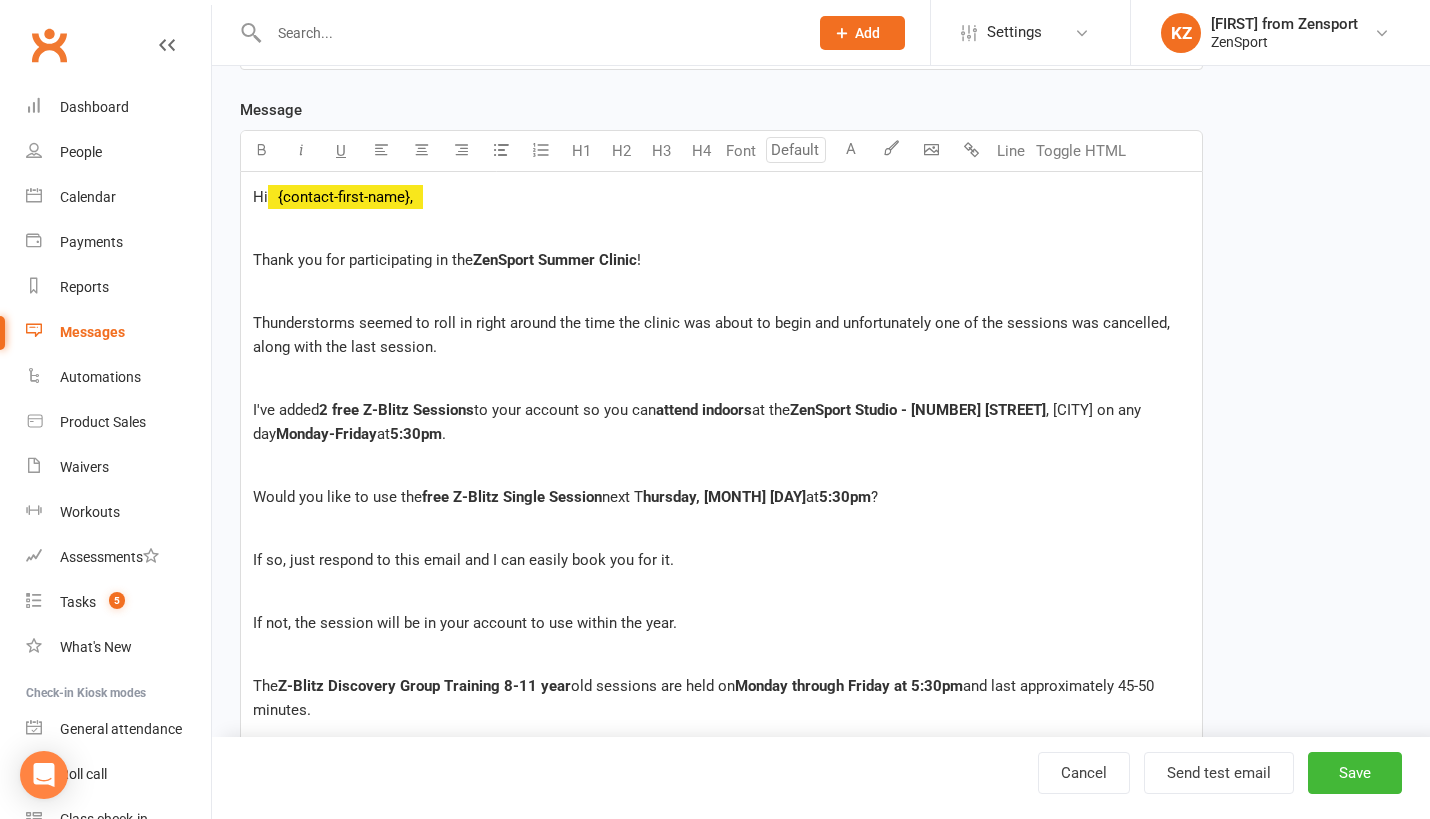 scroll, scrollTop: 346, scrollLeft: 0, axis: vertical 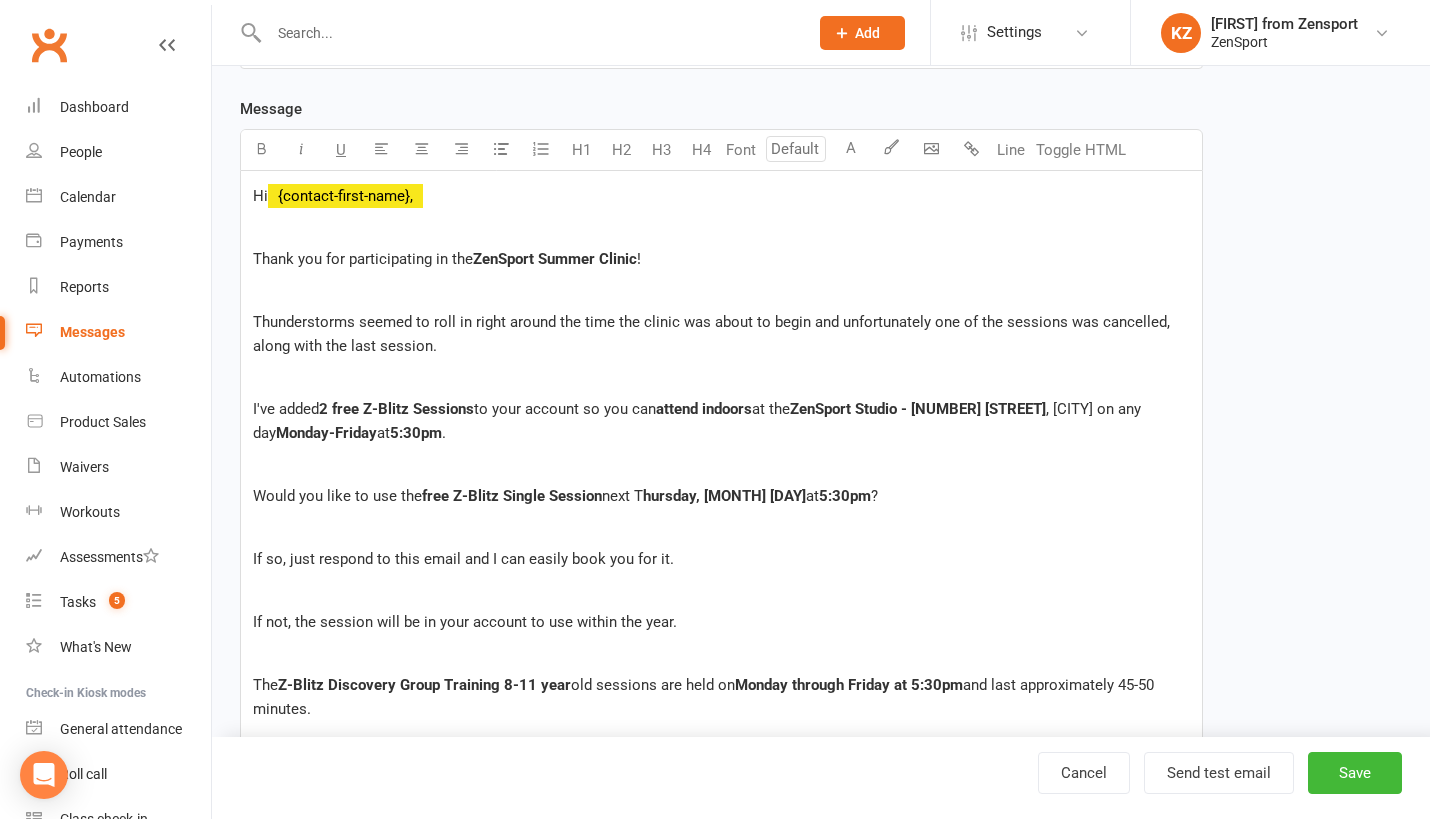 click on "next T" at bounding box center [622, 496] 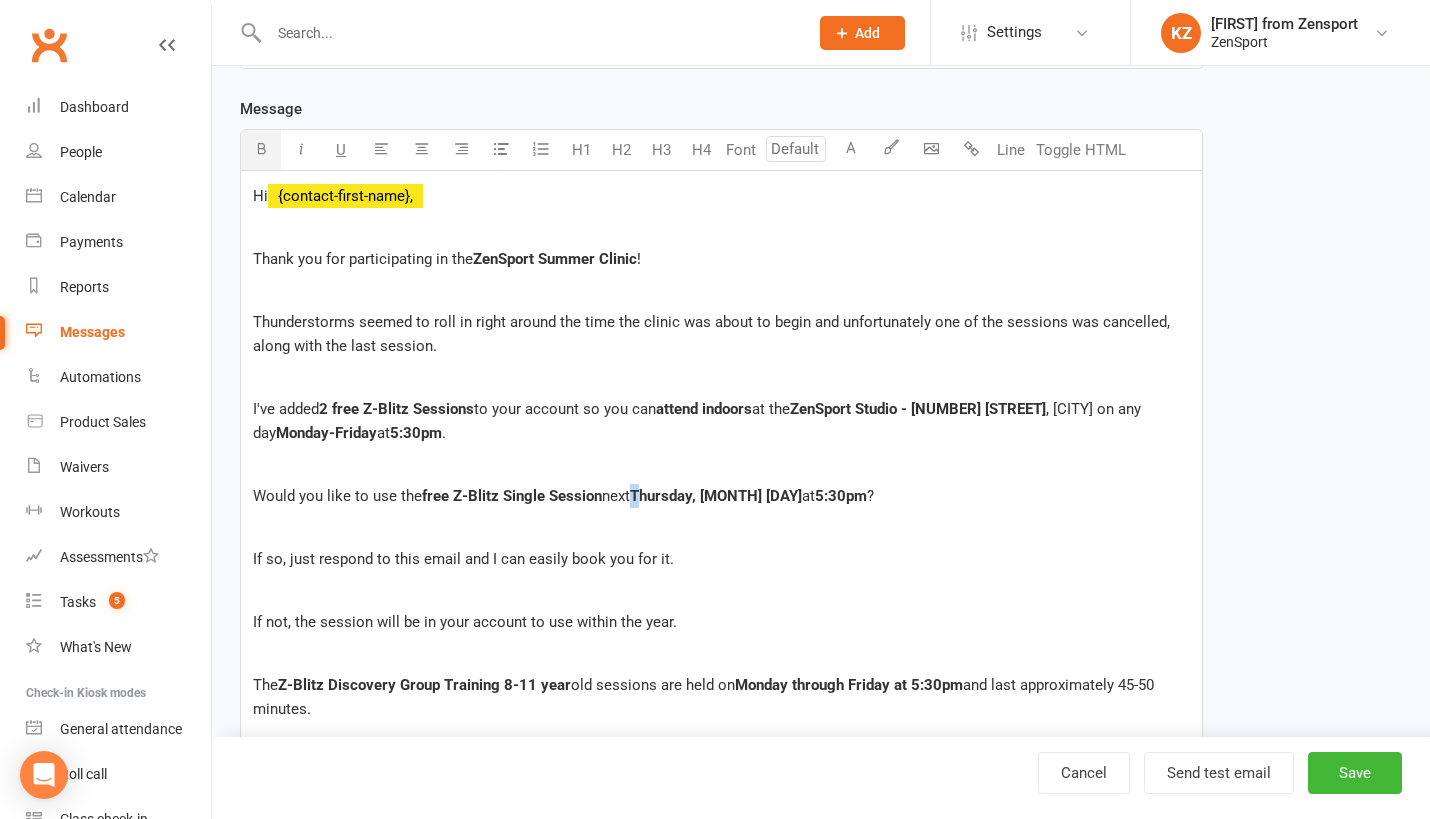 click on "If so, just respond to this email and I can easily book you for it." at bounding box center (721, 559) 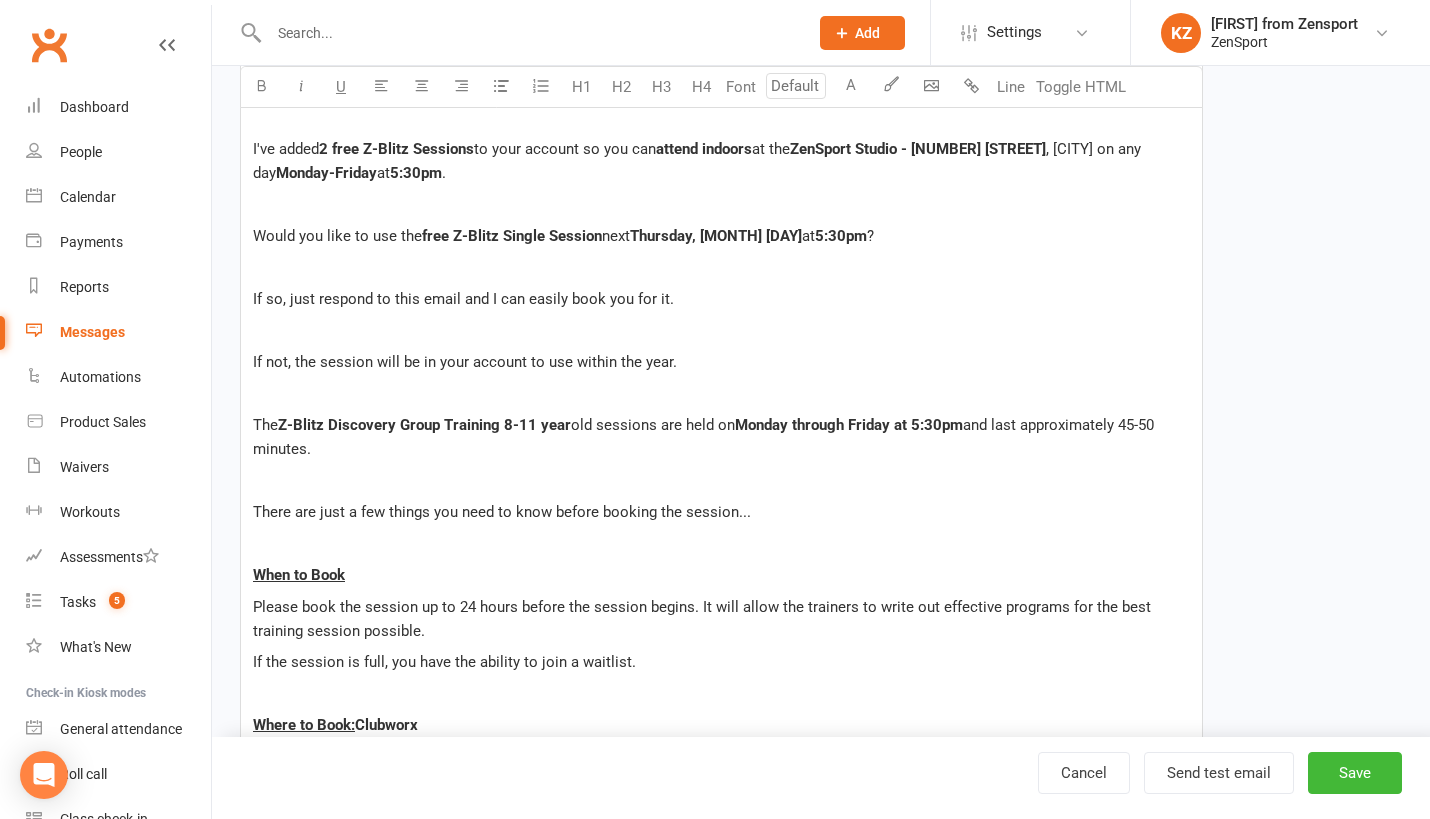 scroll, scrollTop: 652, scrollLeft: 0, axis: vertical 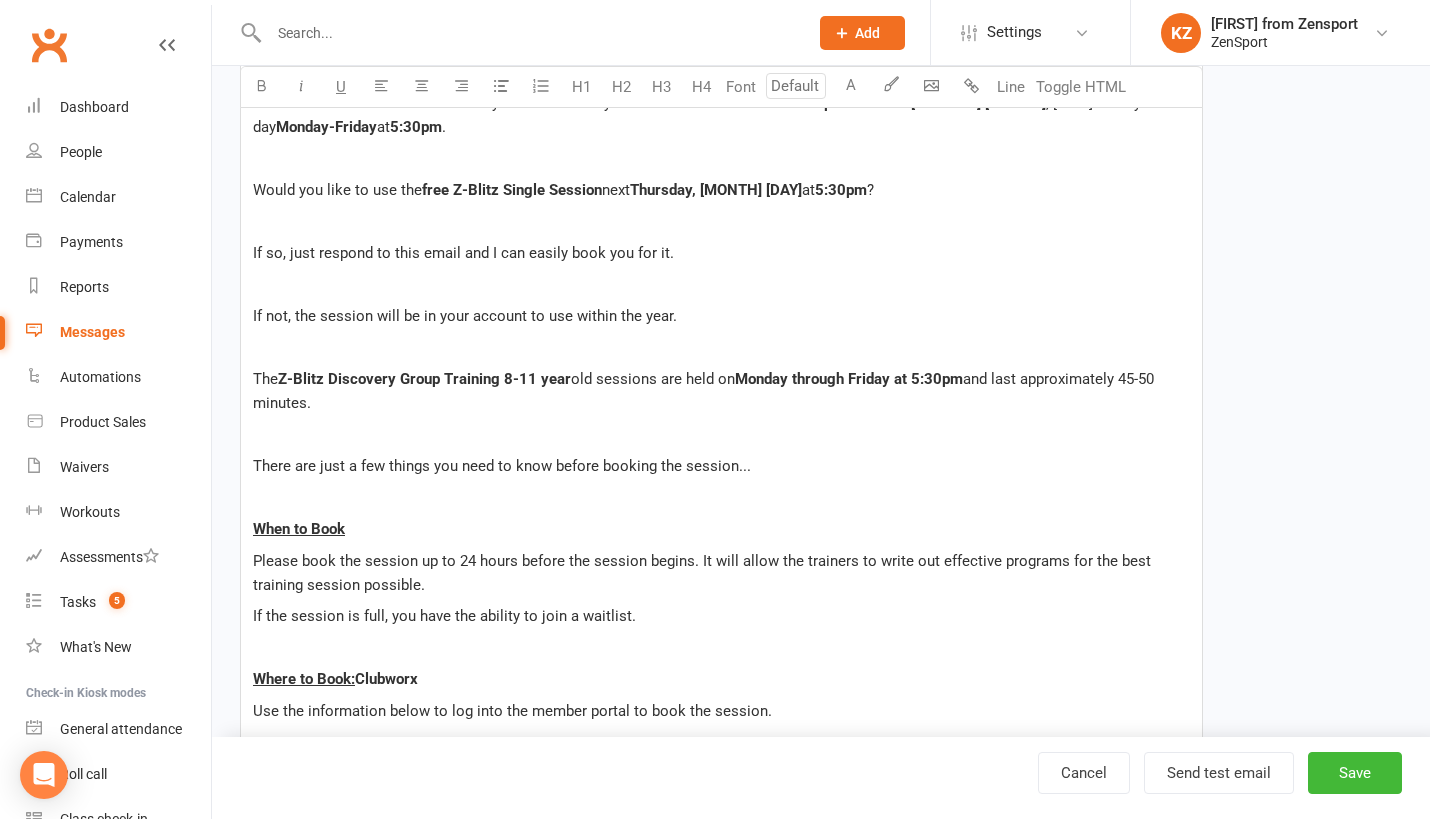 drag, startPoint x: 1125, startPoint y: 382, endPoint x: 887, endPoint y: 410, distance: 239.6414 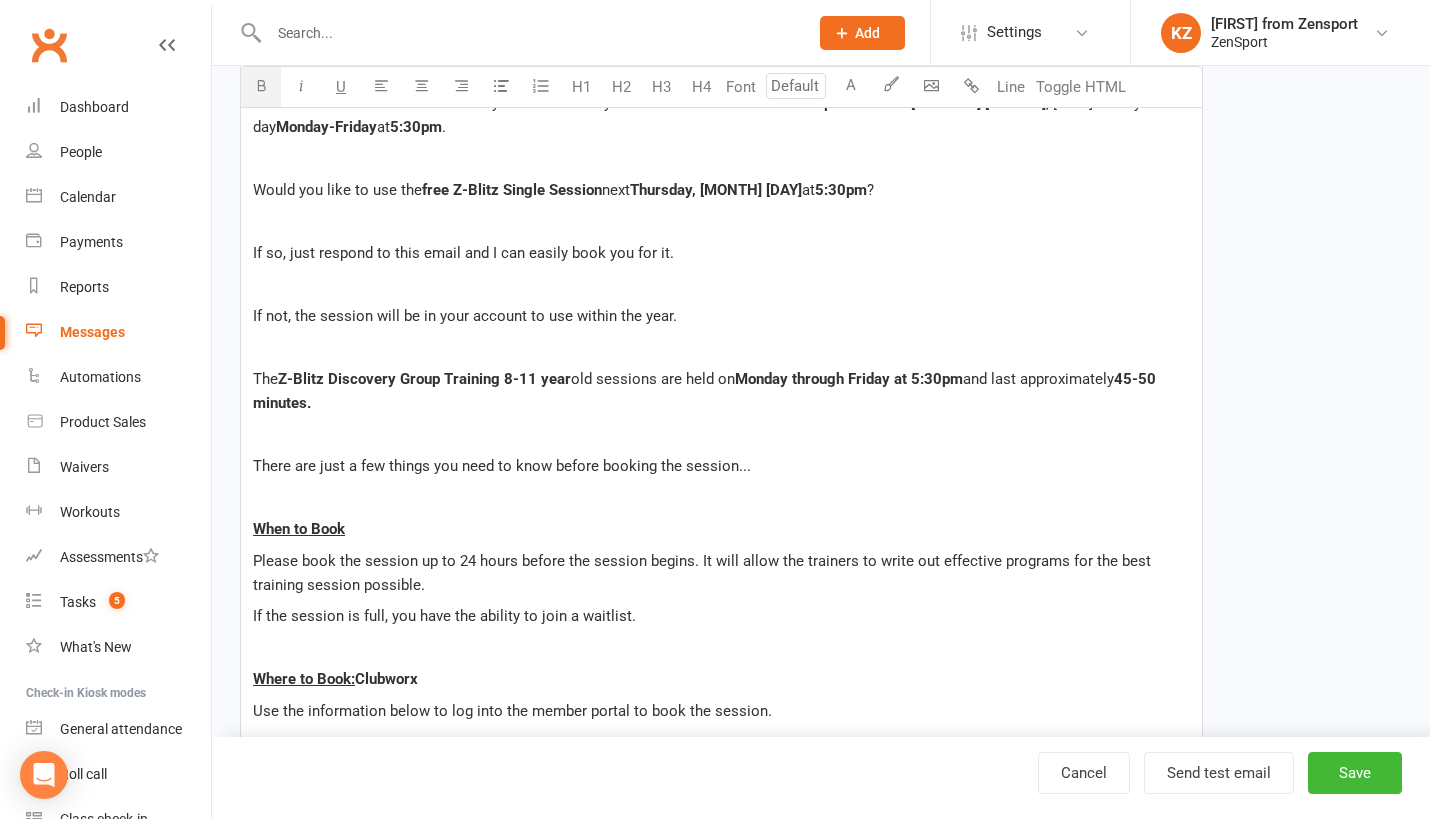 click on "The  Z-Blitz Discovery Group Training 8-11 year  old sessions are held on  Monday through Friday at 5:30pm  and last approximately  45-50 minutes." at bounding box center (721, 391) 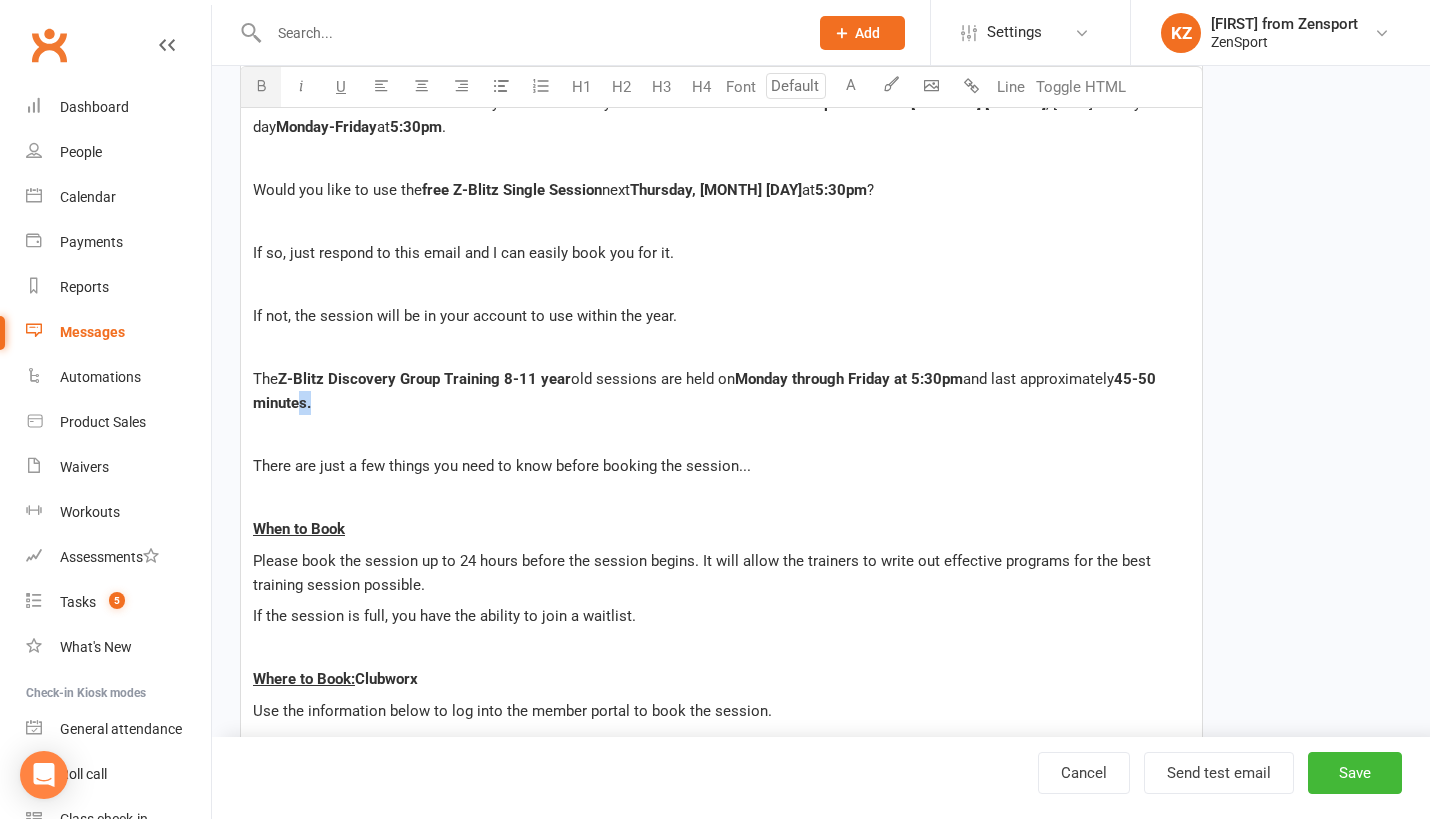 drag, startPoint x: 323, startPoint y: 399, endPoint x: 303, endPoint y: 401, distance: 20.09975 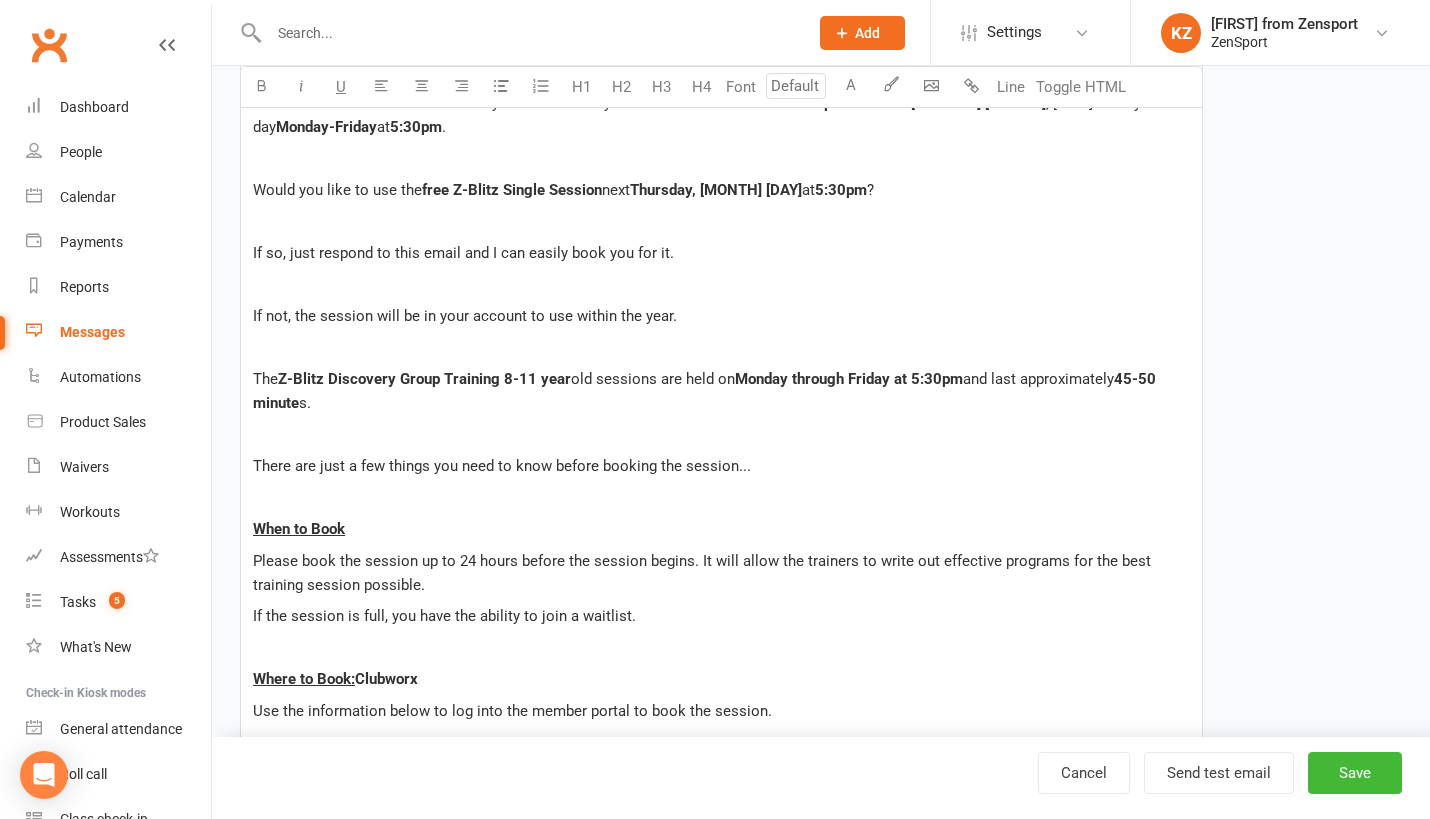click at bounding box center [721, 498] 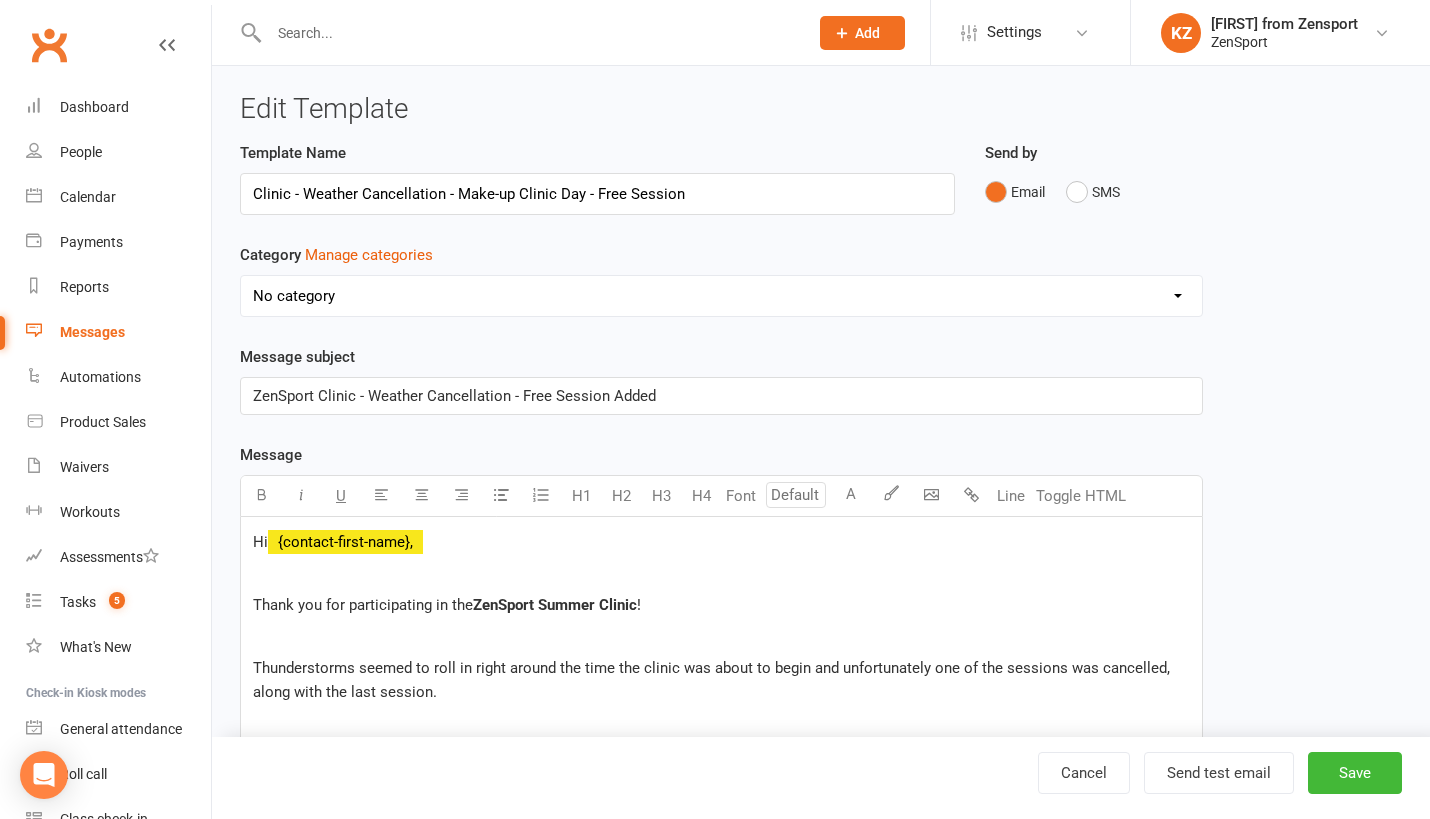 scroll, scrollTop: 0, scrollLeft: 0, axis: both 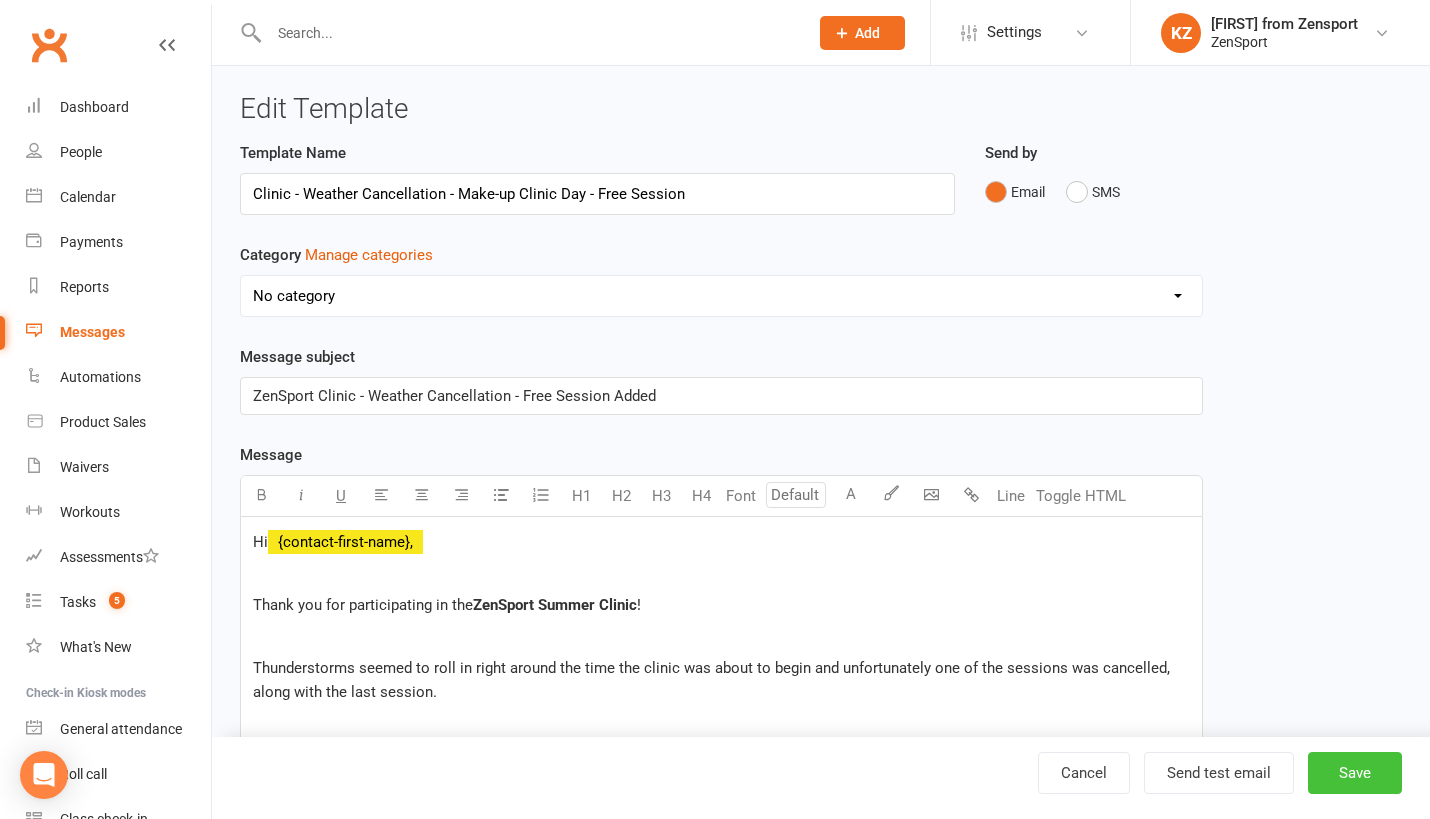 click on "Save" at bounding box center (1355, 773) 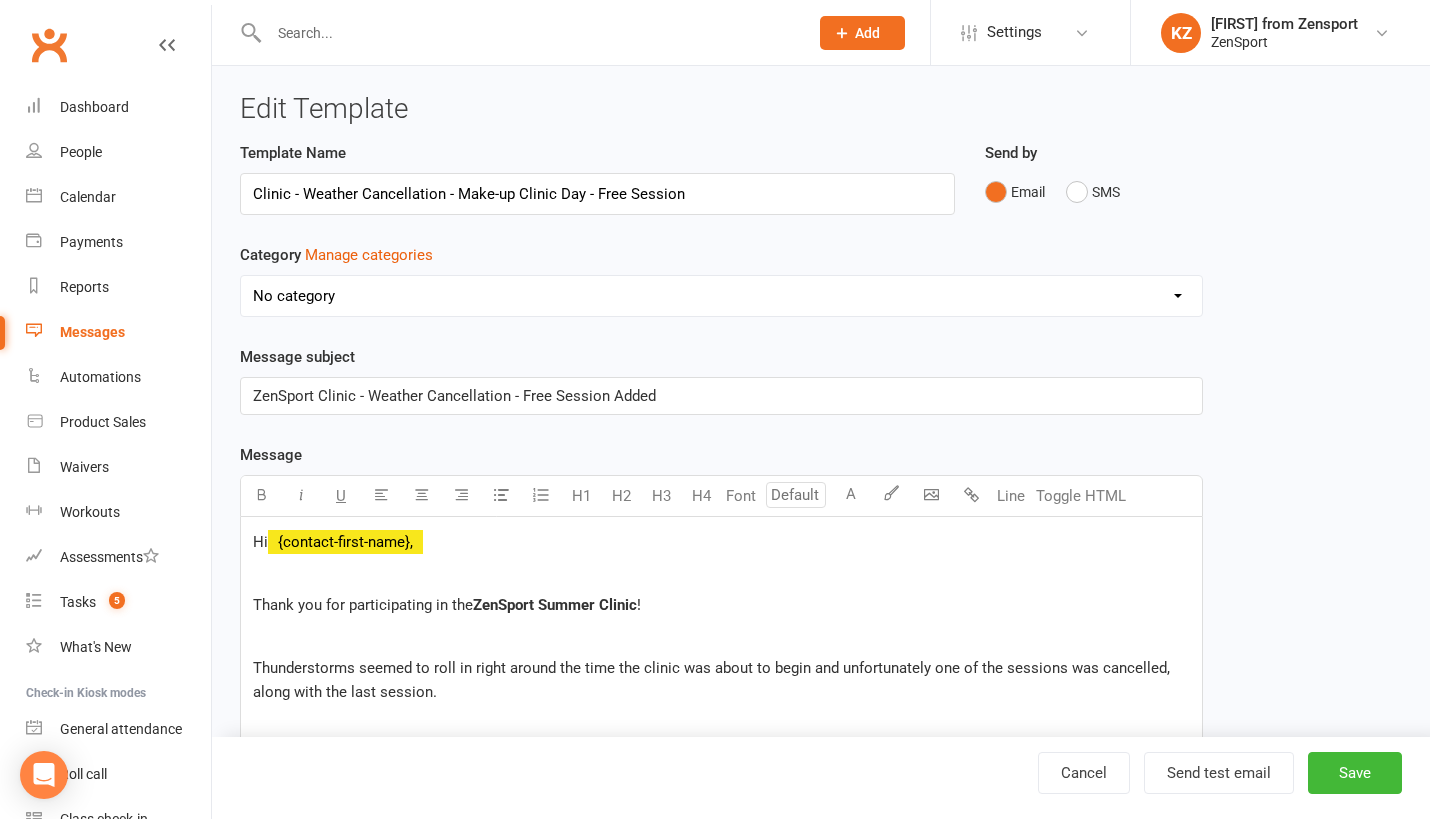 select on "100" 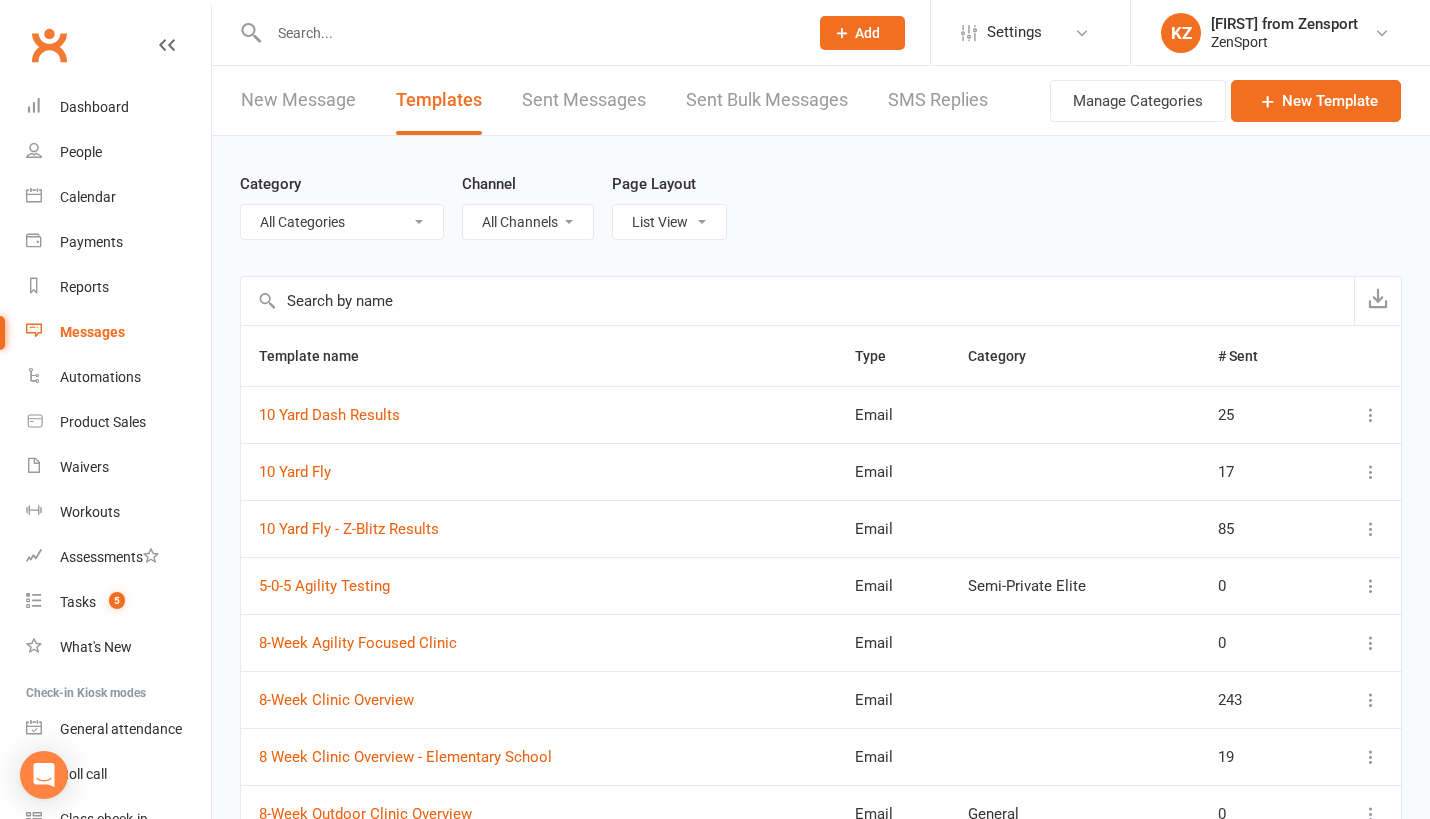 click on "New Message" at bounding box center (298, 100) 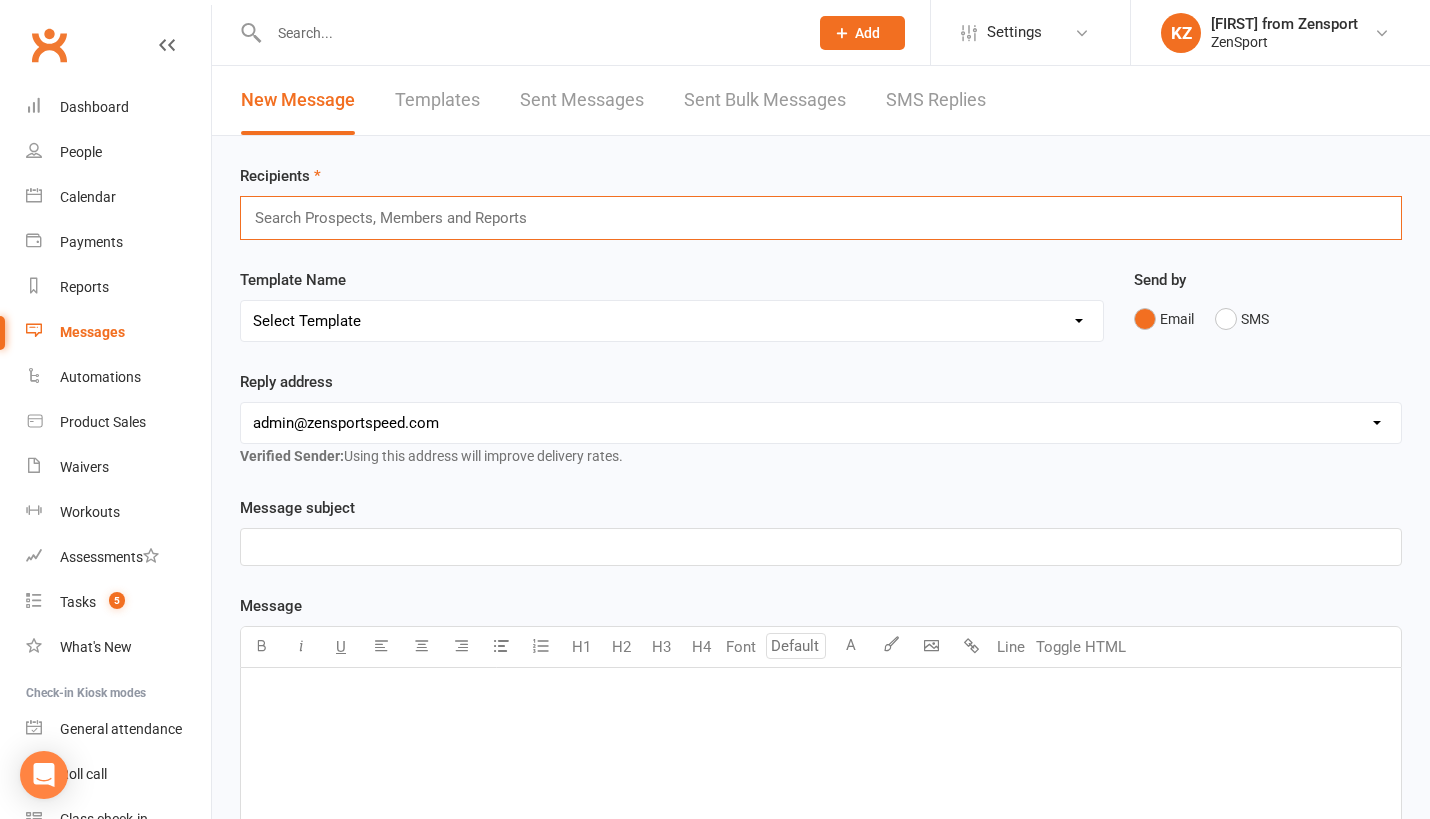 click at bounding box center [400, 218] 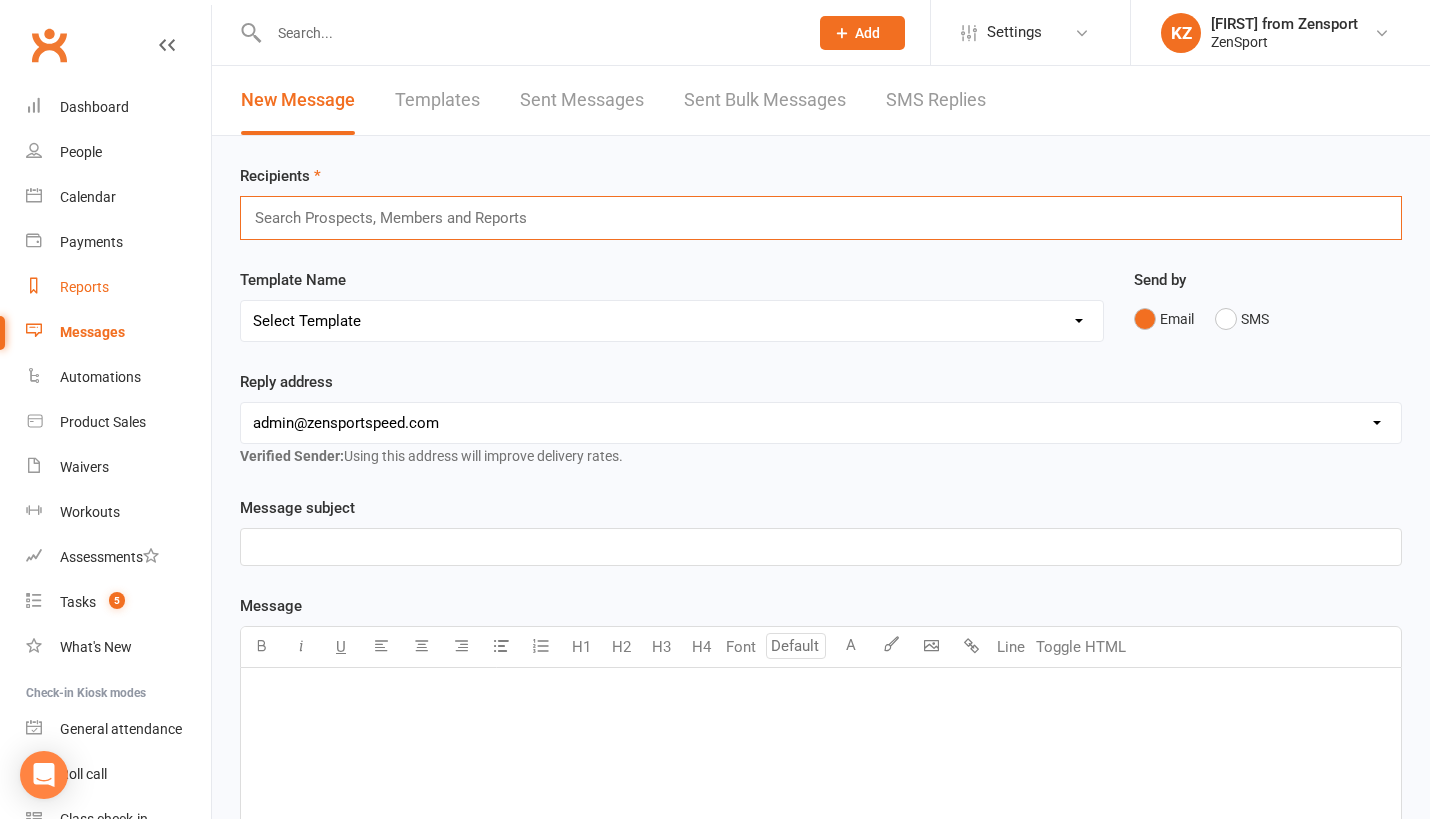 click on "Reports" at bounding box center (84, 287) 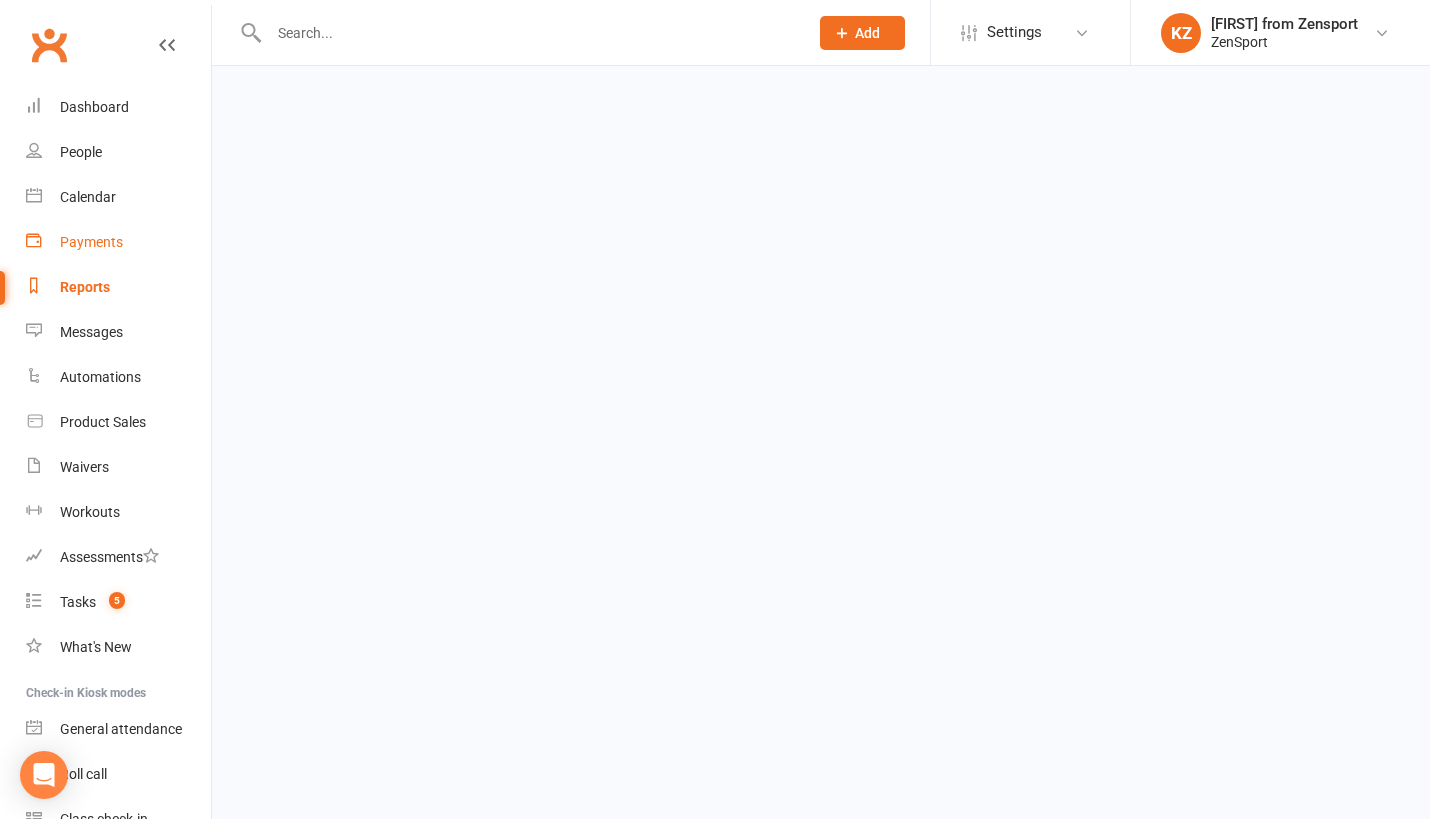 select on "100" 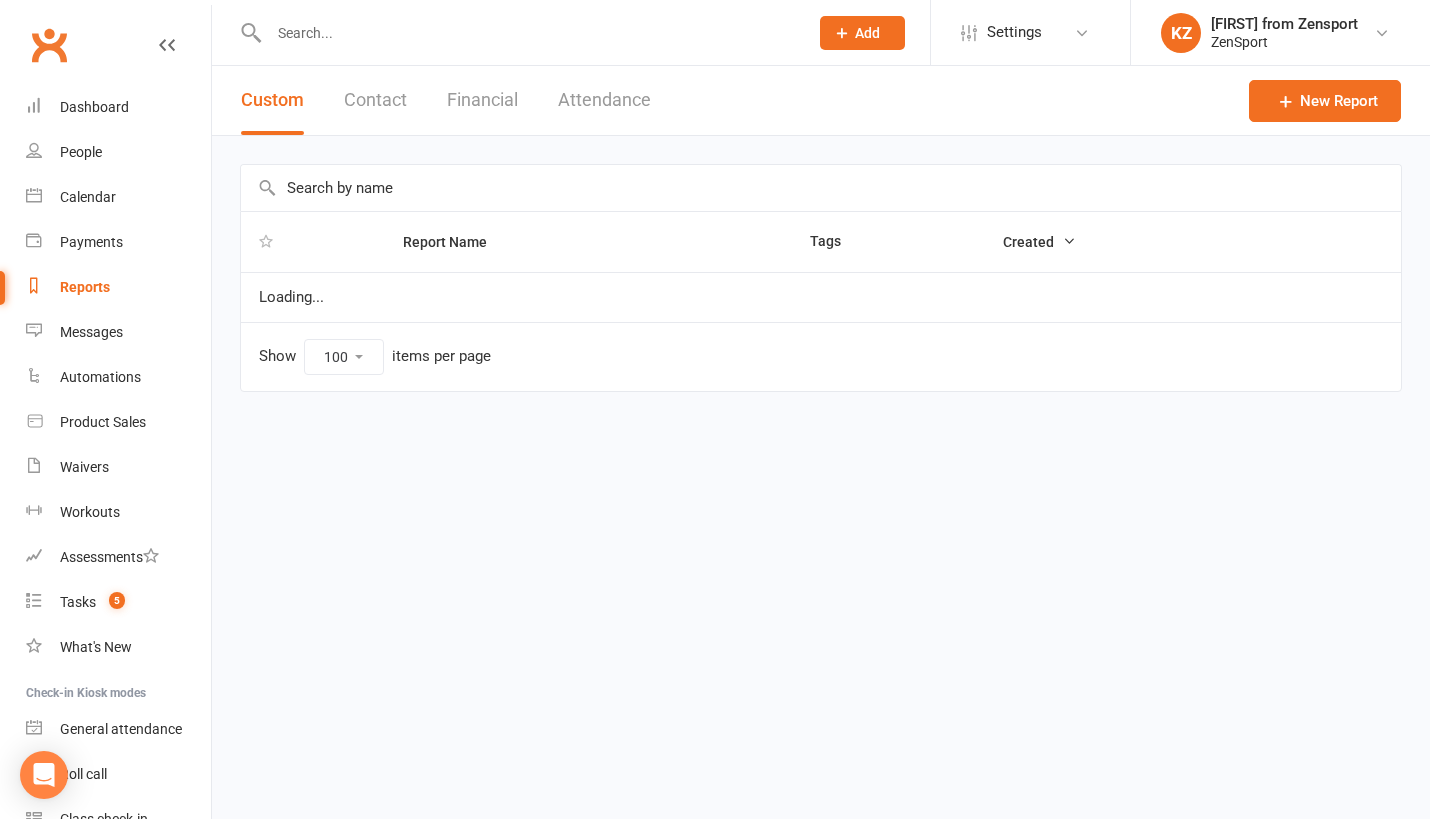 click at bounding box center [821, 188] 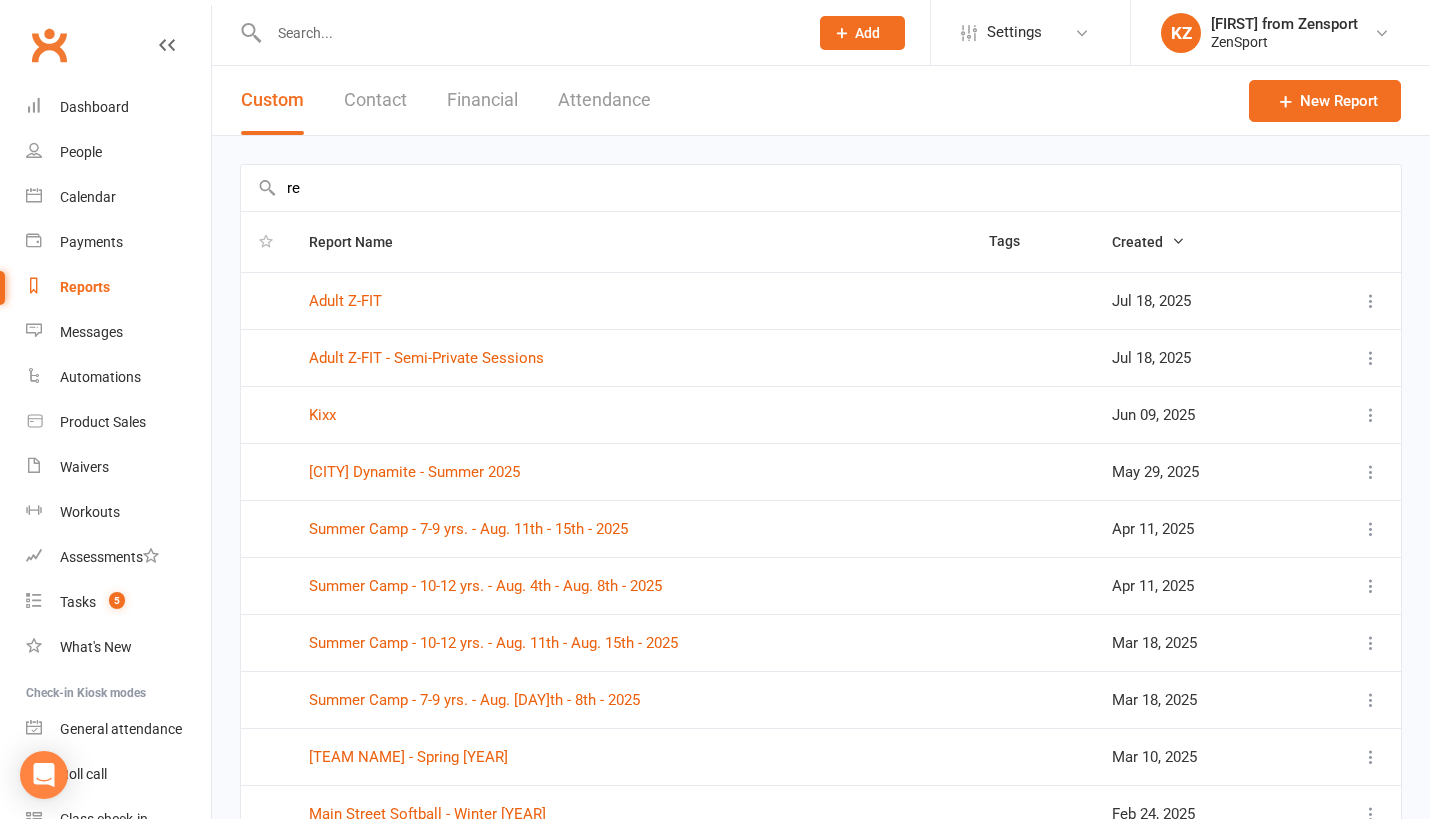type on "r" 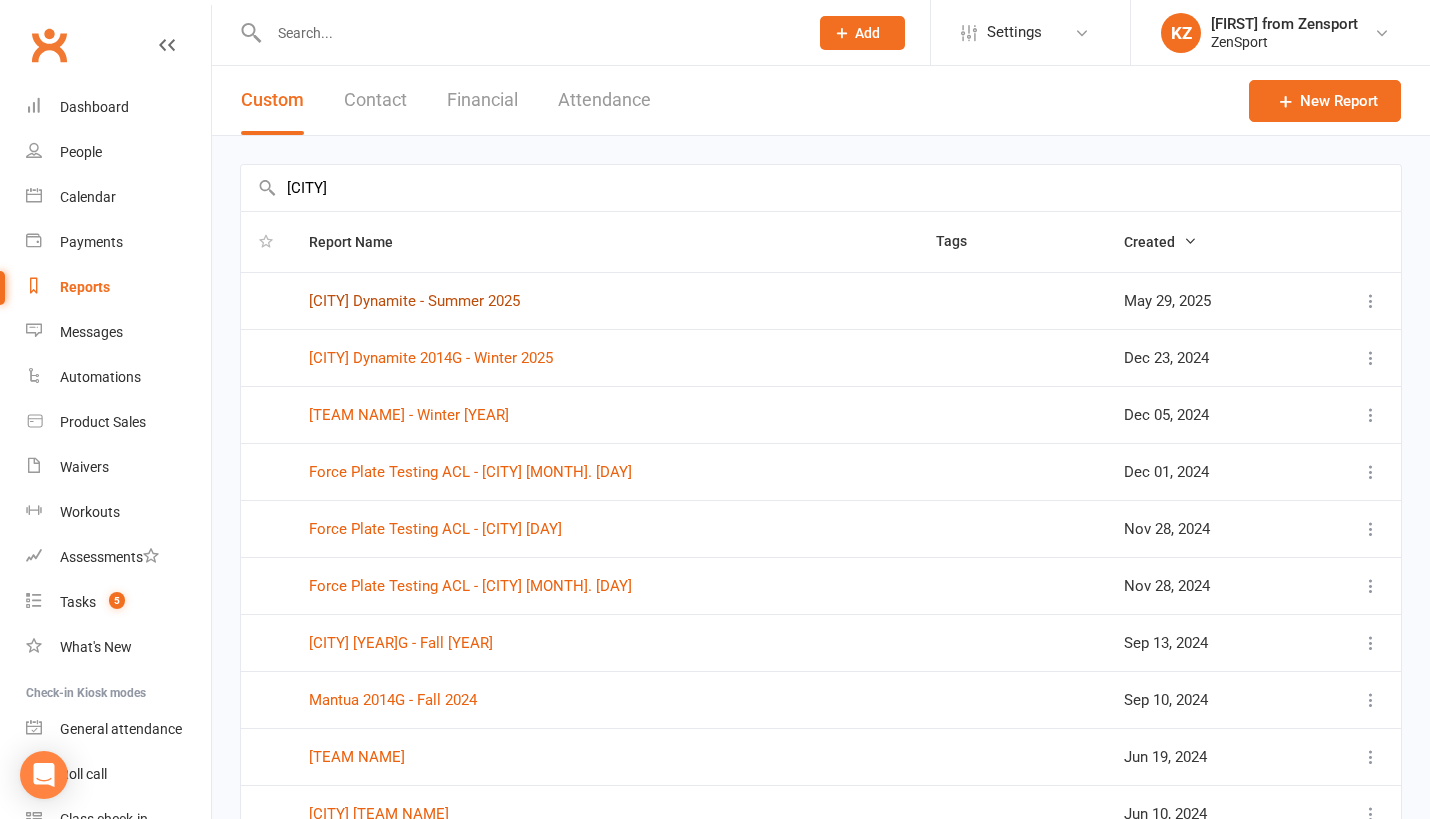 scroll, scrollTop: 0, scrollLeft: 0, axis: both 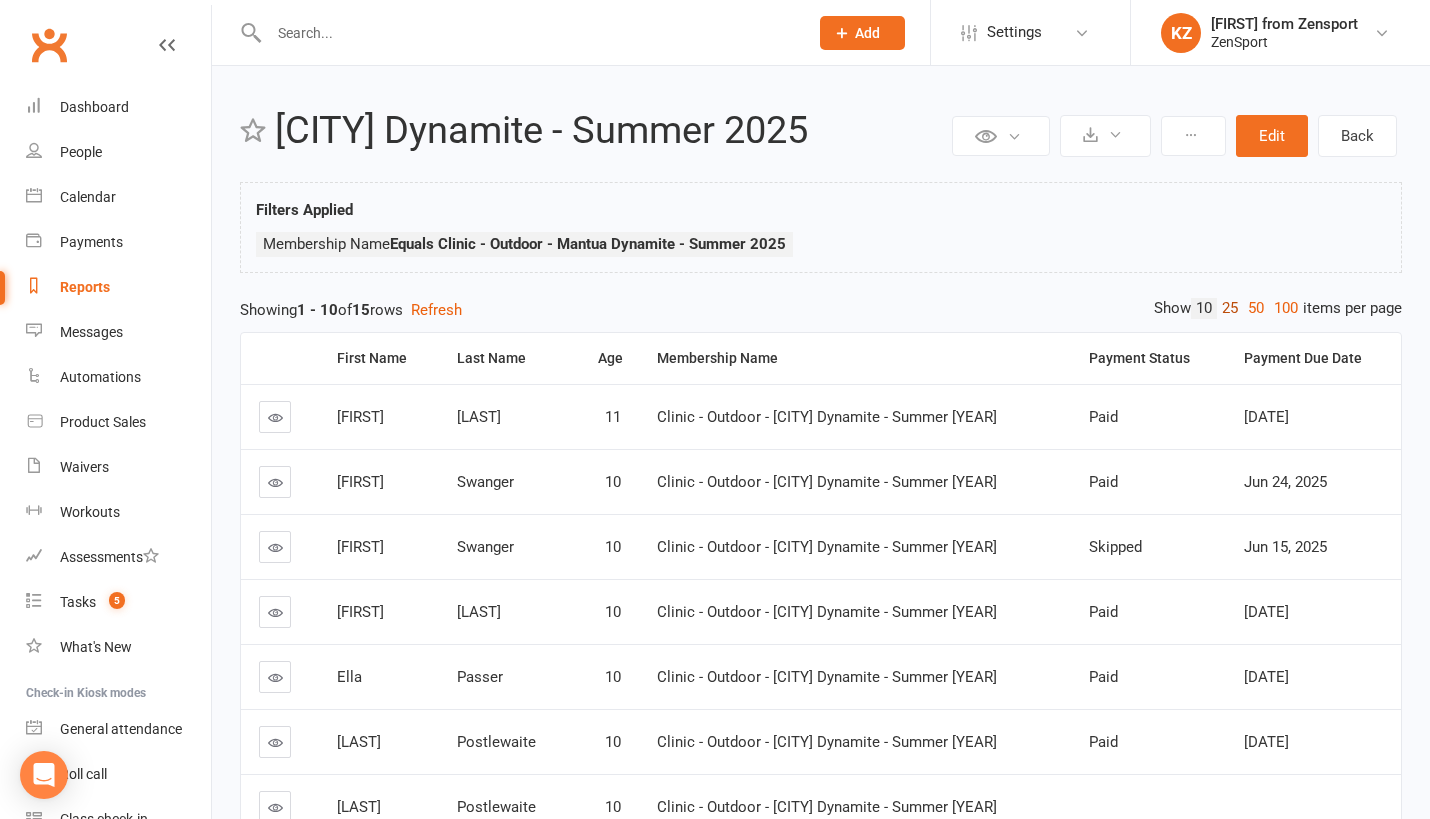 click on "25" at bounding box center (1230, 308) 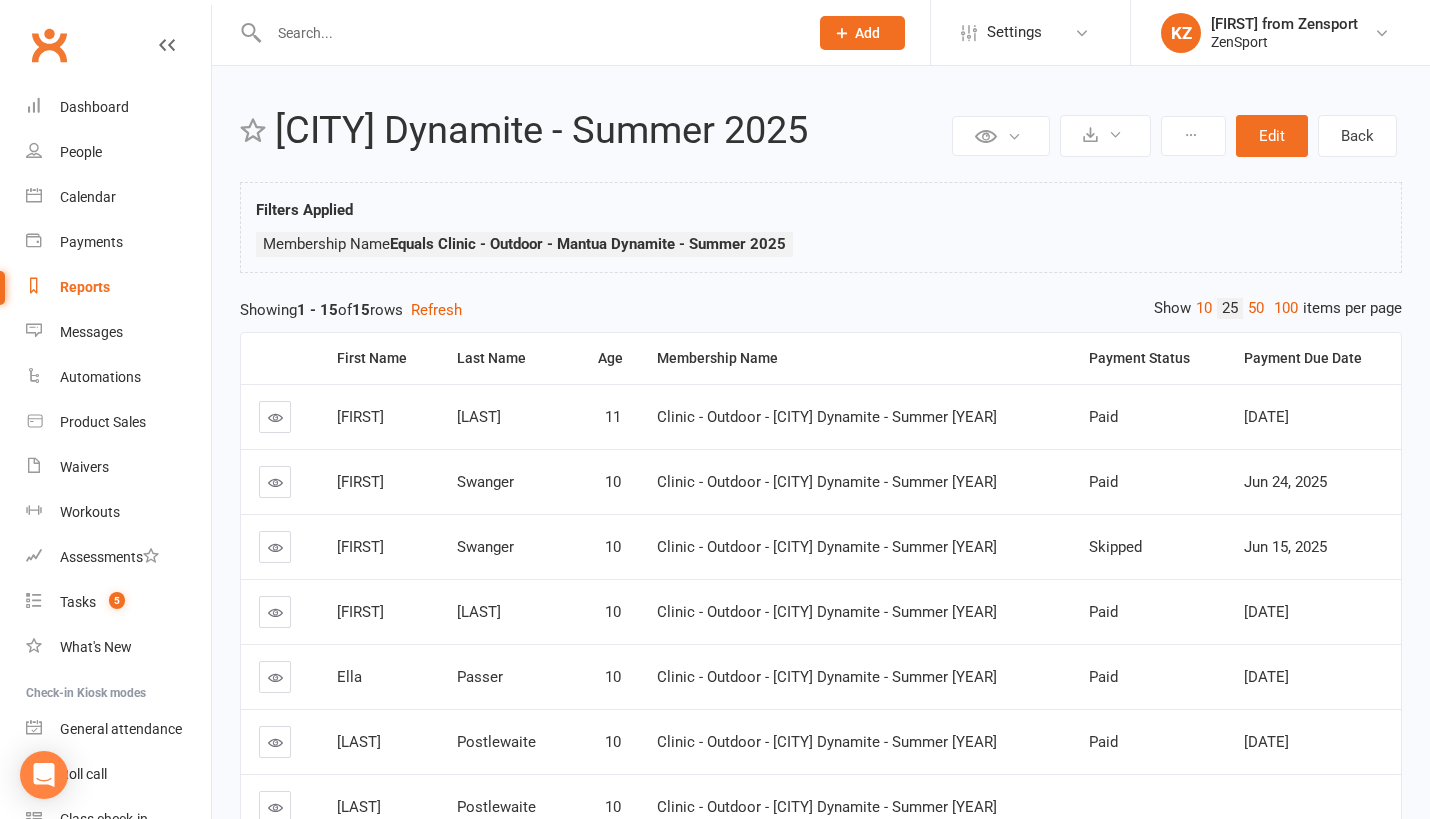 scroll, scrollTop: 0, scrollLeft: 0, axis: both 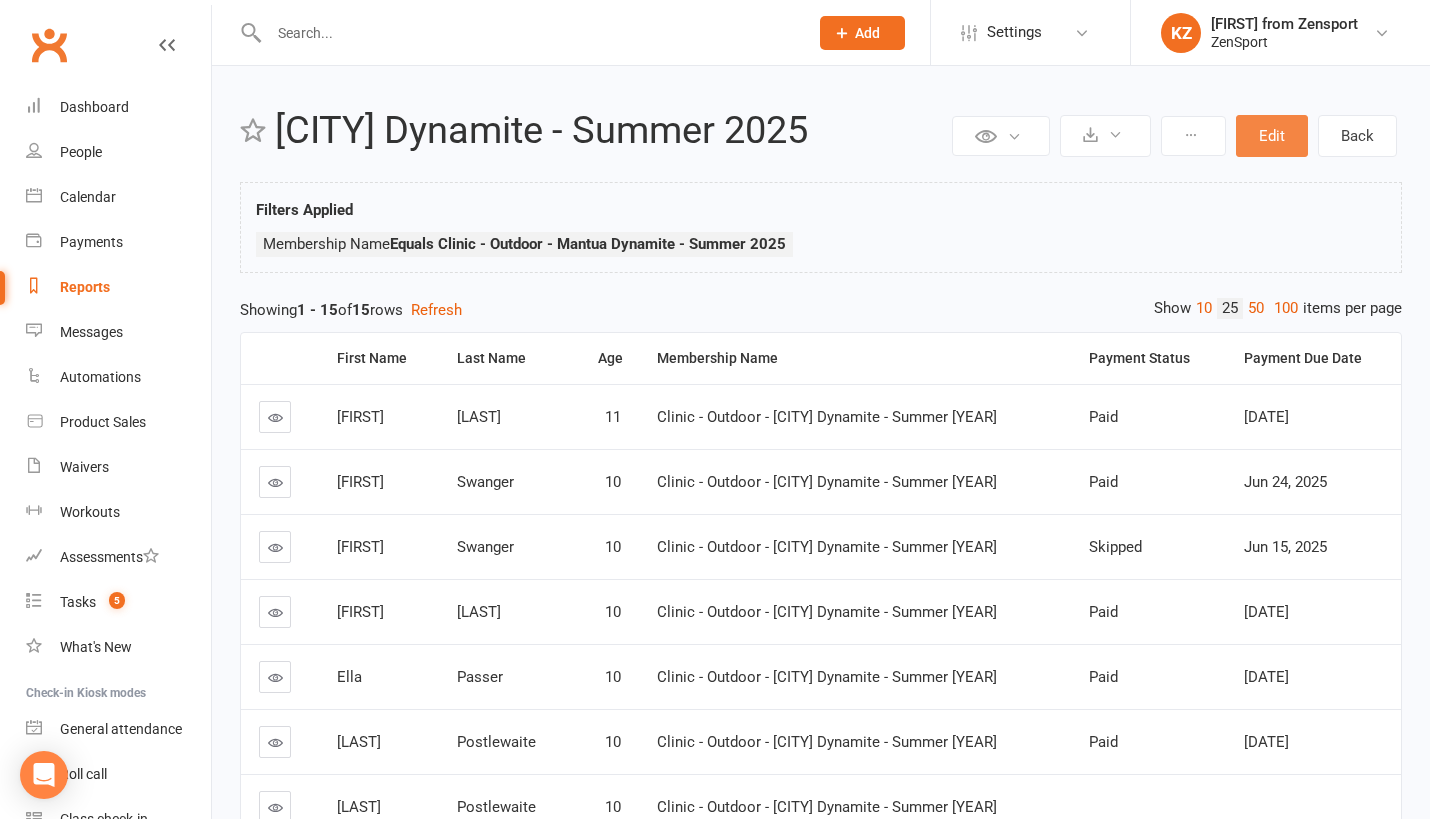 click on "Edit" at bounding box center [1272, 136] 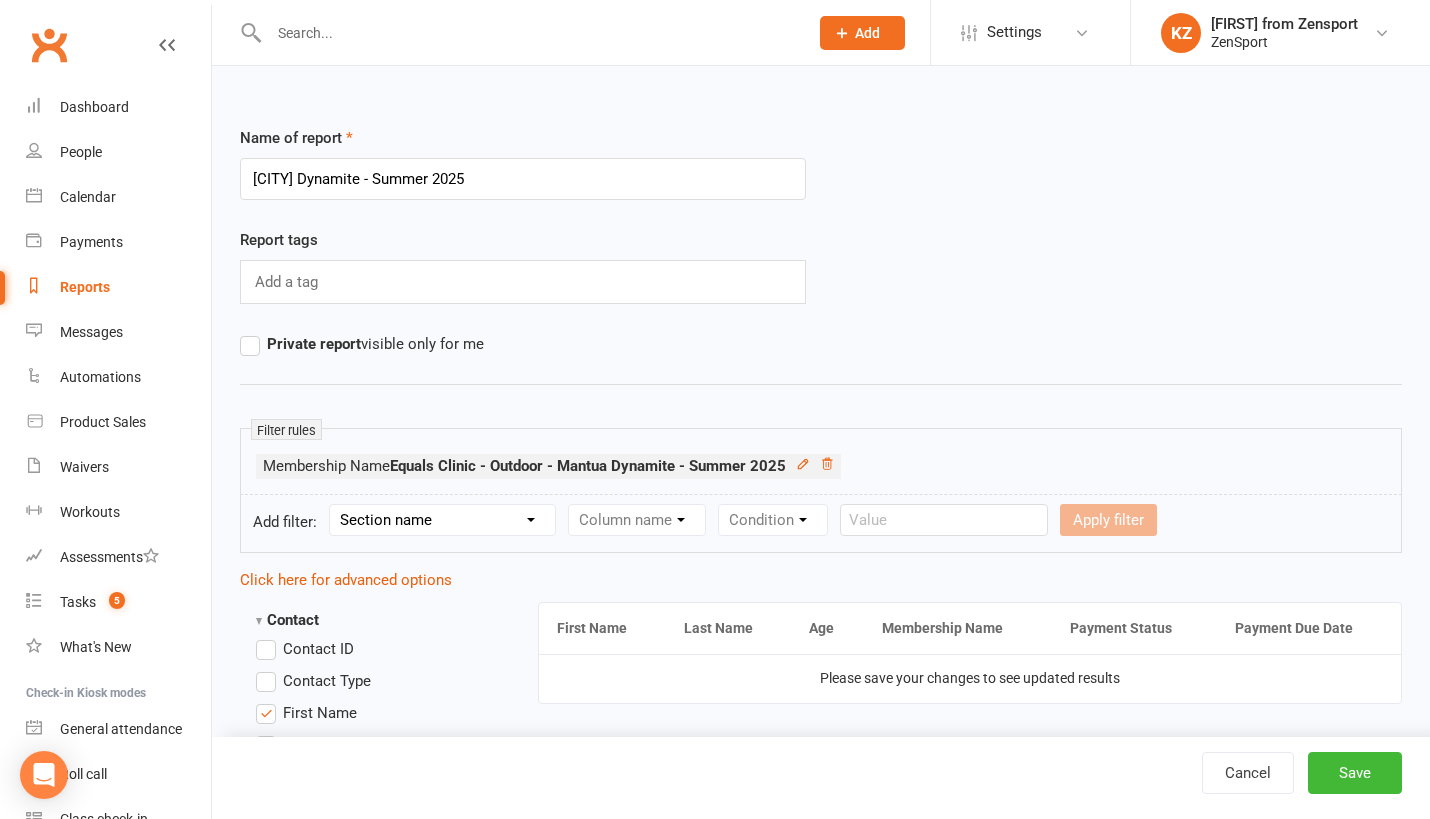 select on "11" 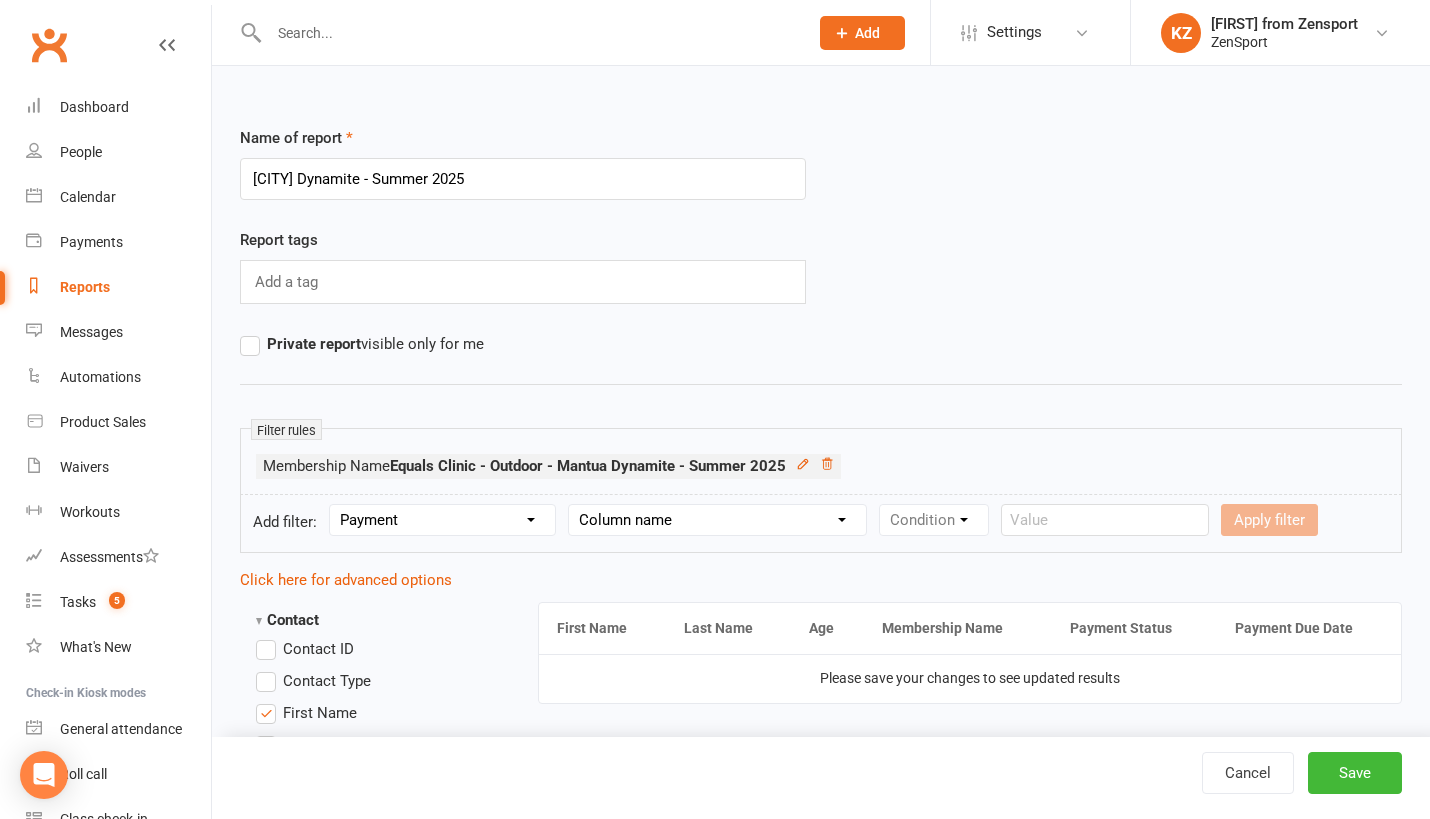 select on "0" 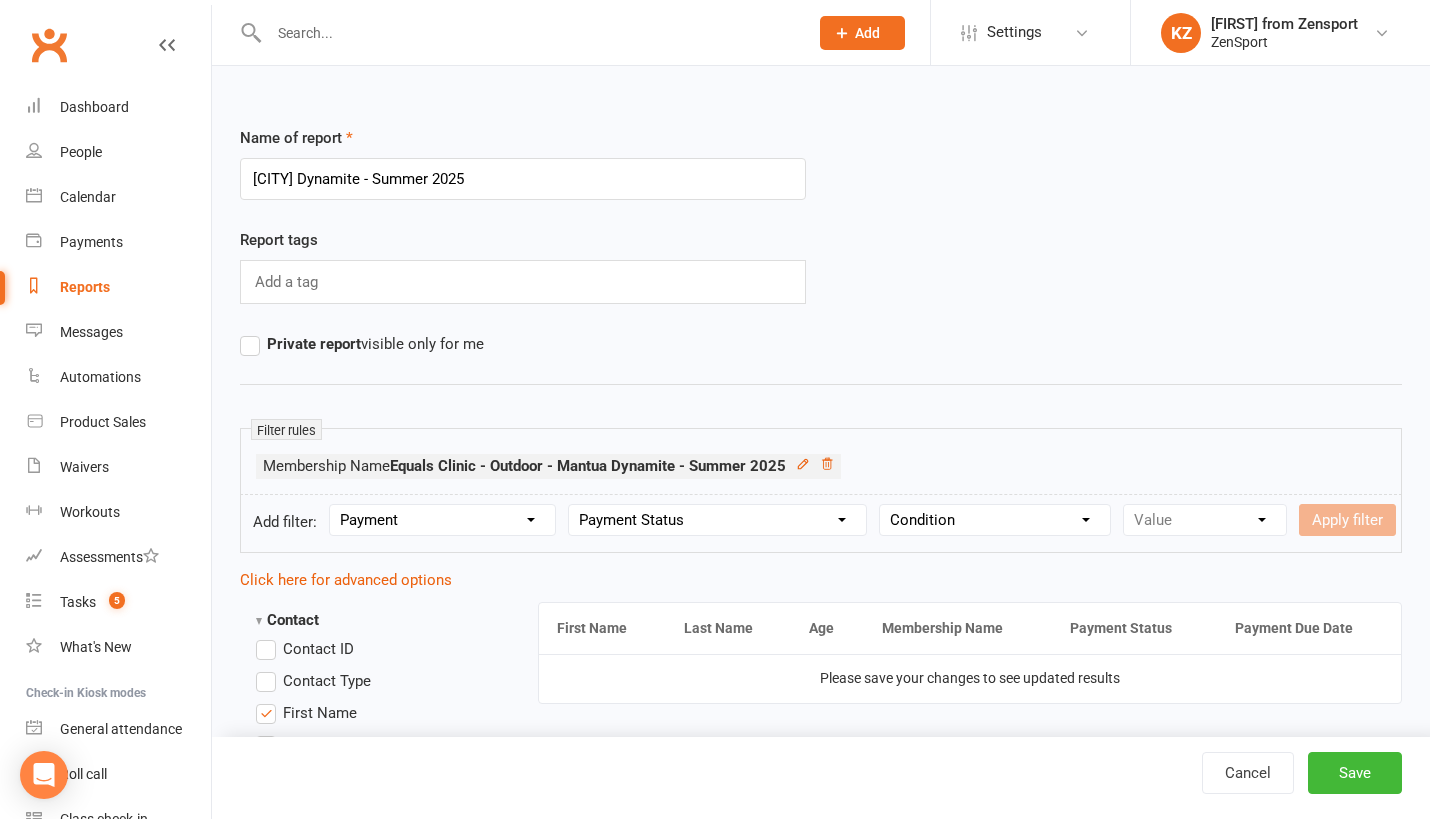 select on "0" 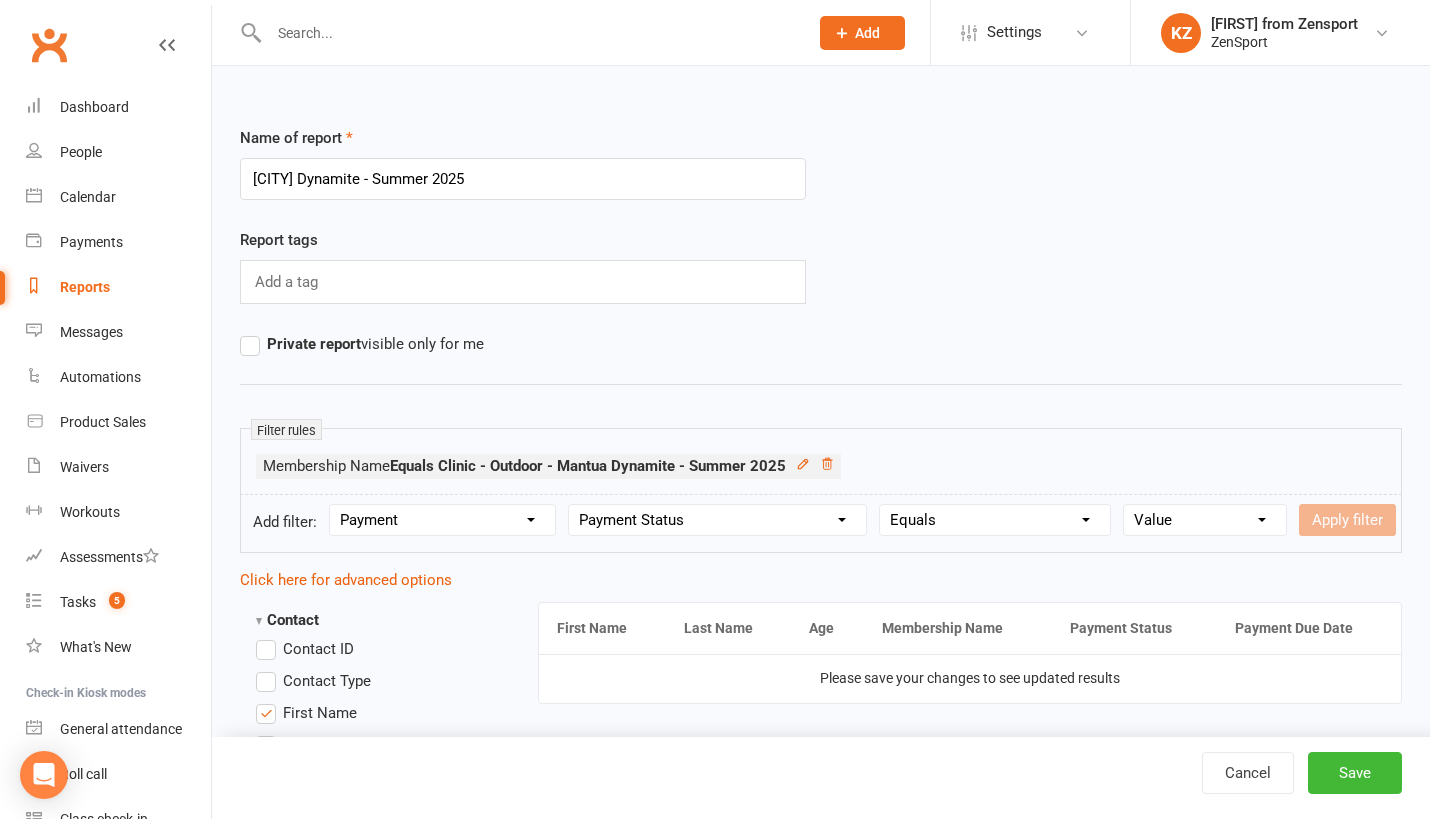 select on "1" 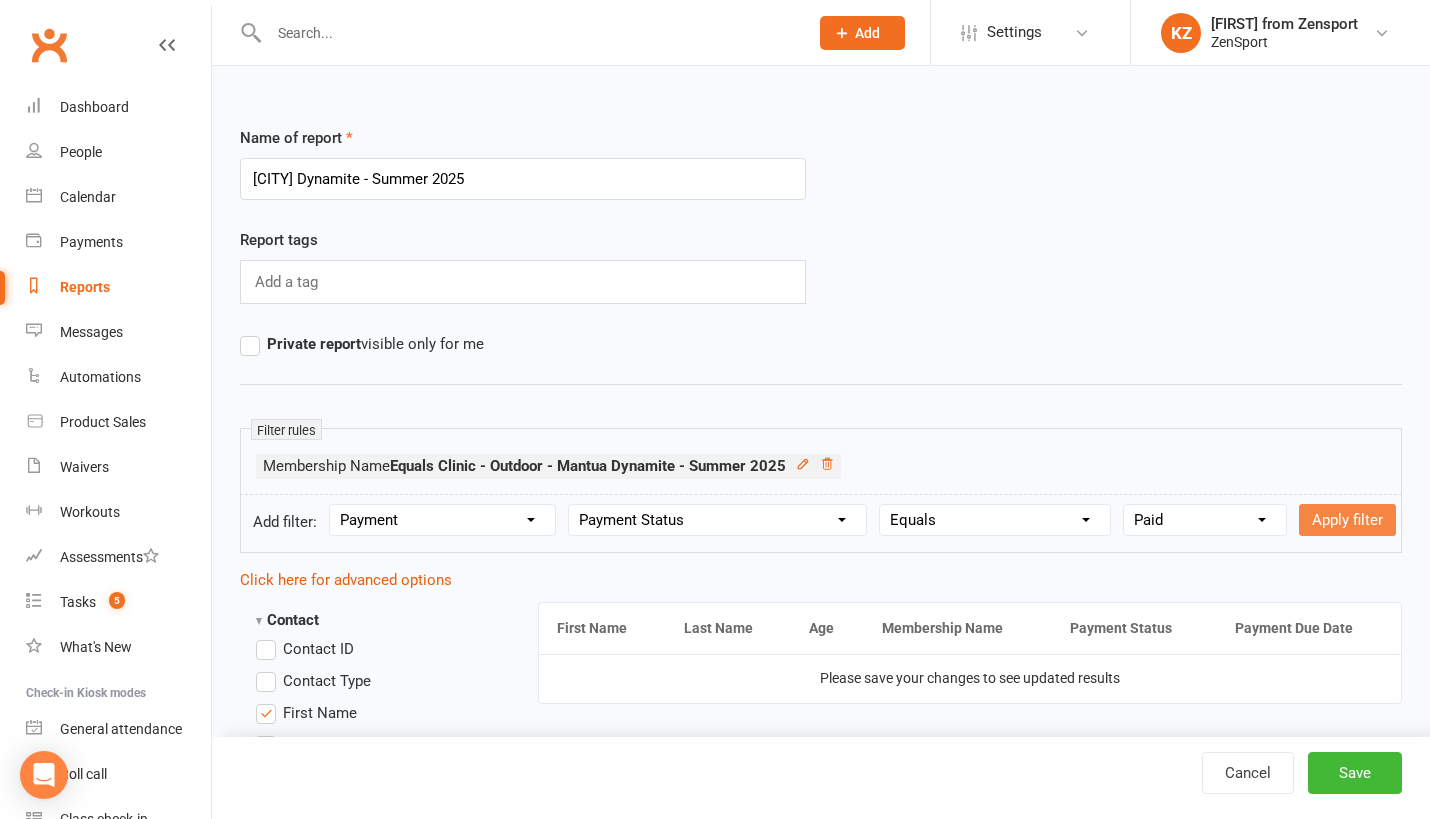 click on "Apply filter" at bounding box center (1347, 520) 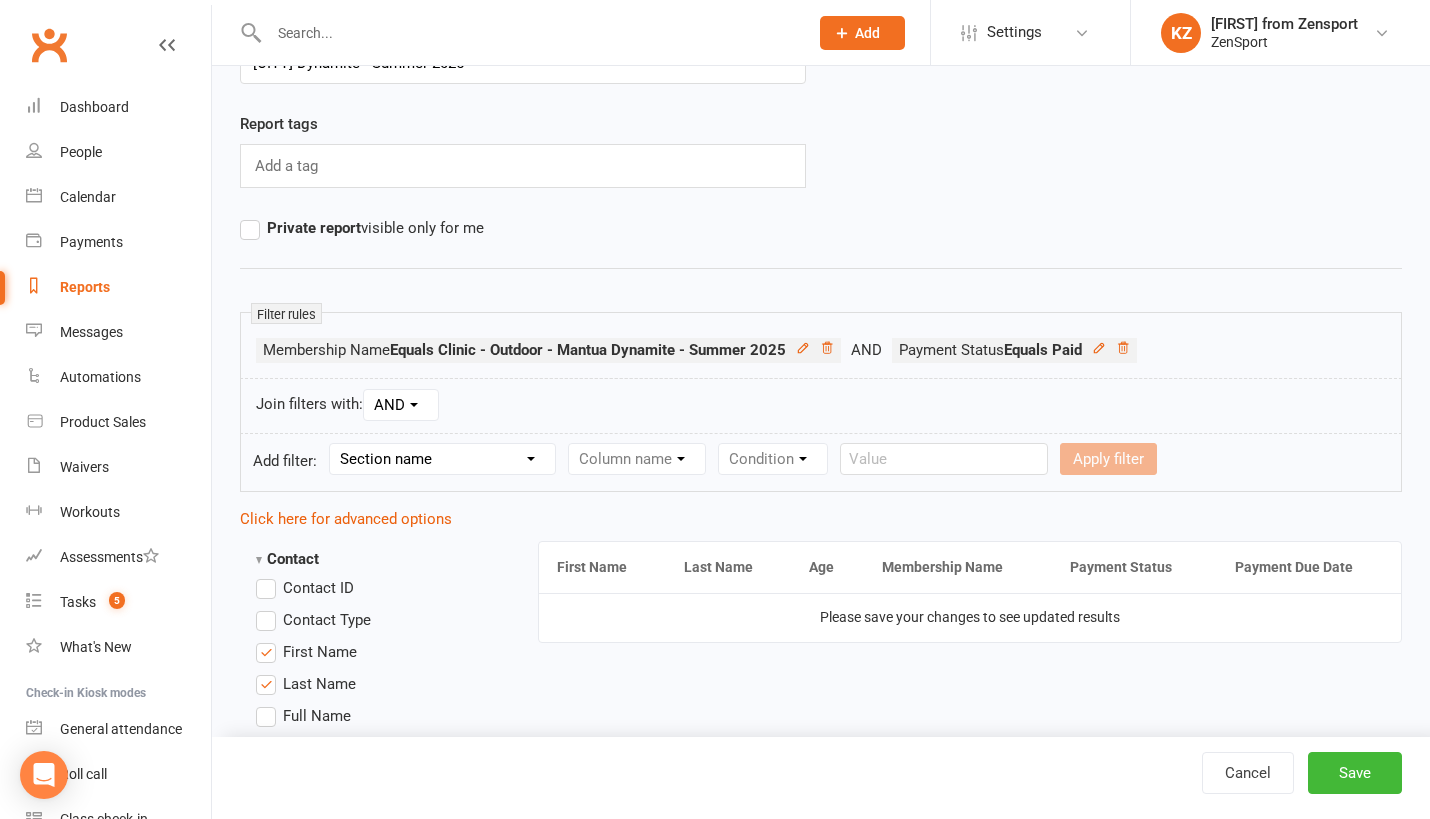 scroll, scrollTop: 243, scrollLeft: 0, axis: vertical 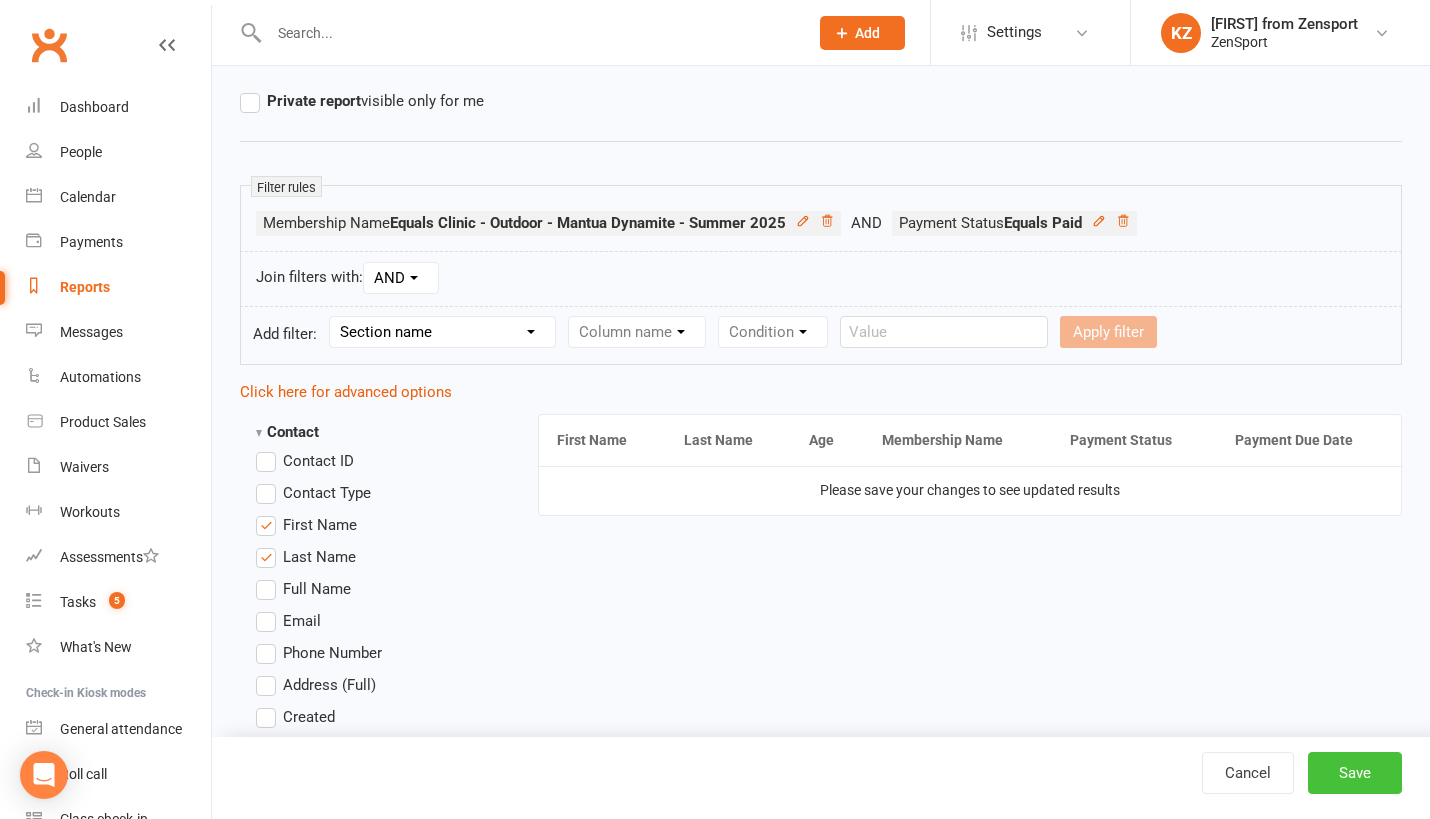 click on "Save" at bounding box center (1355, 773) 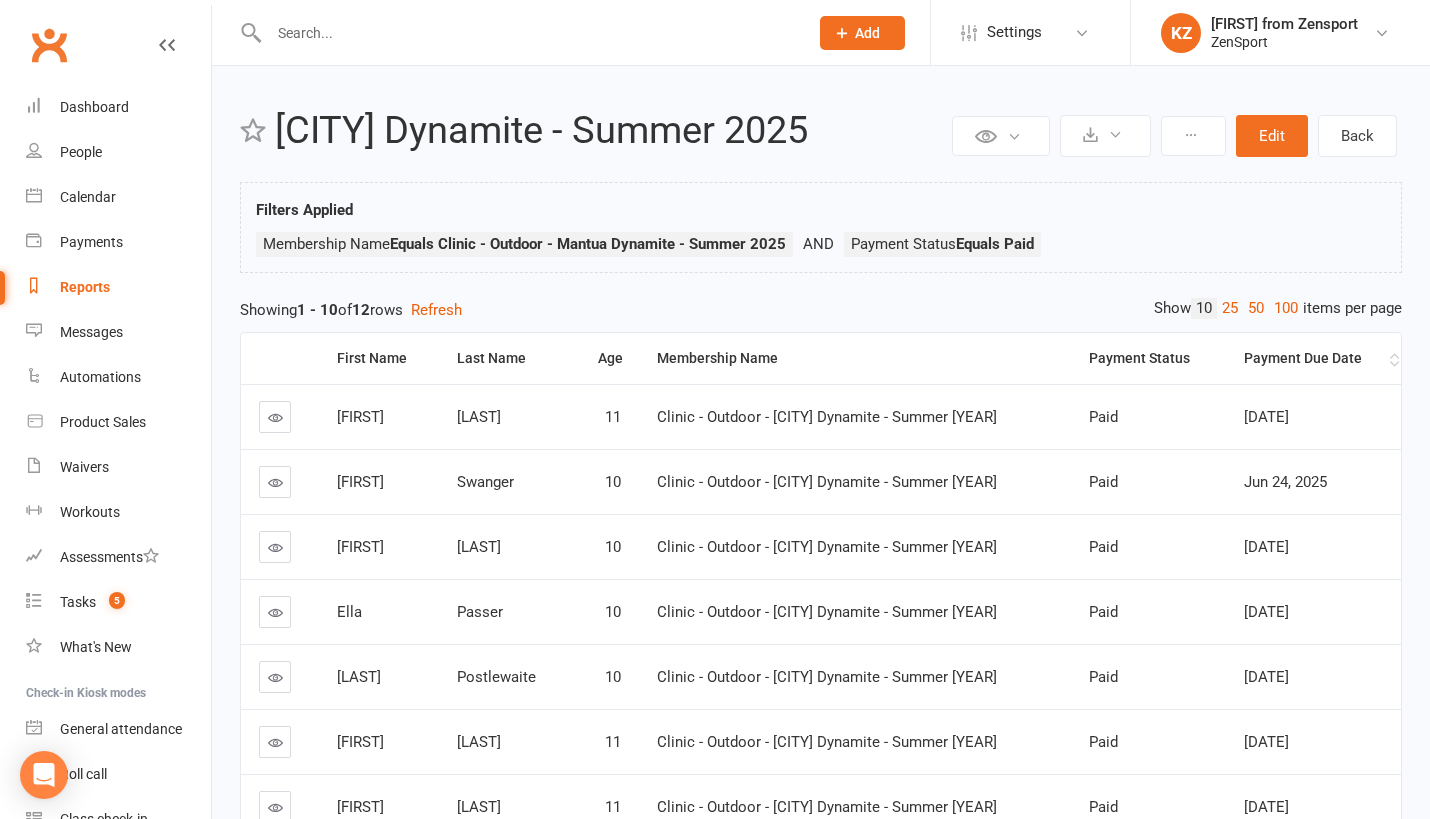 scroll, scrollTop: 0, scrollLeft: 0, axis: both 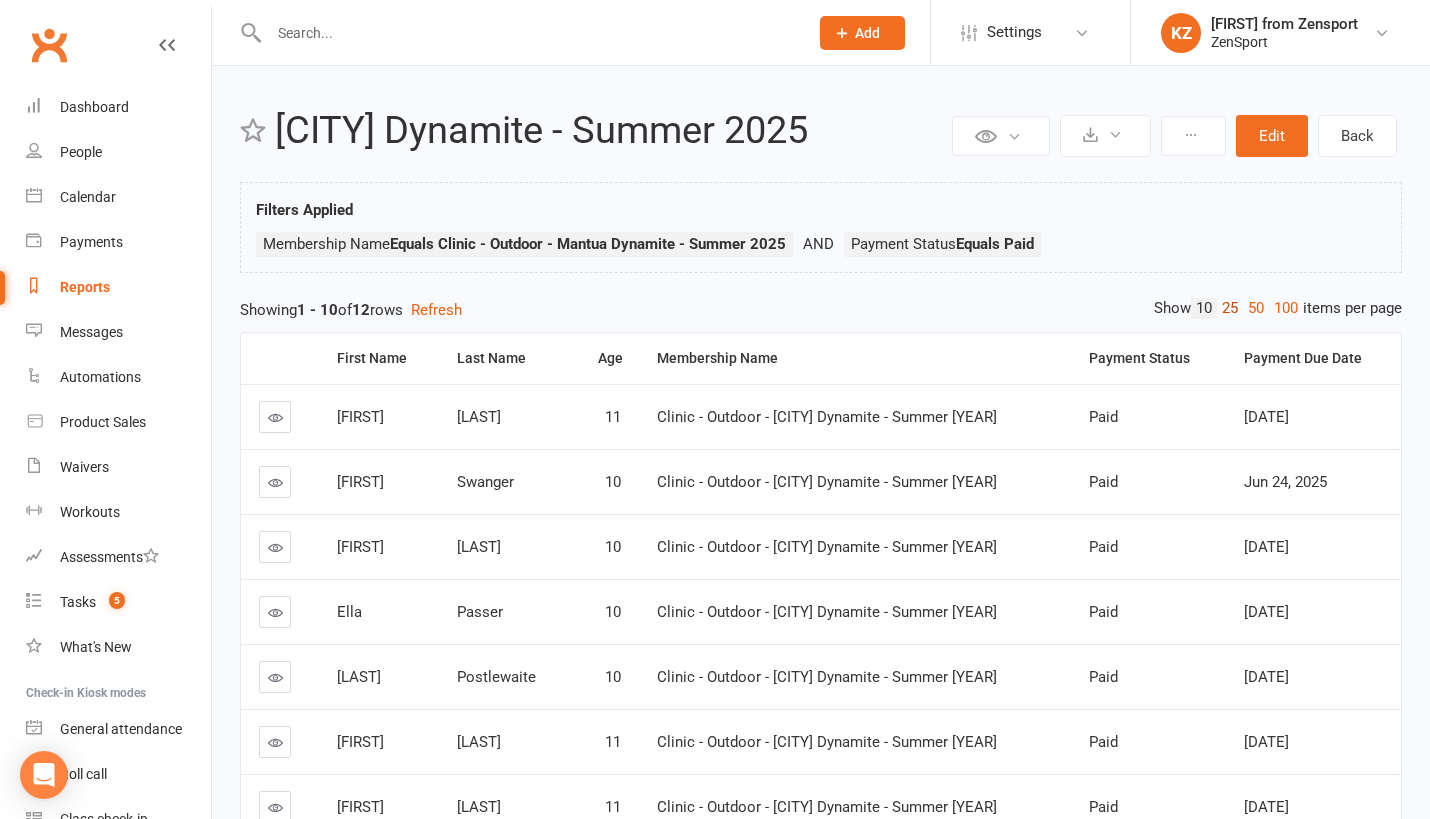 click on "25" at bounding box center (1230, 308) 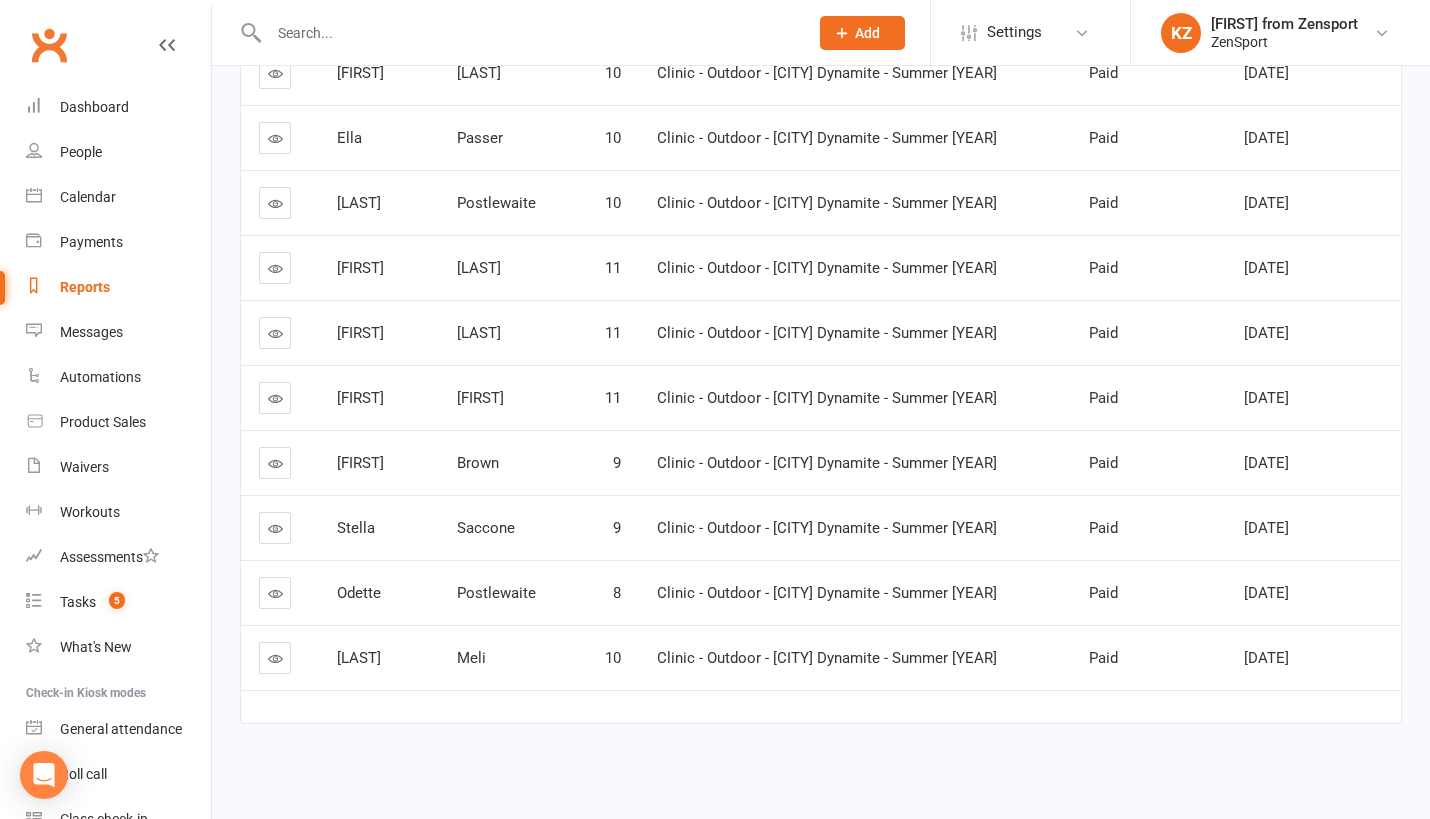 scroll, scrollTop: 491, scrollLeft: 0, axis: vertical 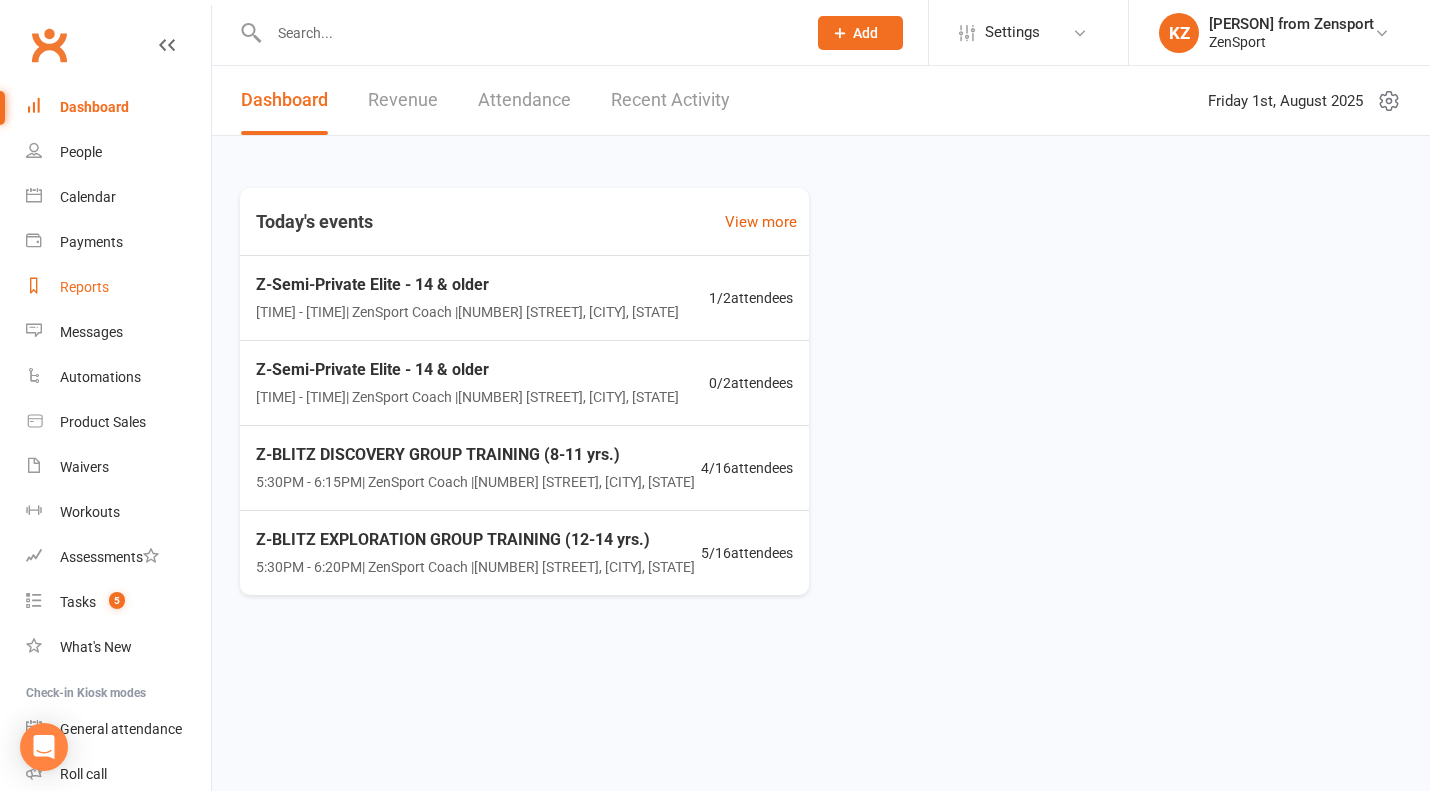 click on "Reports" at bounding box center [84, 287] 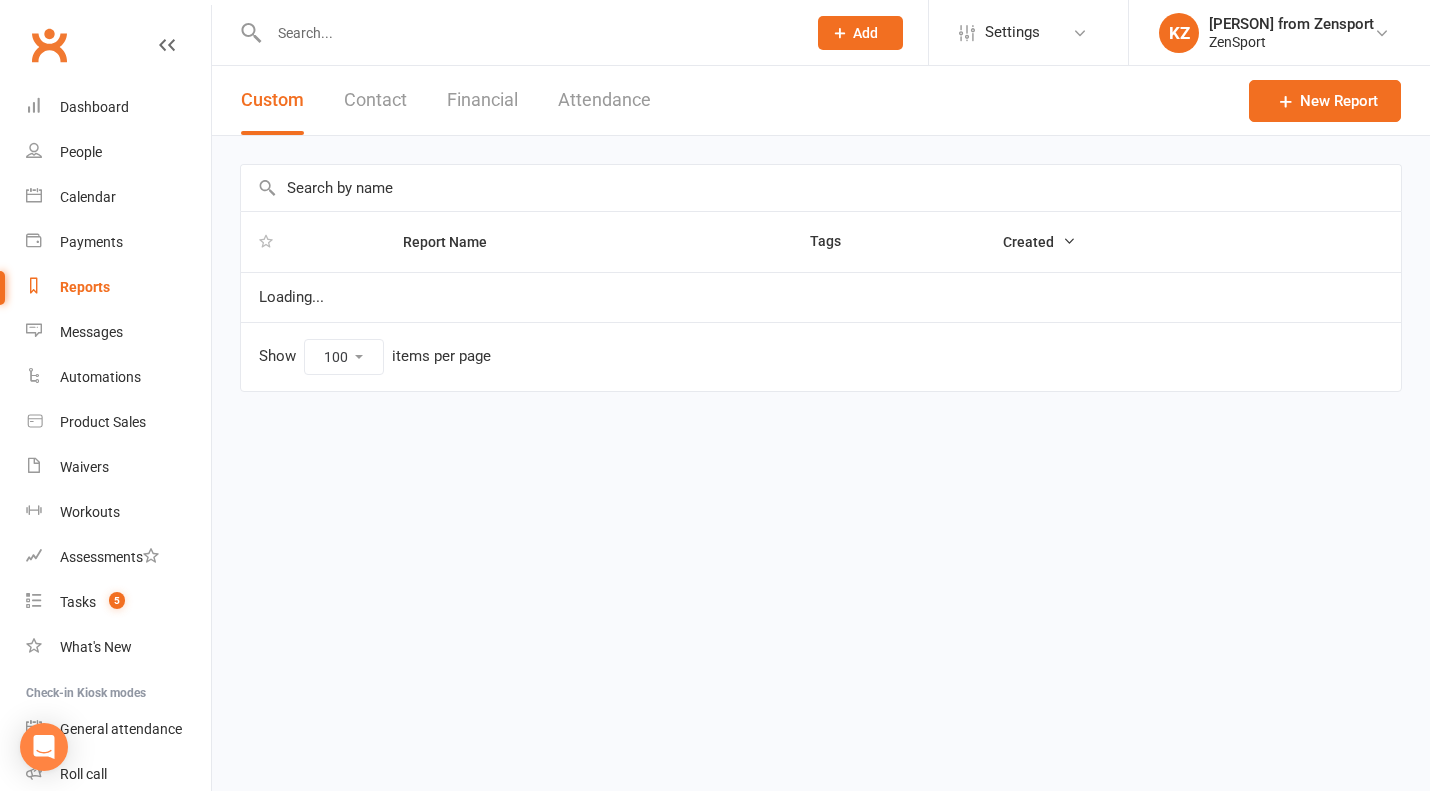 click at bounding box center (821, 188) 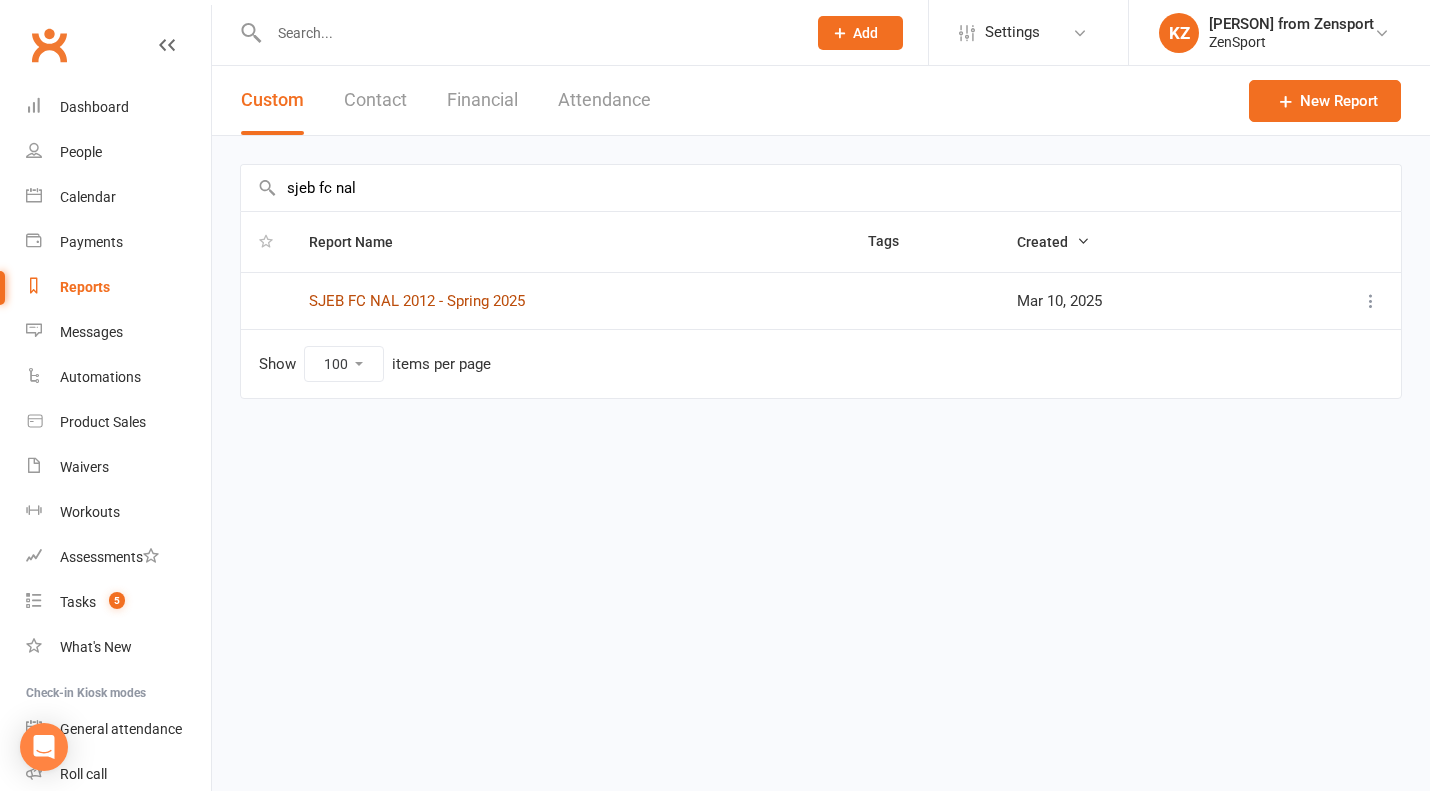 type on "sjeb fc nal" 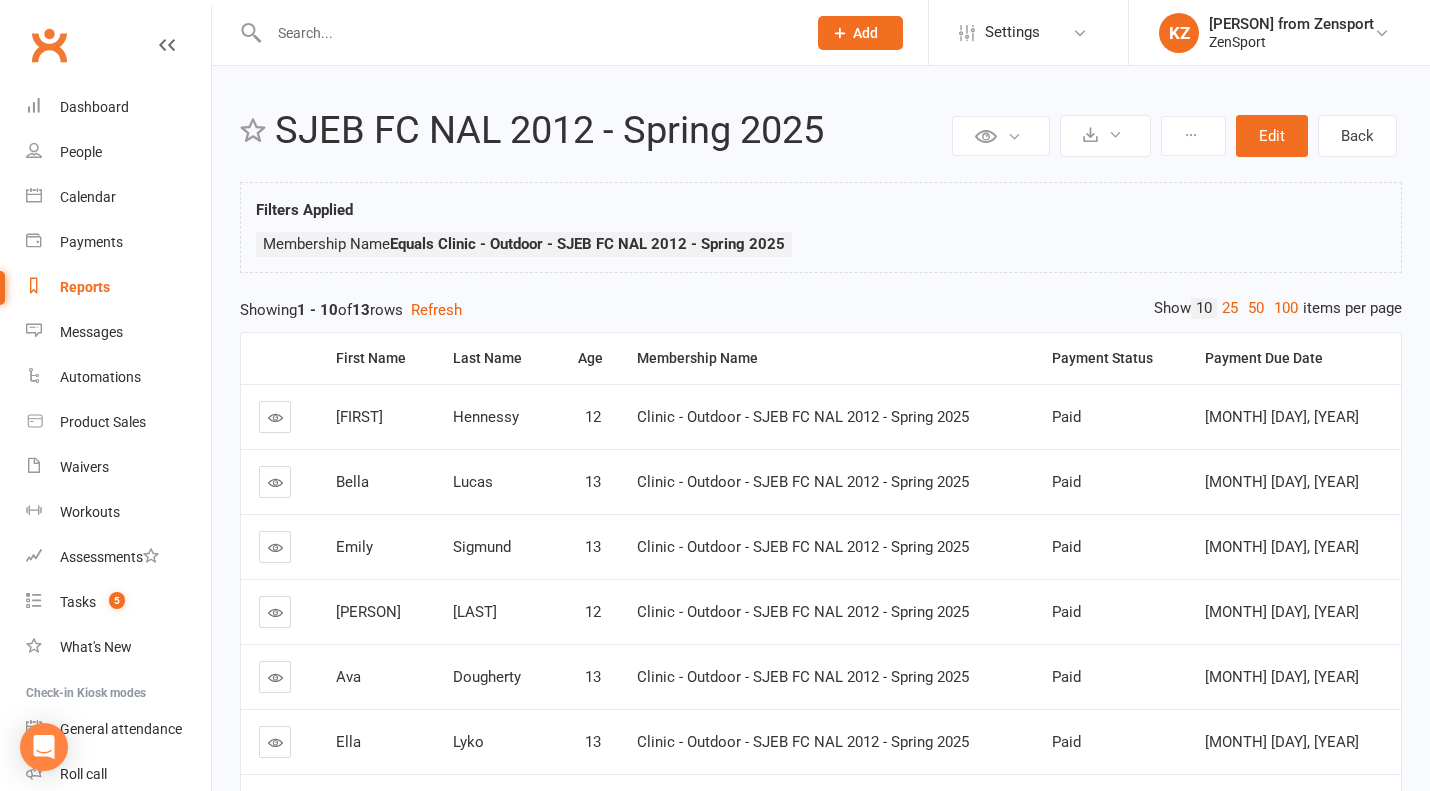 scroll, scrollTop: 0, scrollLeft: 0, axis: both 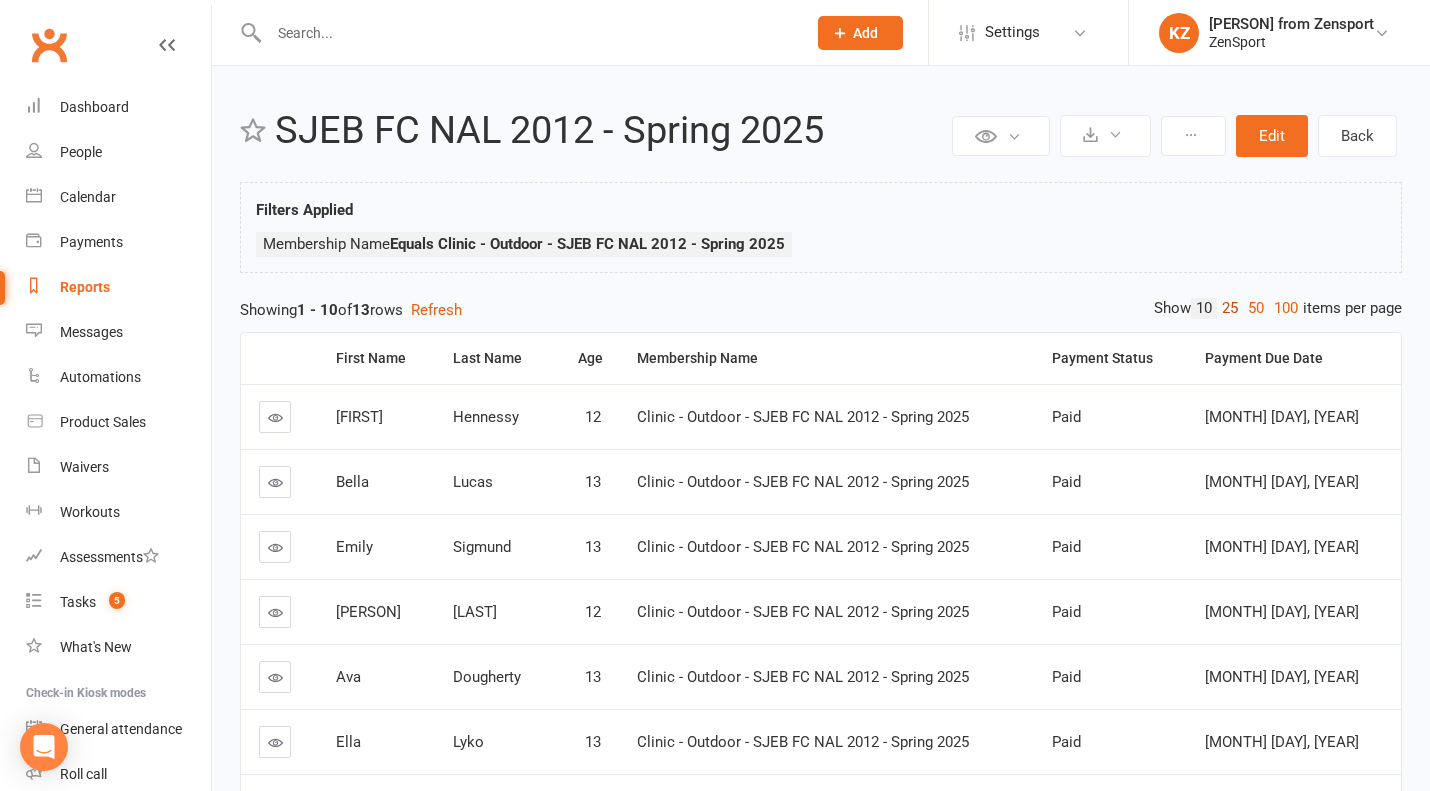 click on "25" at bounding box center (1230, 308) 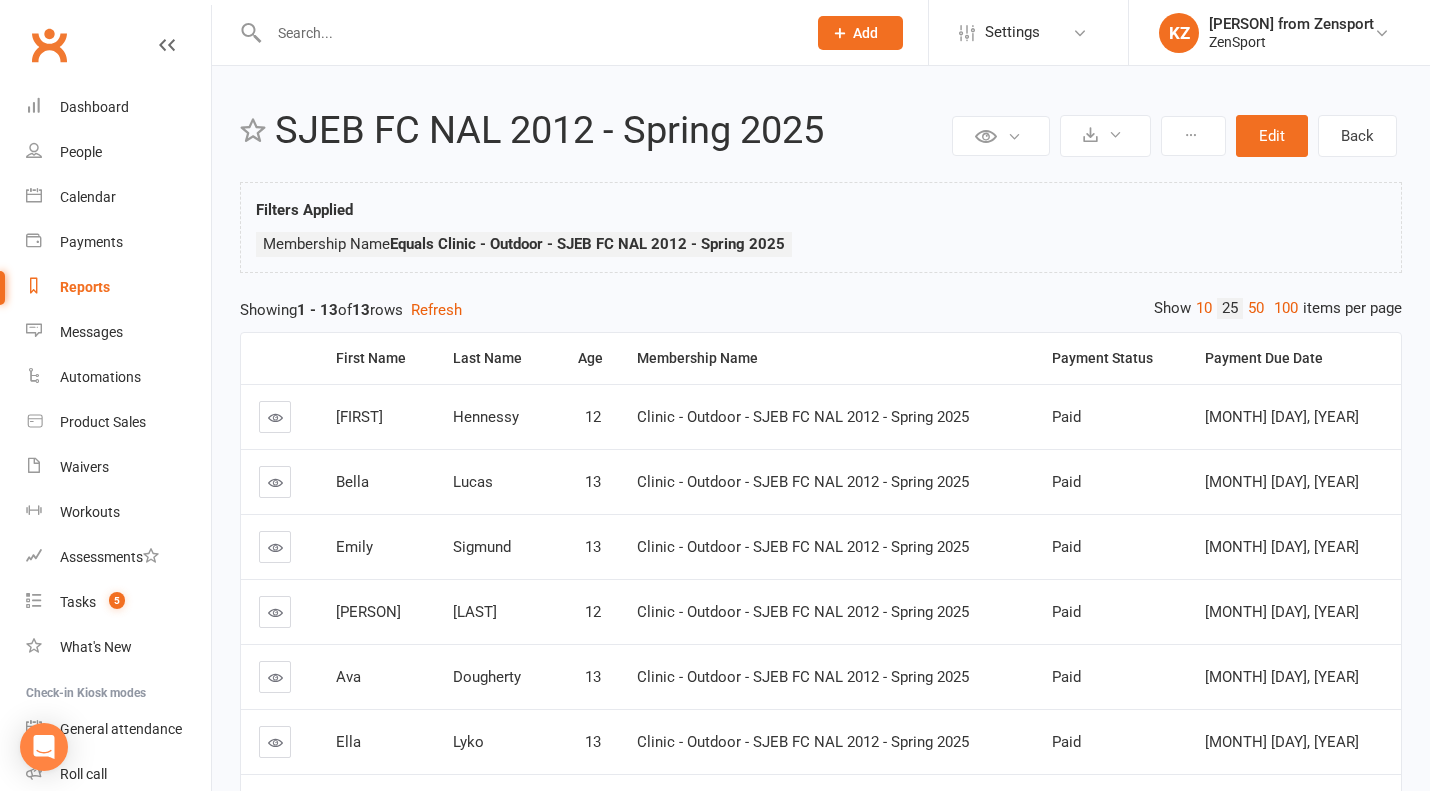 scroll, scrollTop: 0, scrollLeft: 0, axis: both 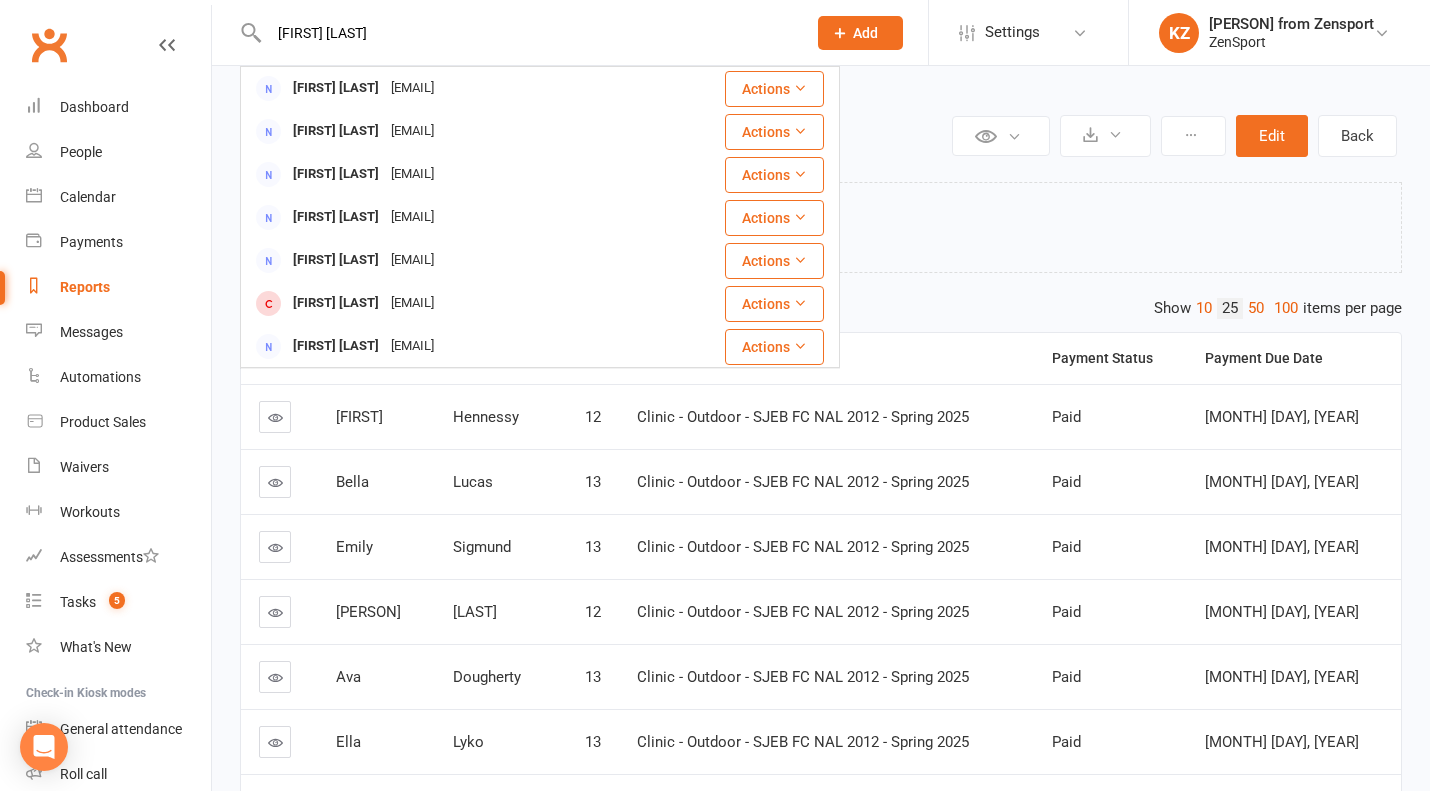 type on "christie grace" 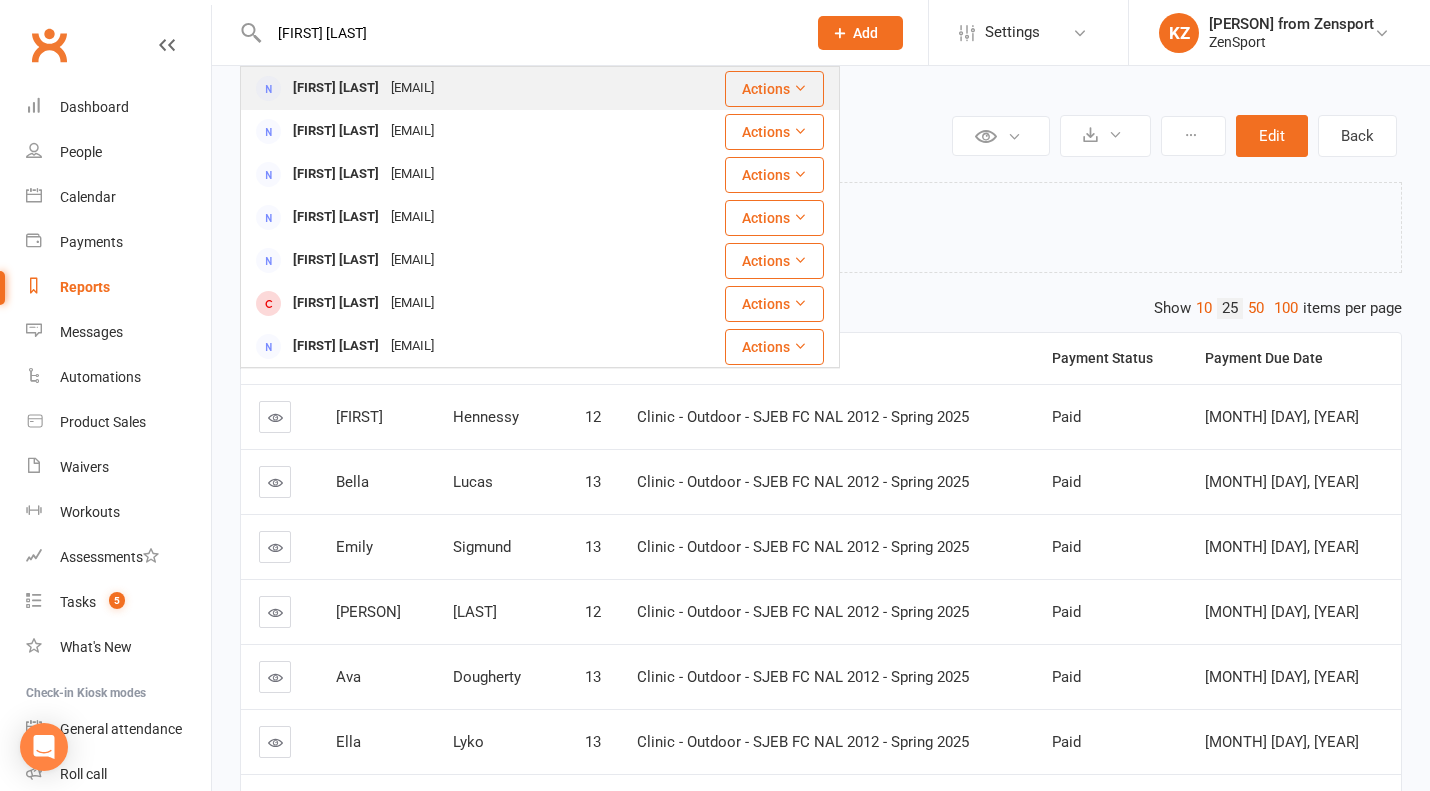 drag, startPoint x: 336, startPoint y: 66, endPoint x: 341, endPoint y: 82, distance: 16.763054 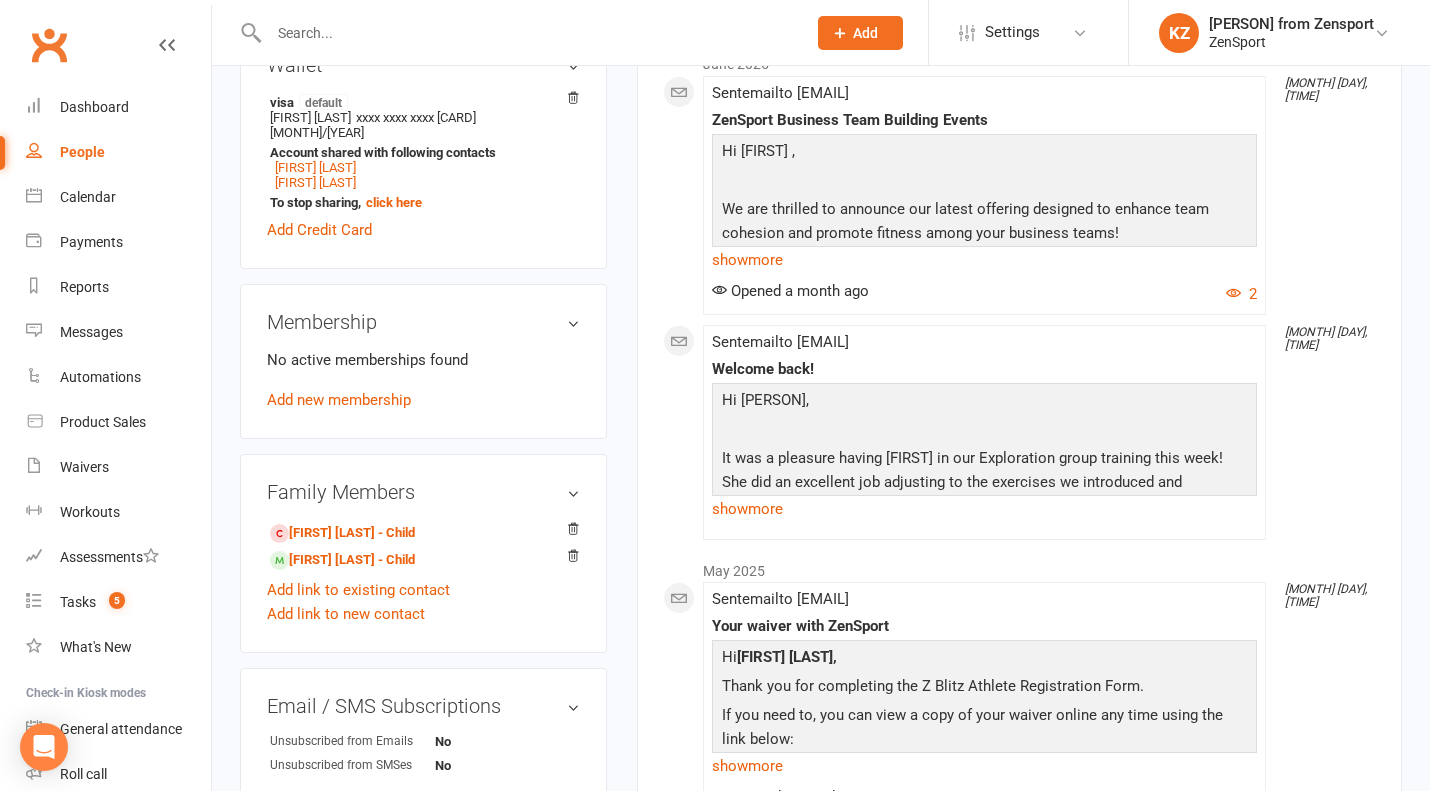 scroll, scrollTop: 647, scrollLeft: 0, axis: vertical 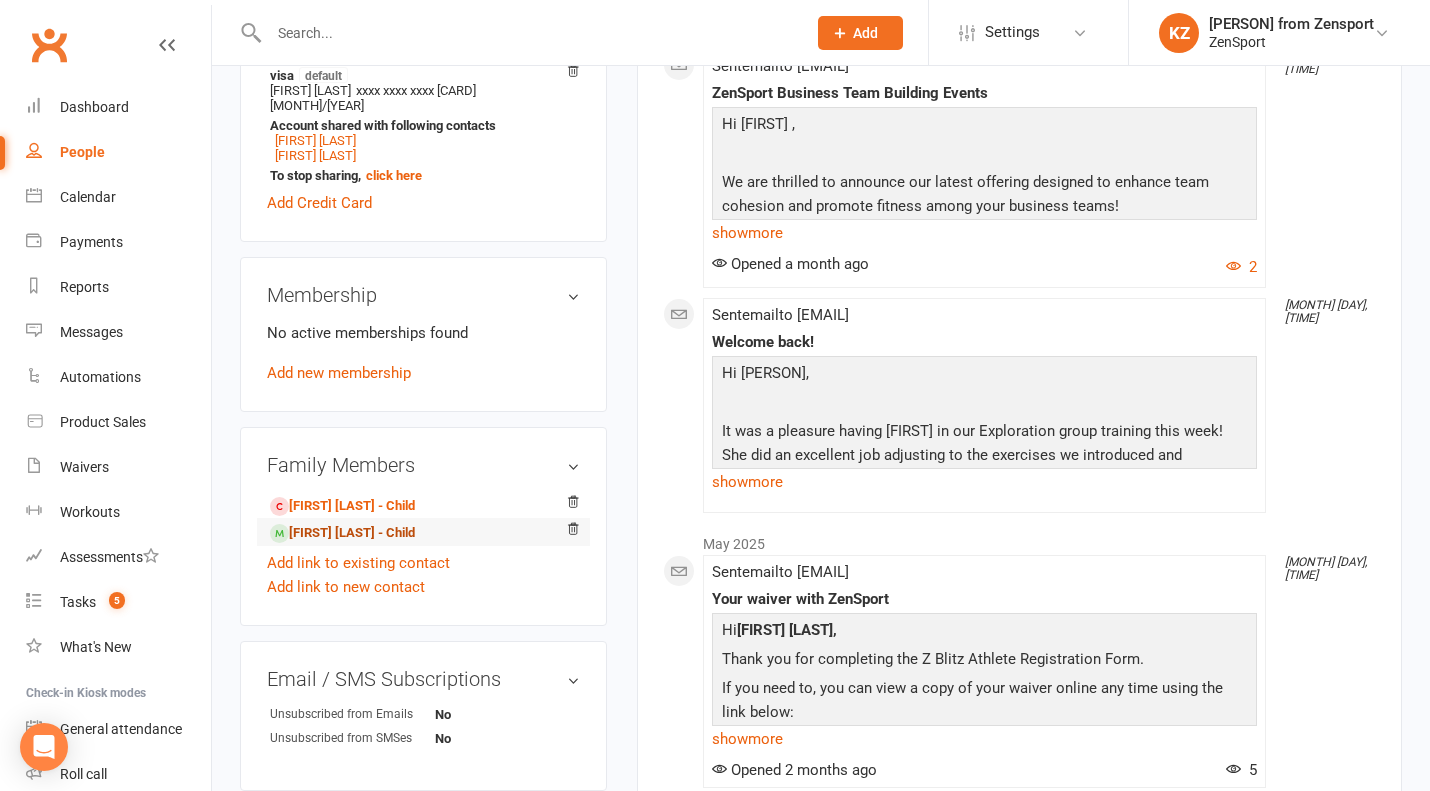 click on "Cali Groce - Child" at bounding box center (342, 533) 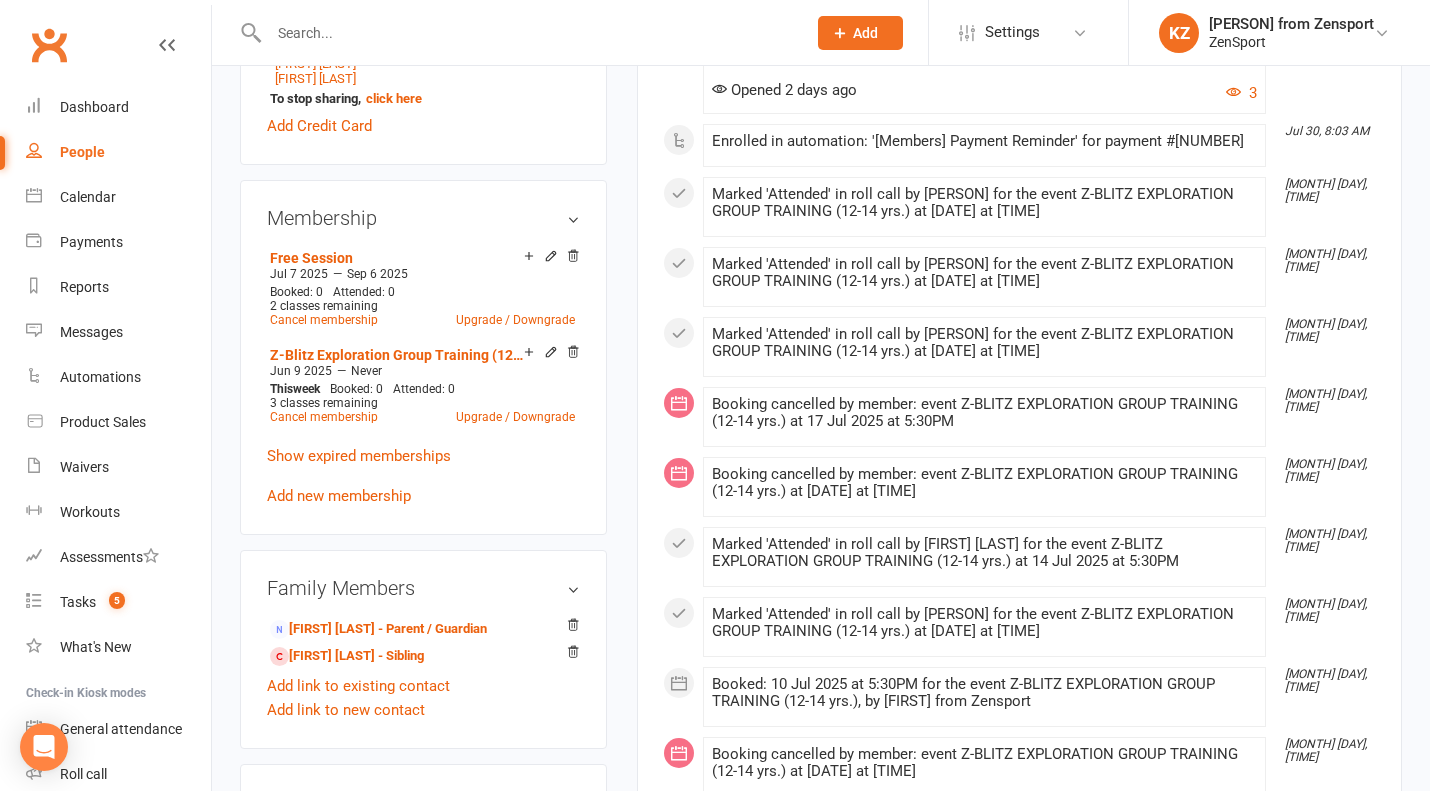 scroll, scrollTop: 815, scrollLeft: 0, axis: vertical 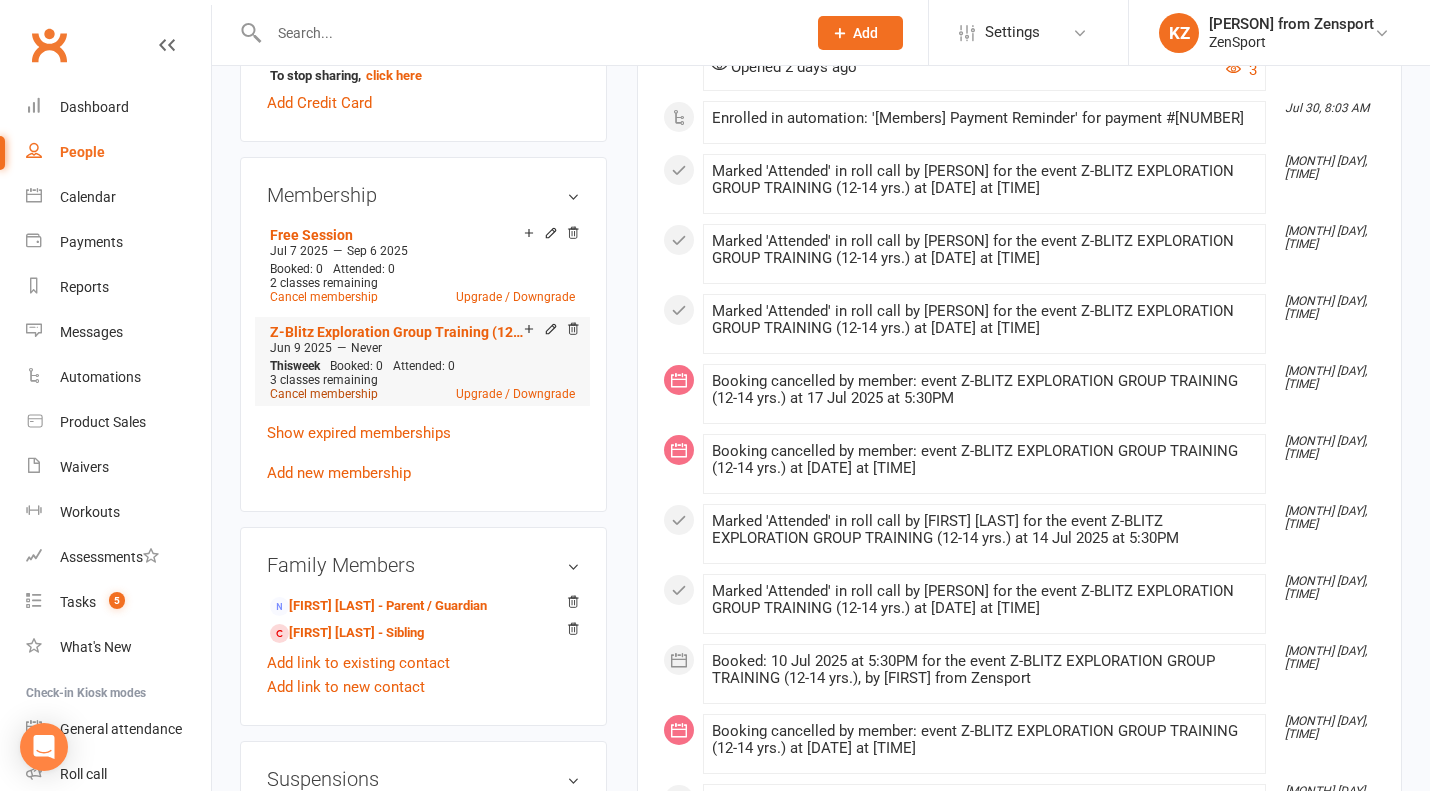 click on "Cancel membership" at bounding box center (324, 394) 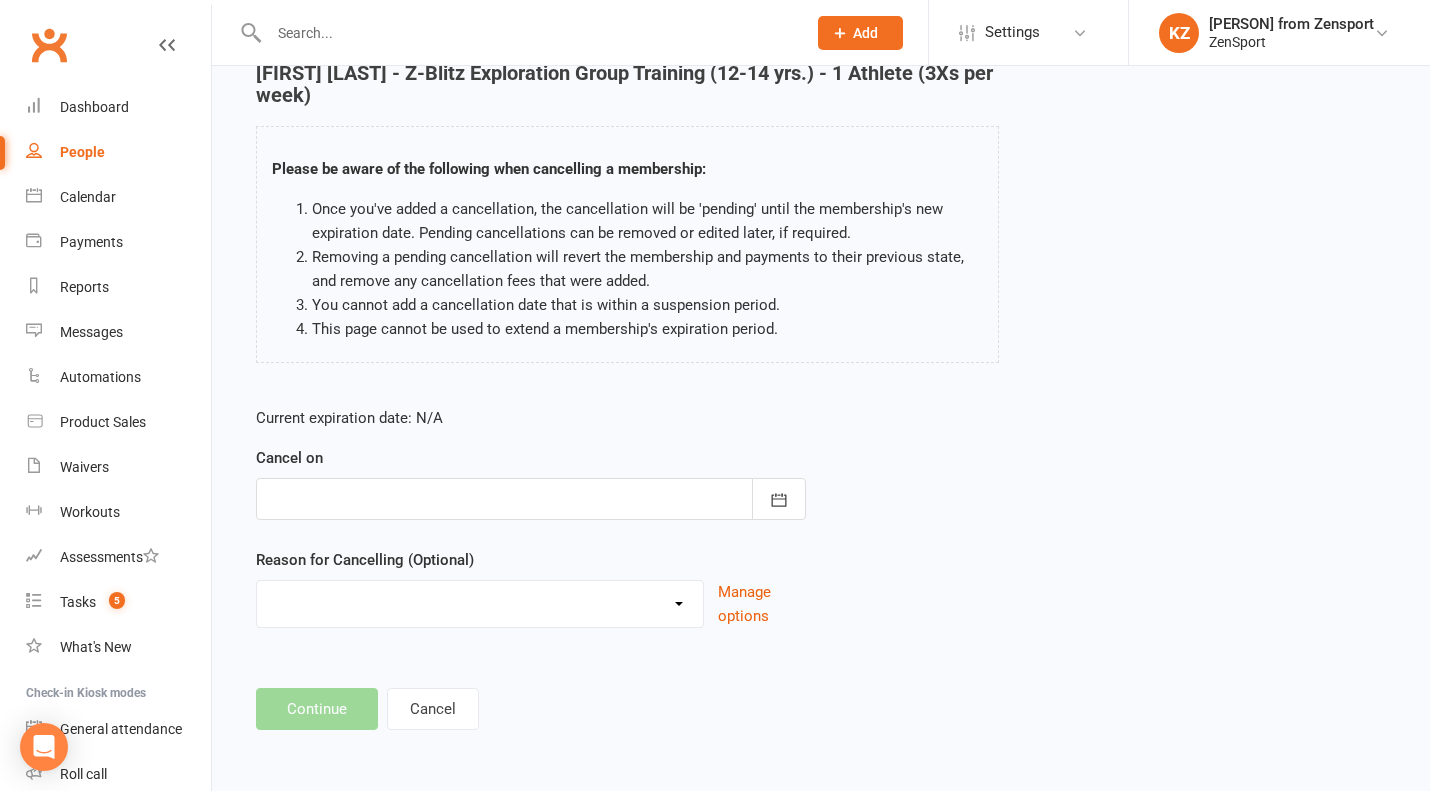 scroll, scrollTop: 0, scrollLeft: 0, axis: both 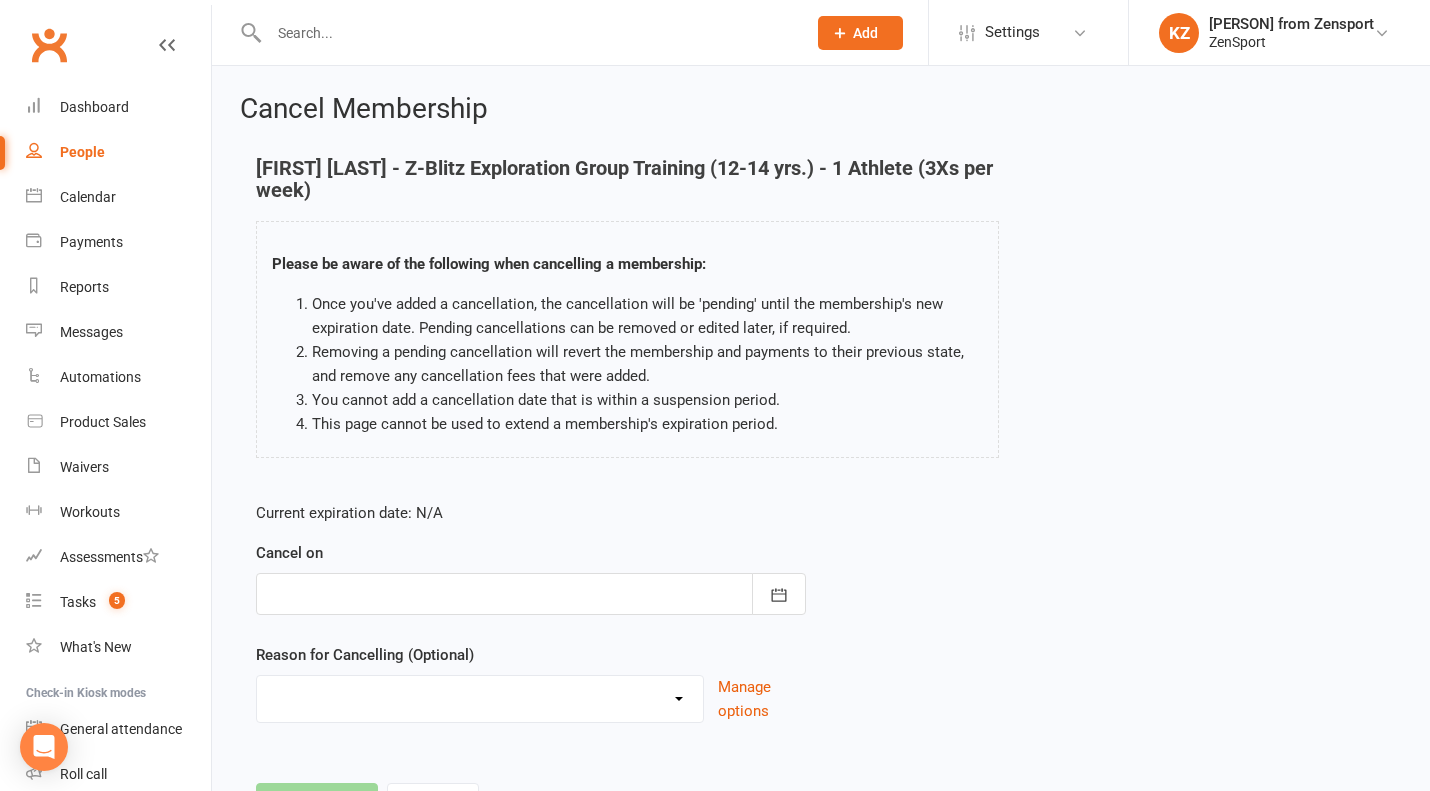 click at bounding box center [531, 594] 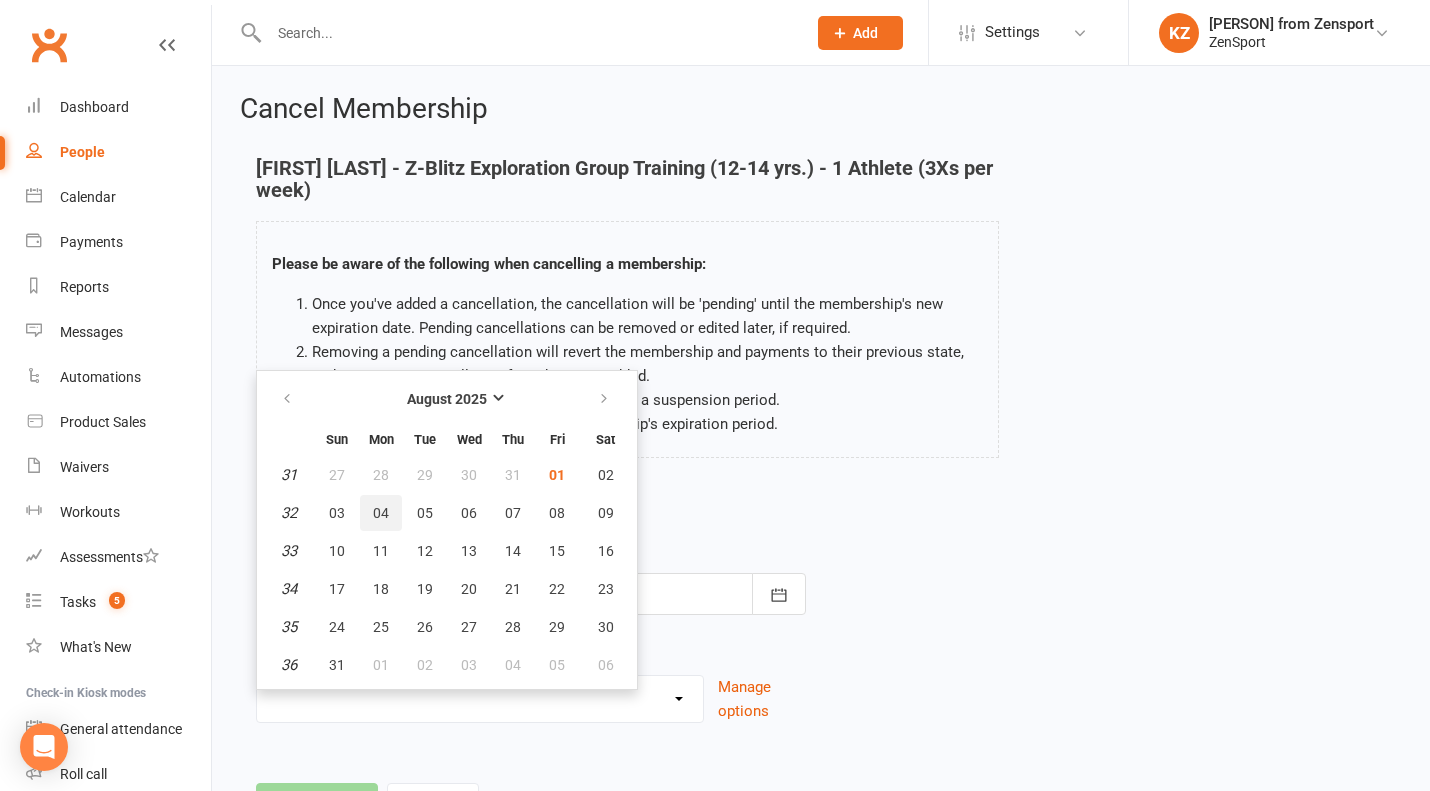 click on "04" at bounding box center [381, 513] 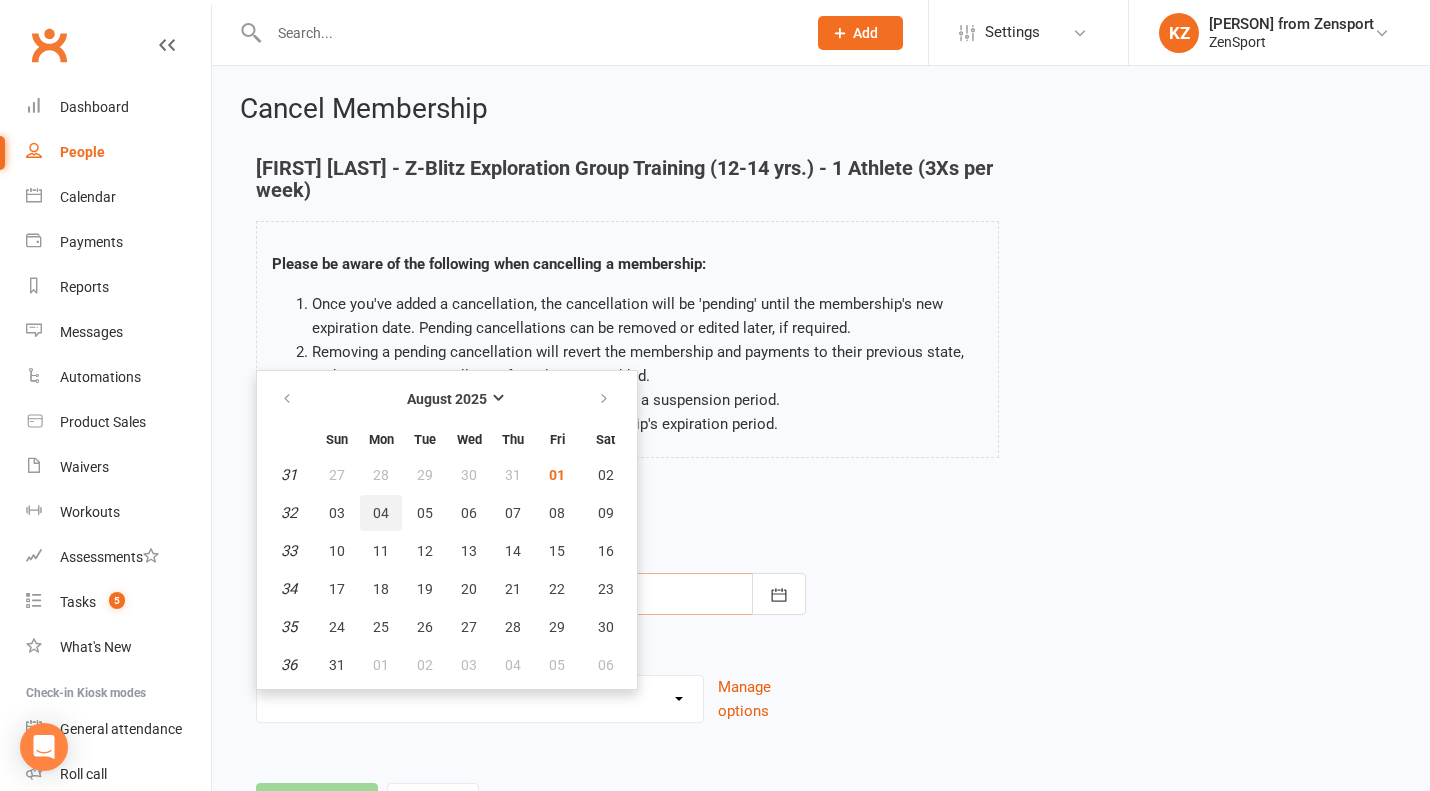 type on "04 Aug 2025" 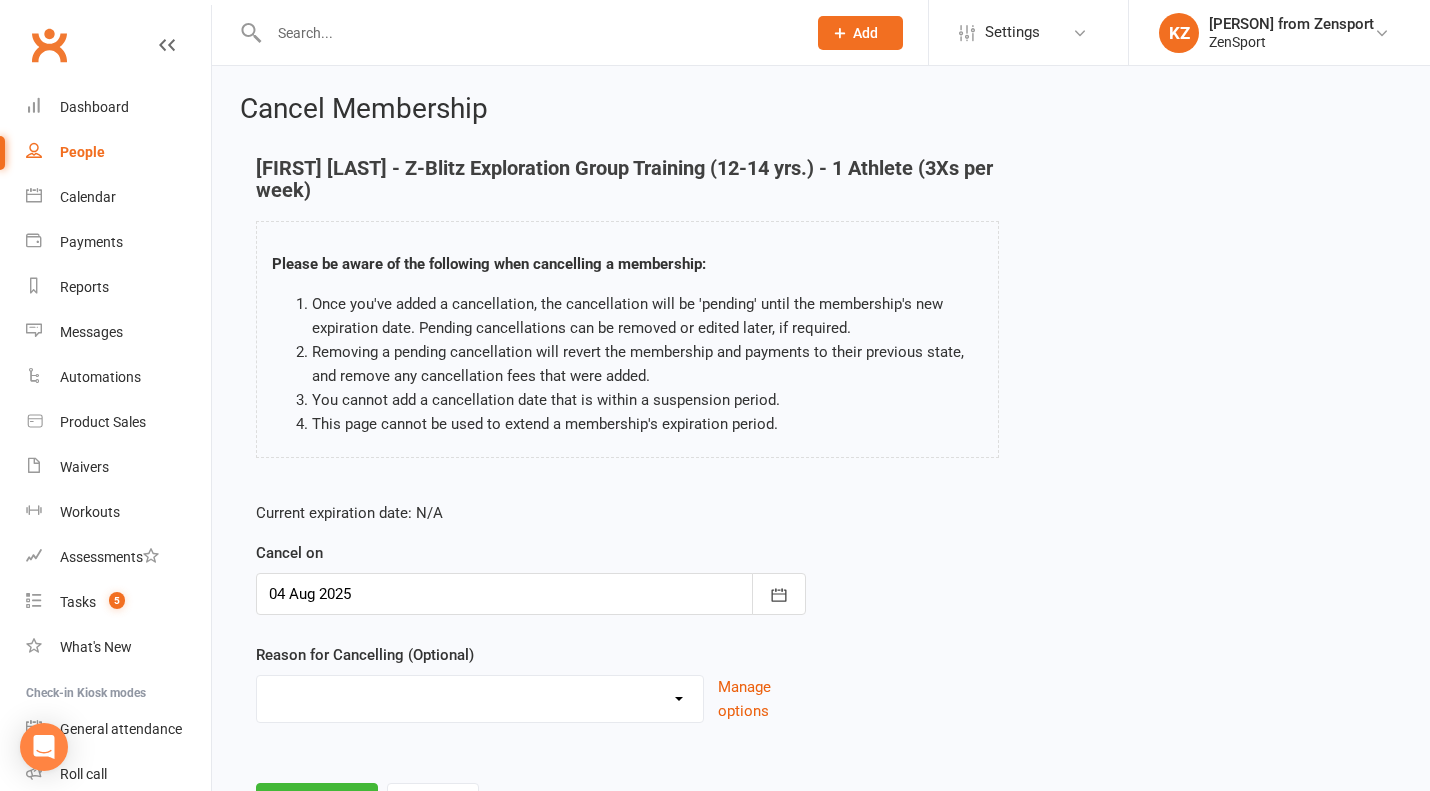 select on "2" 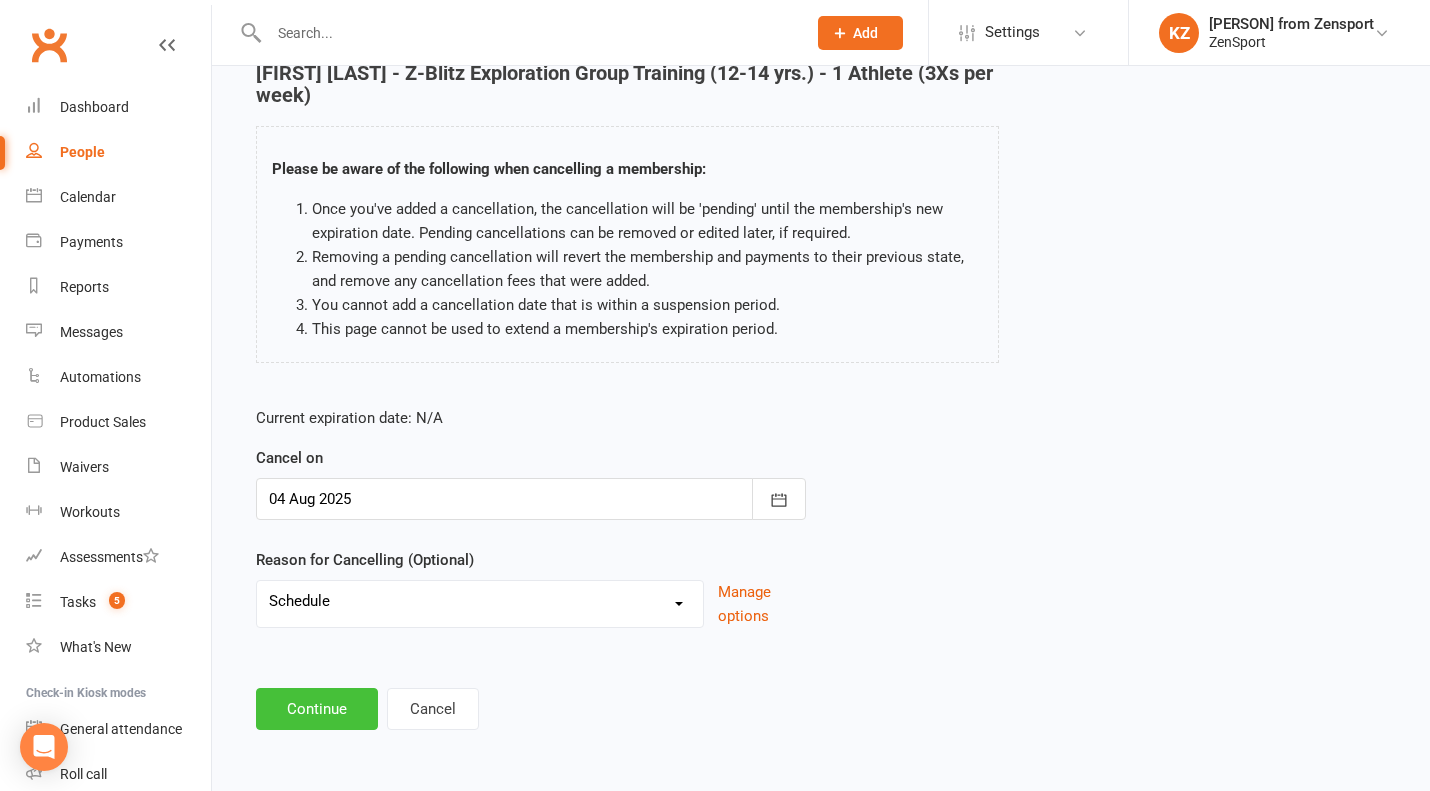 scroll, scrollTop: 111, scrollLeft: 0, axis: vertical 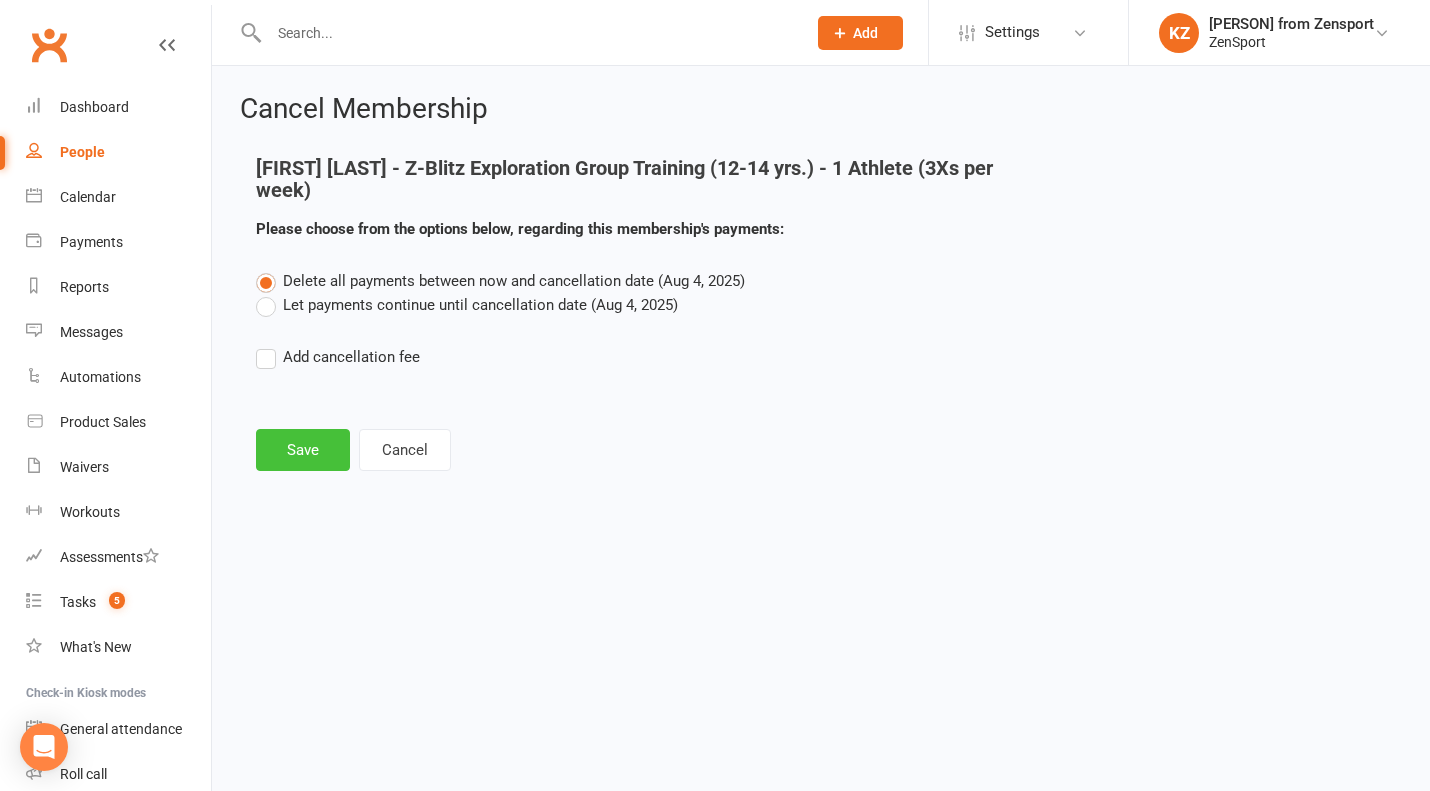 click on "Save" at bounding box center [303, 450] 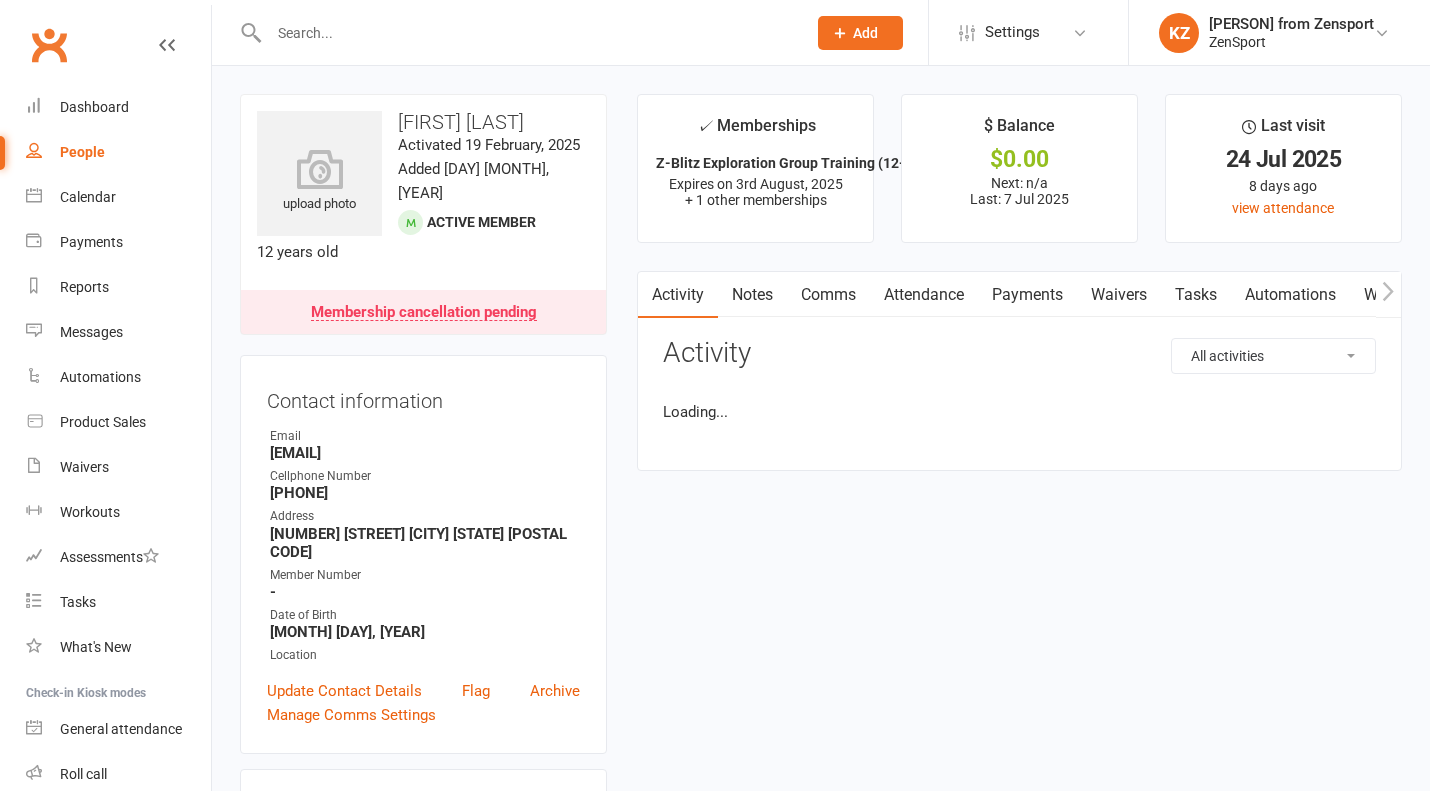scroll, scrollTop: 0, scrollLeft: 0, axis: both 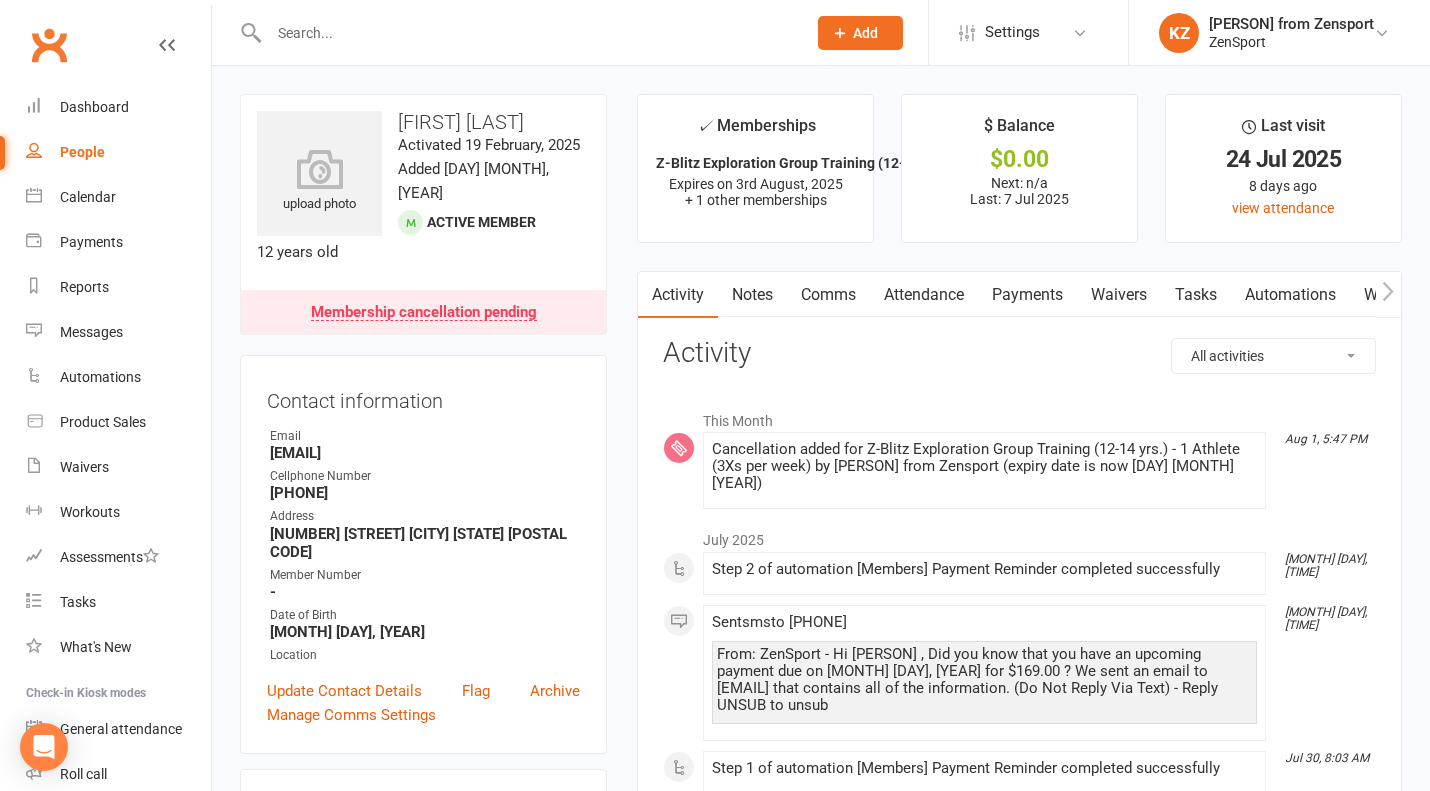 click on "Payments" at bounding box center [1027, 295] 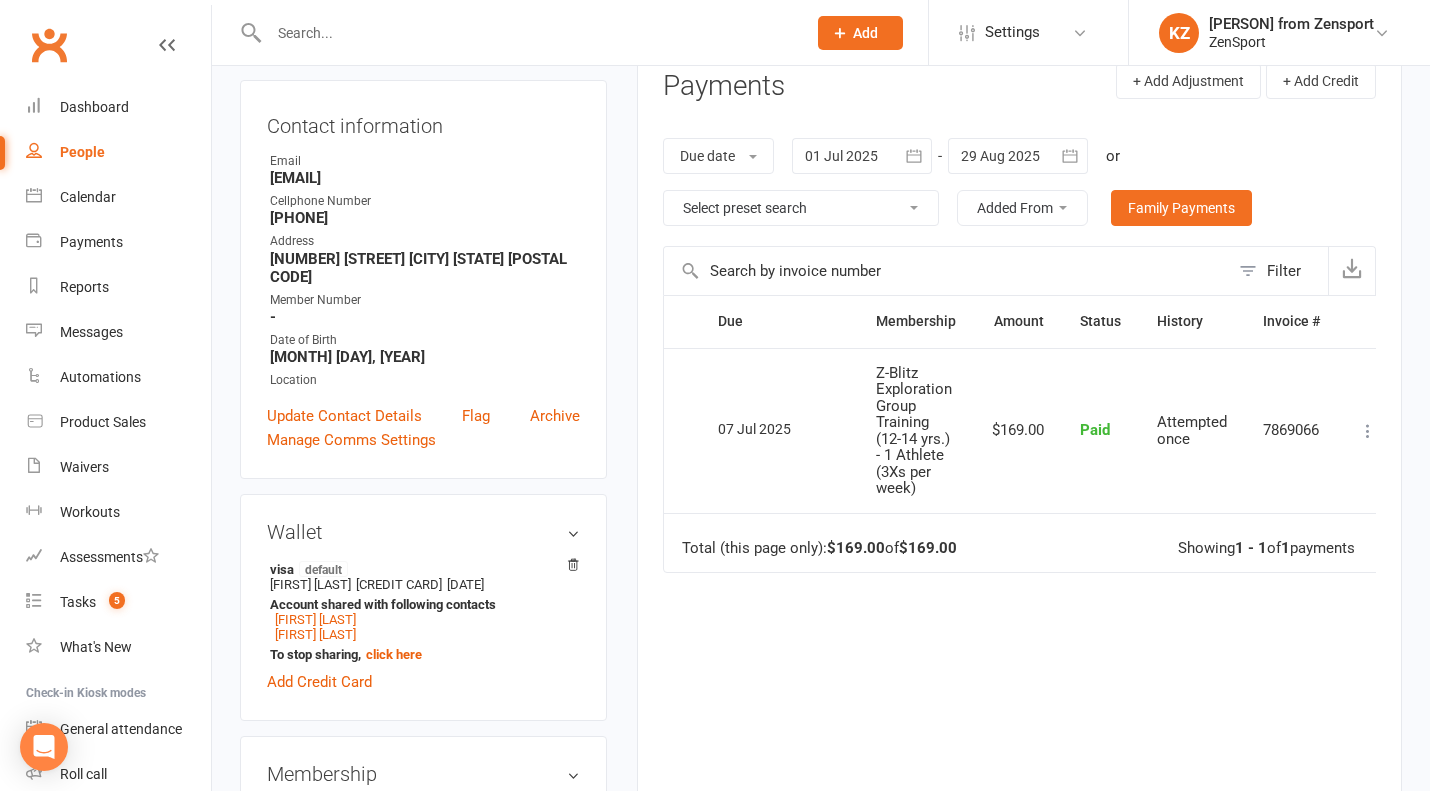 scroll, scrollTop: 282, scrollLeft: 0, axis: vertical 